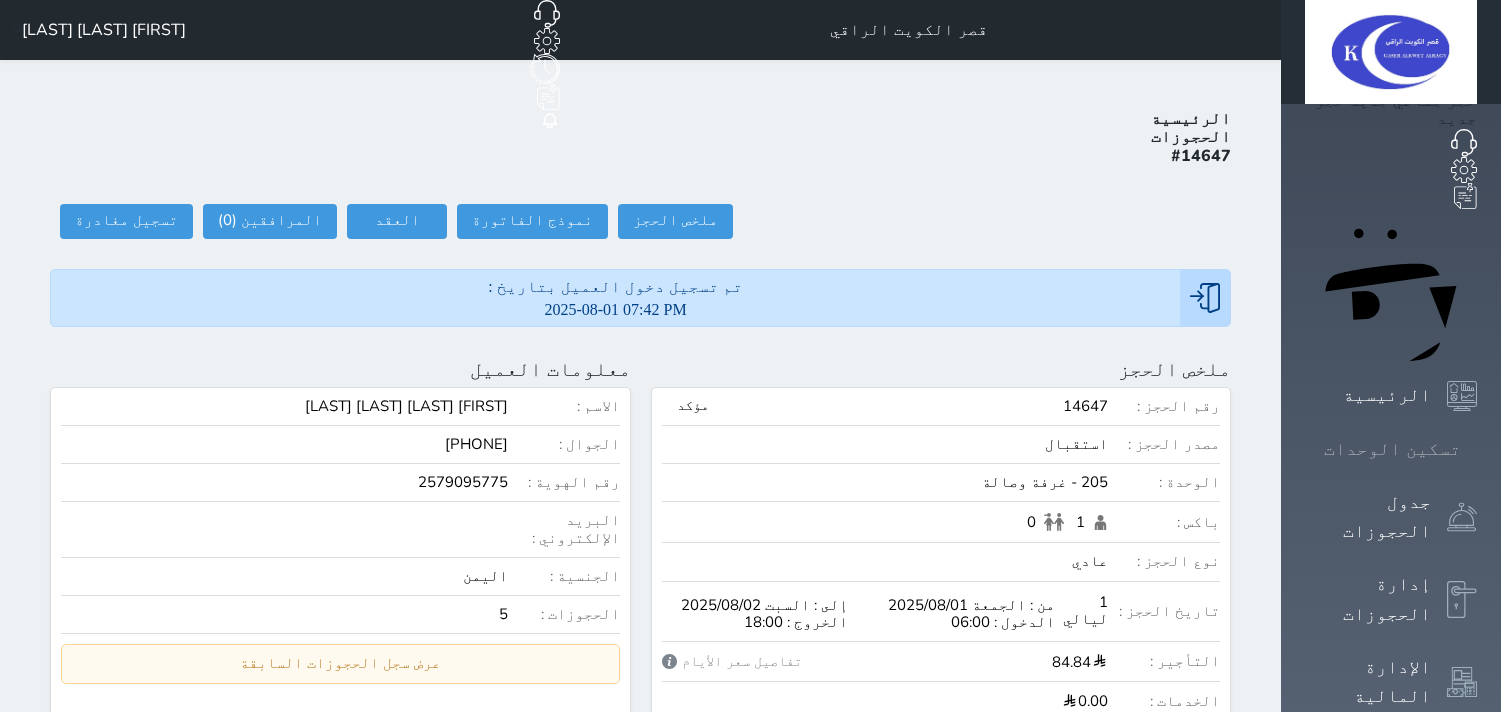 click at bounding box center (1477, 449) 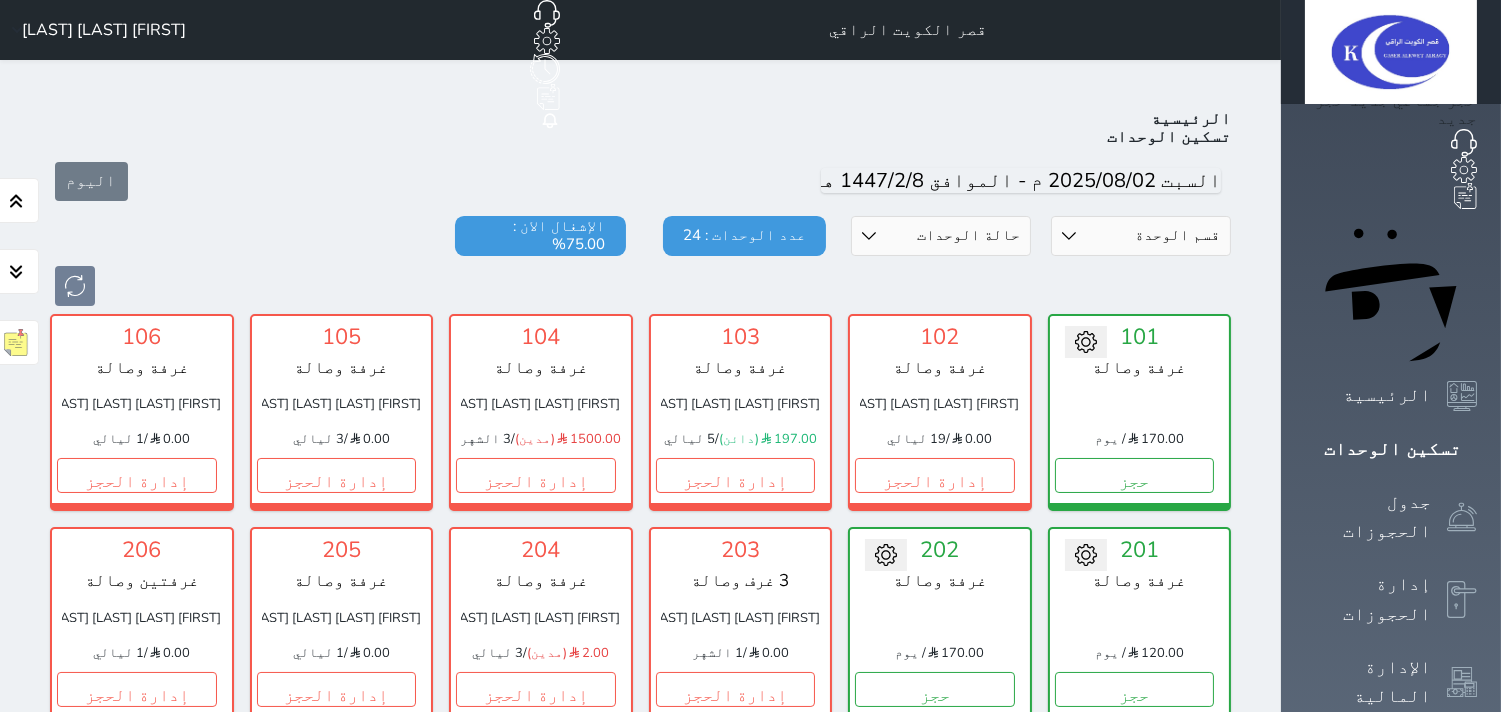 scroll, scrollTop: 77, scrollLeft: 0, axis: vertical 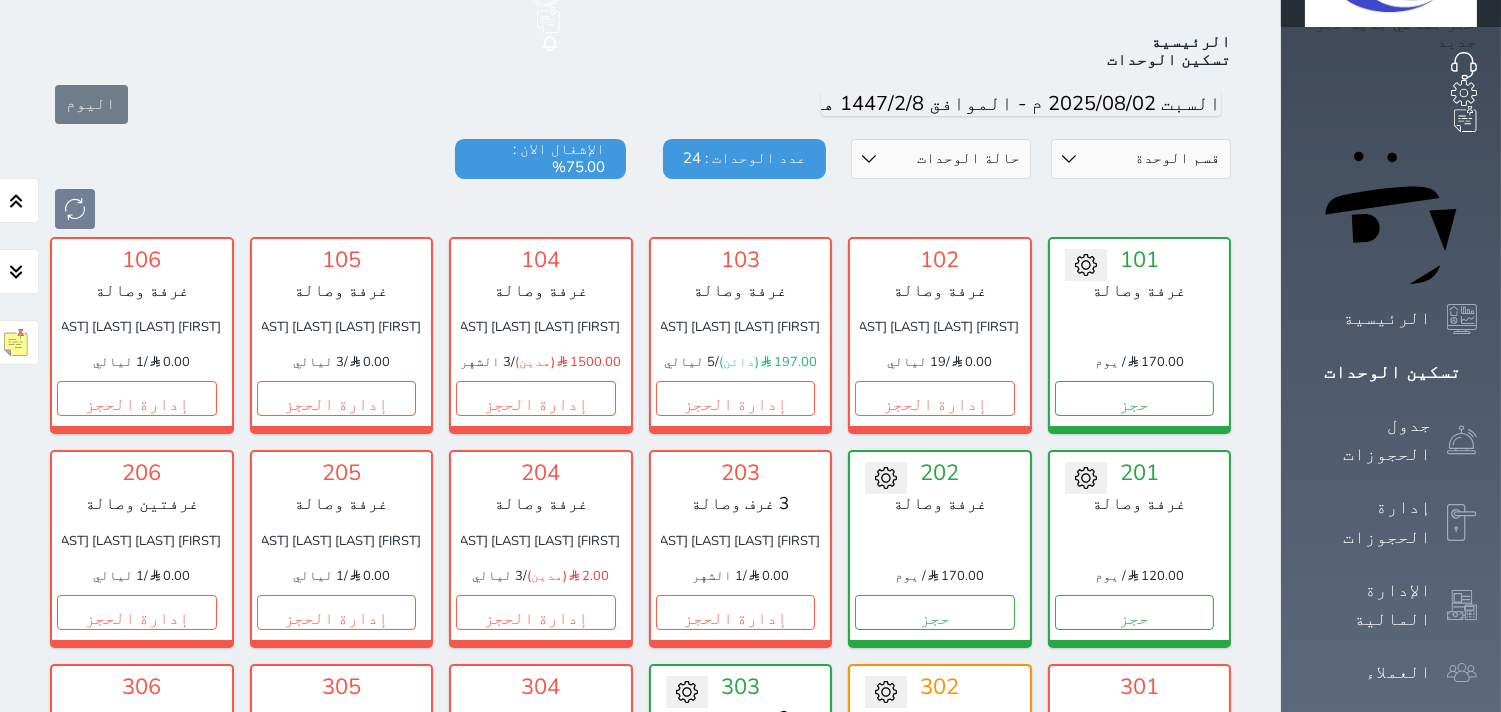 drag, startPoint x: 386, startPoint y: 562, endPoint x: 308, endPoint y: 427, distance: 155.91344 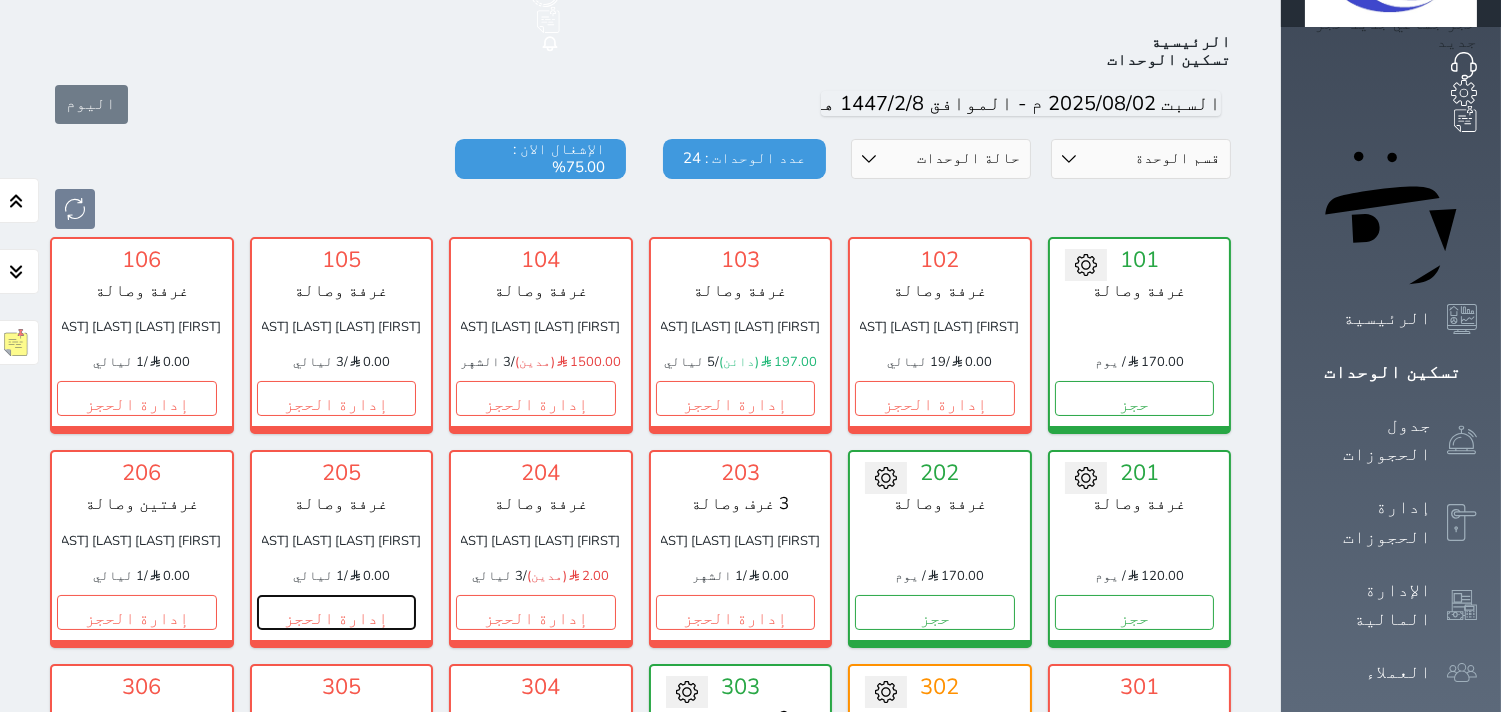 drag, startPoint x: 344, startPoint y: 568, endPoint x: 357, endPoint y: 585, distance: 21.400934 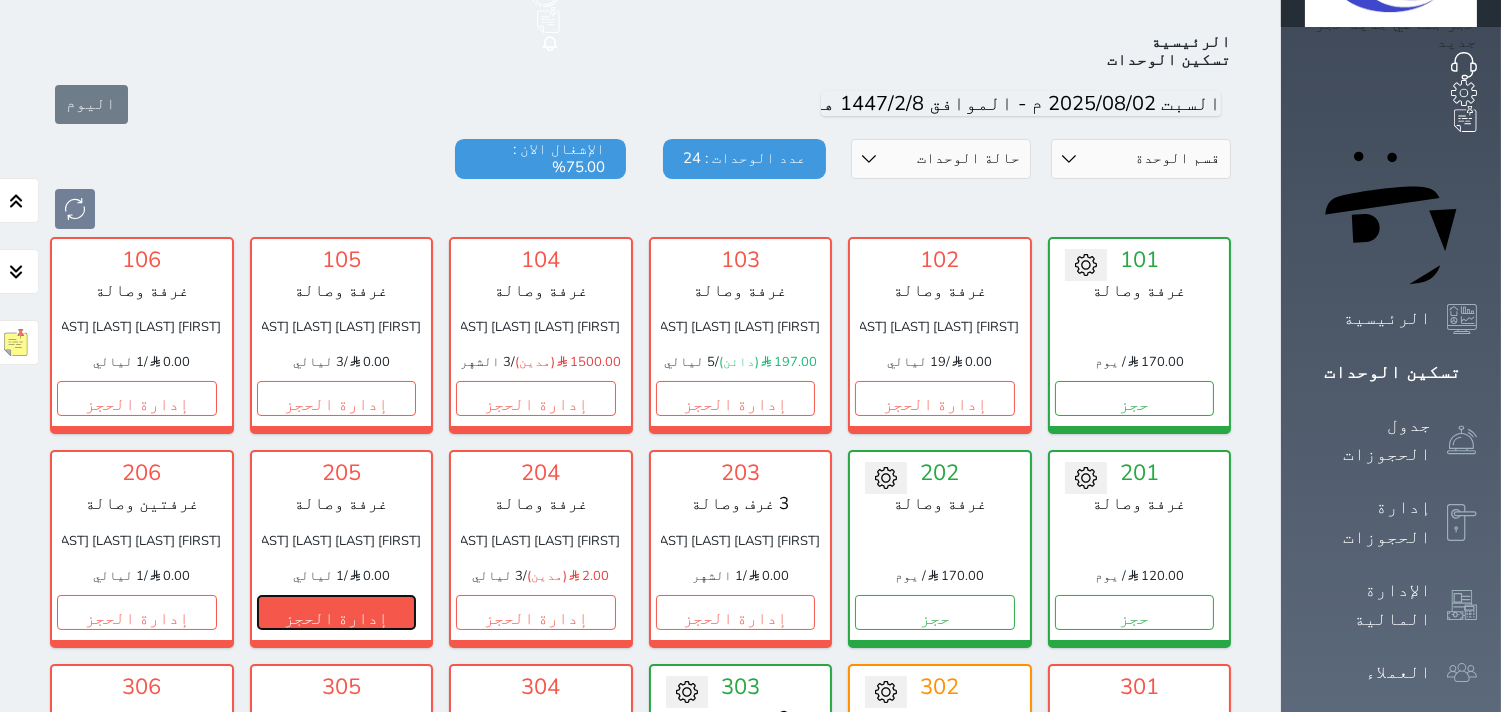 click on "إدارة الحجز" at bounding box center [337, 612] 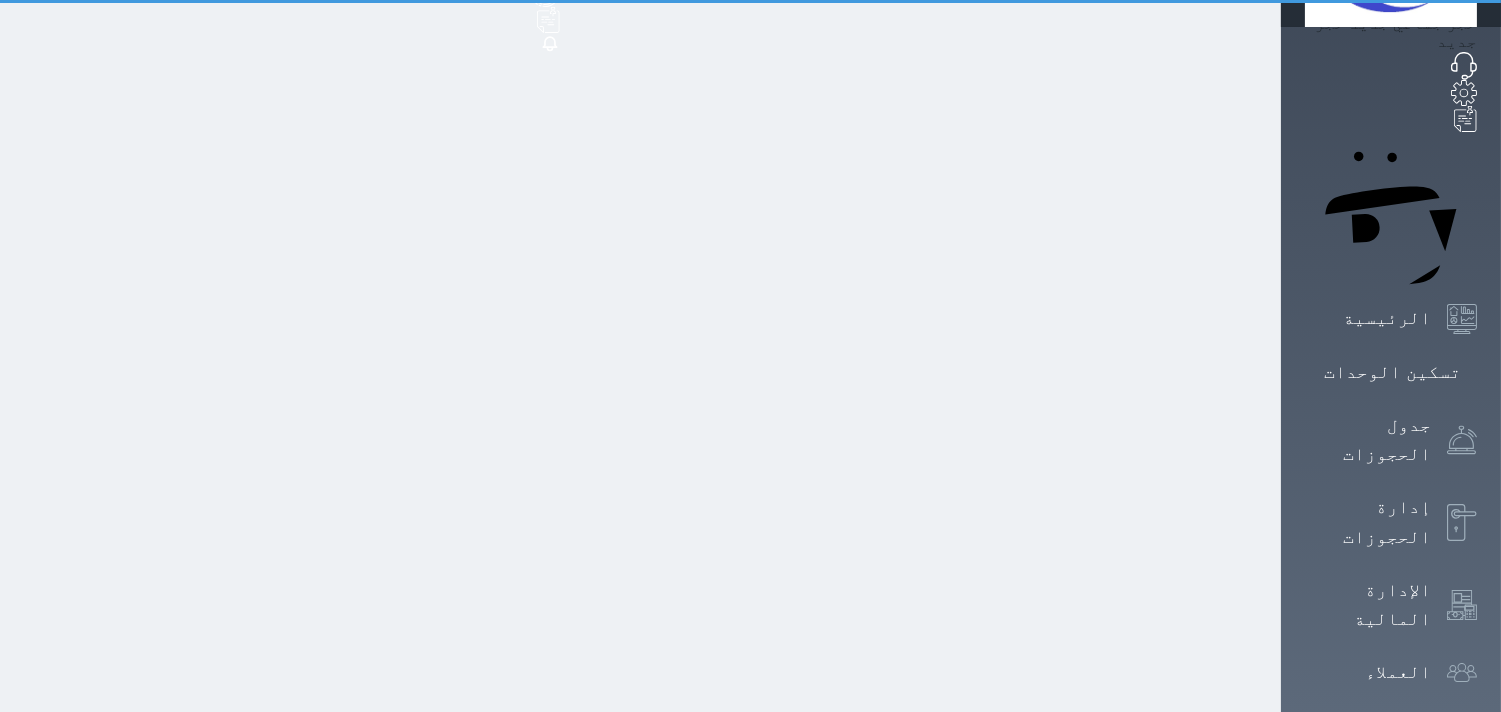 scroll, scrollTop: 0, scrollLeft: 0, axis: both 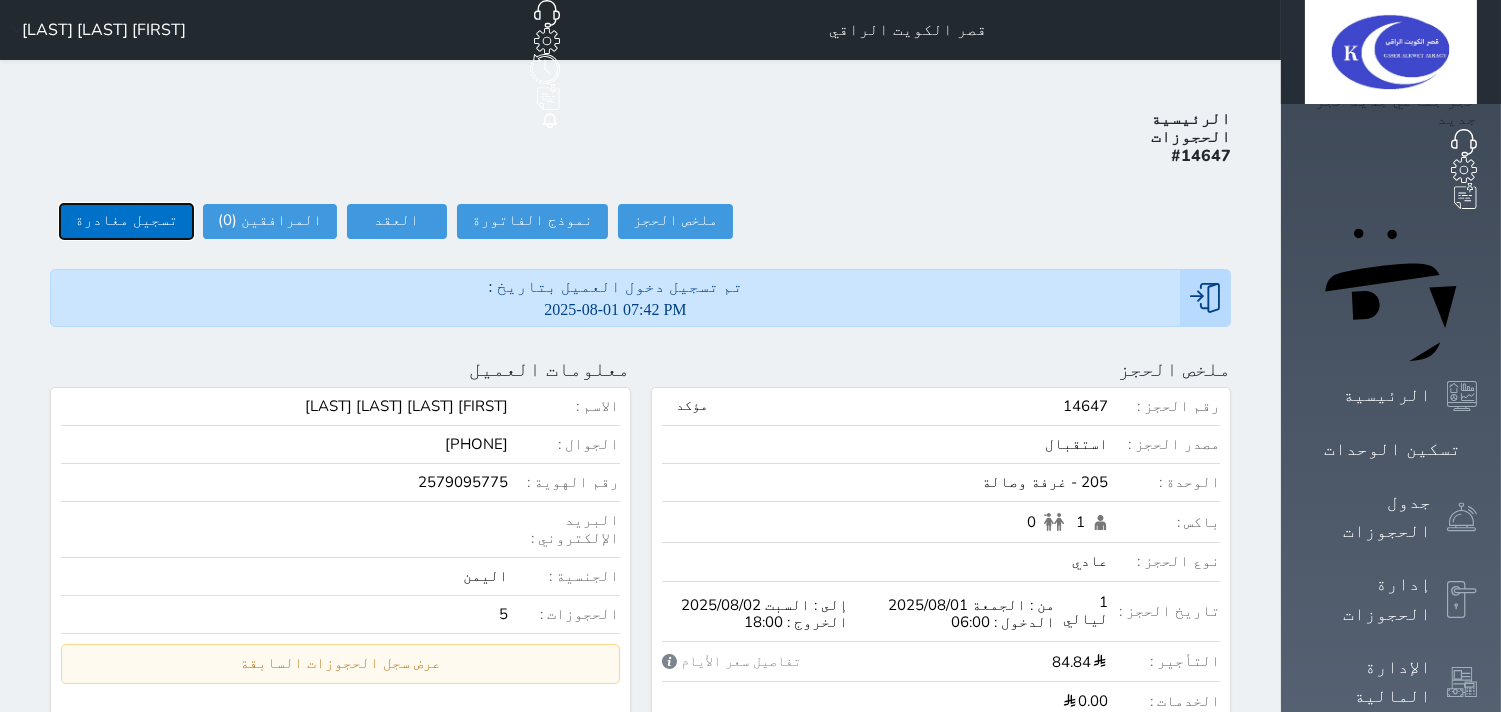 click on "تسجيل مغادرة" at bounding box center (126, 221) 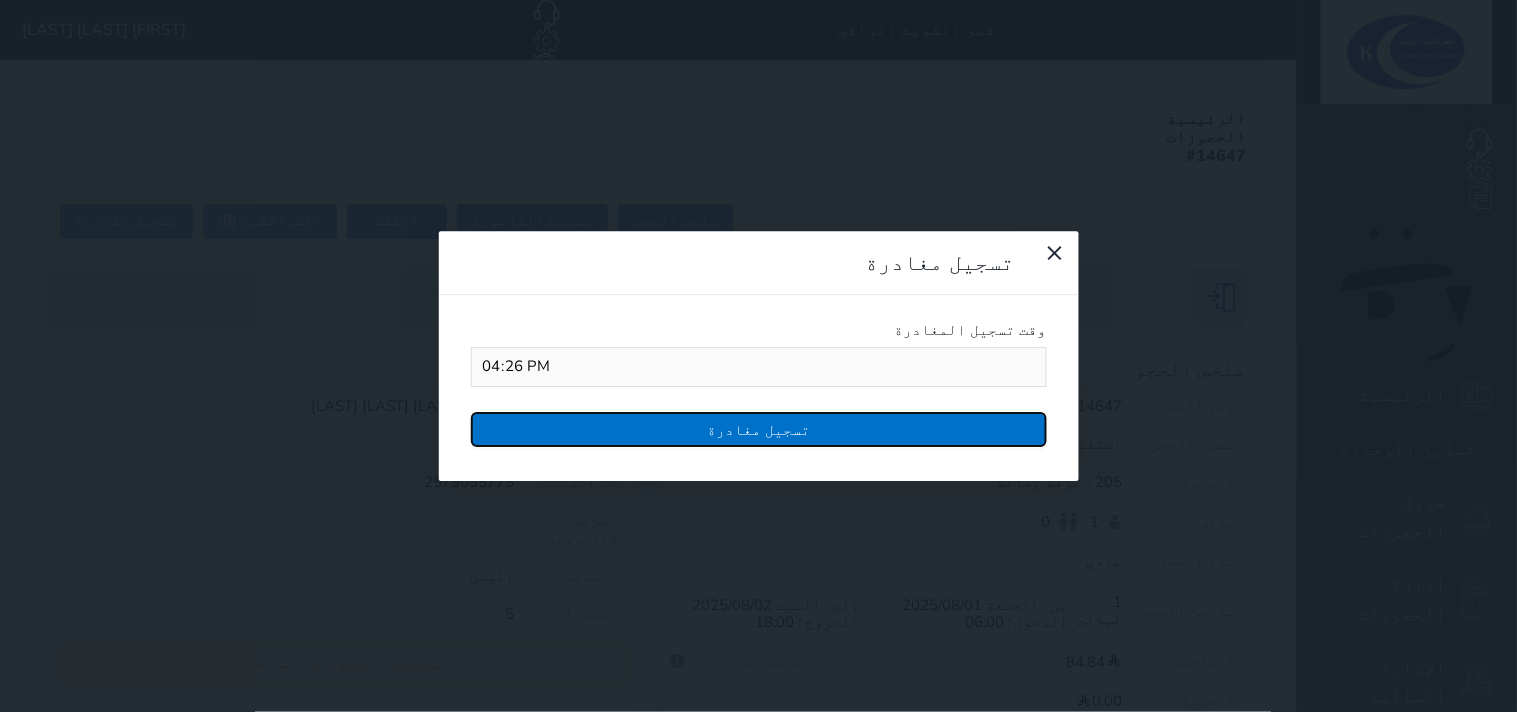 click on "تسجيل مغادرة" at bounding box center [759, 429] 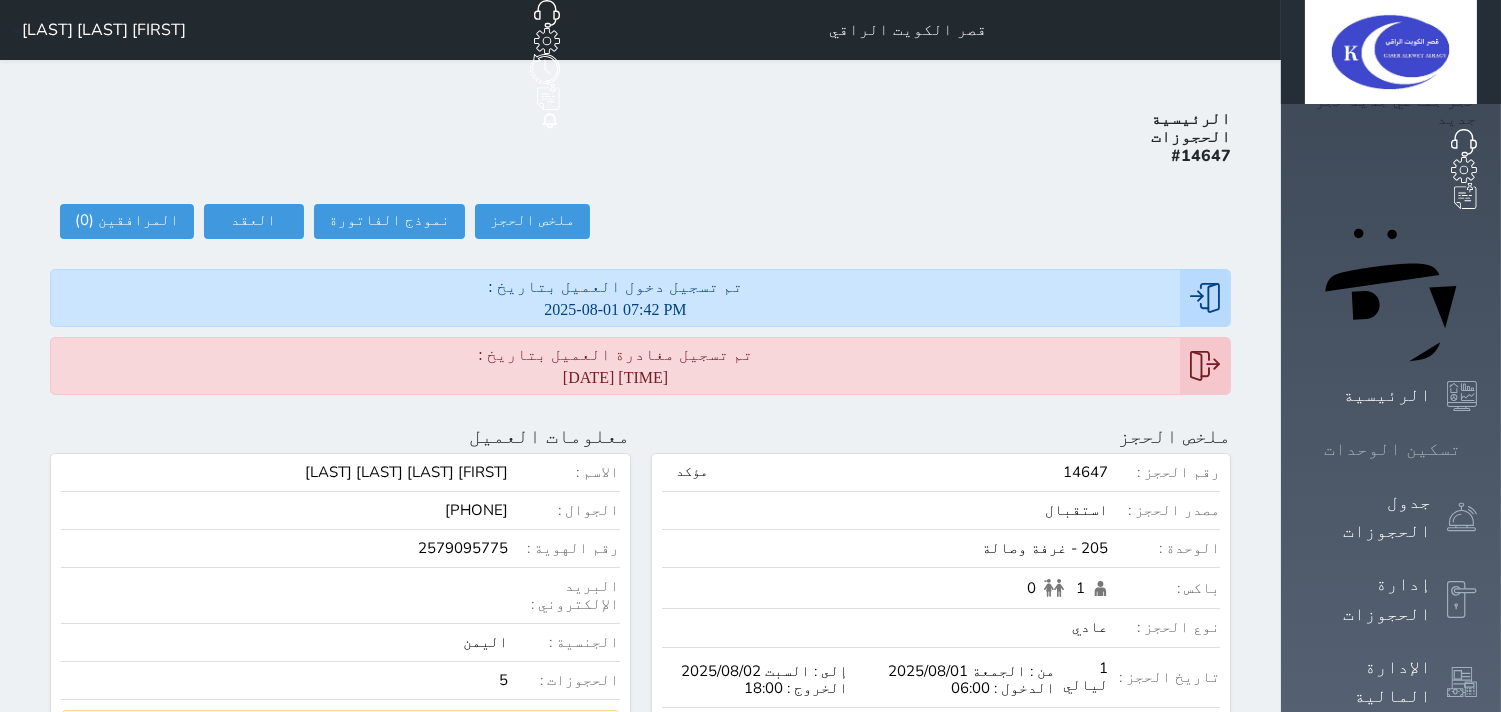 click 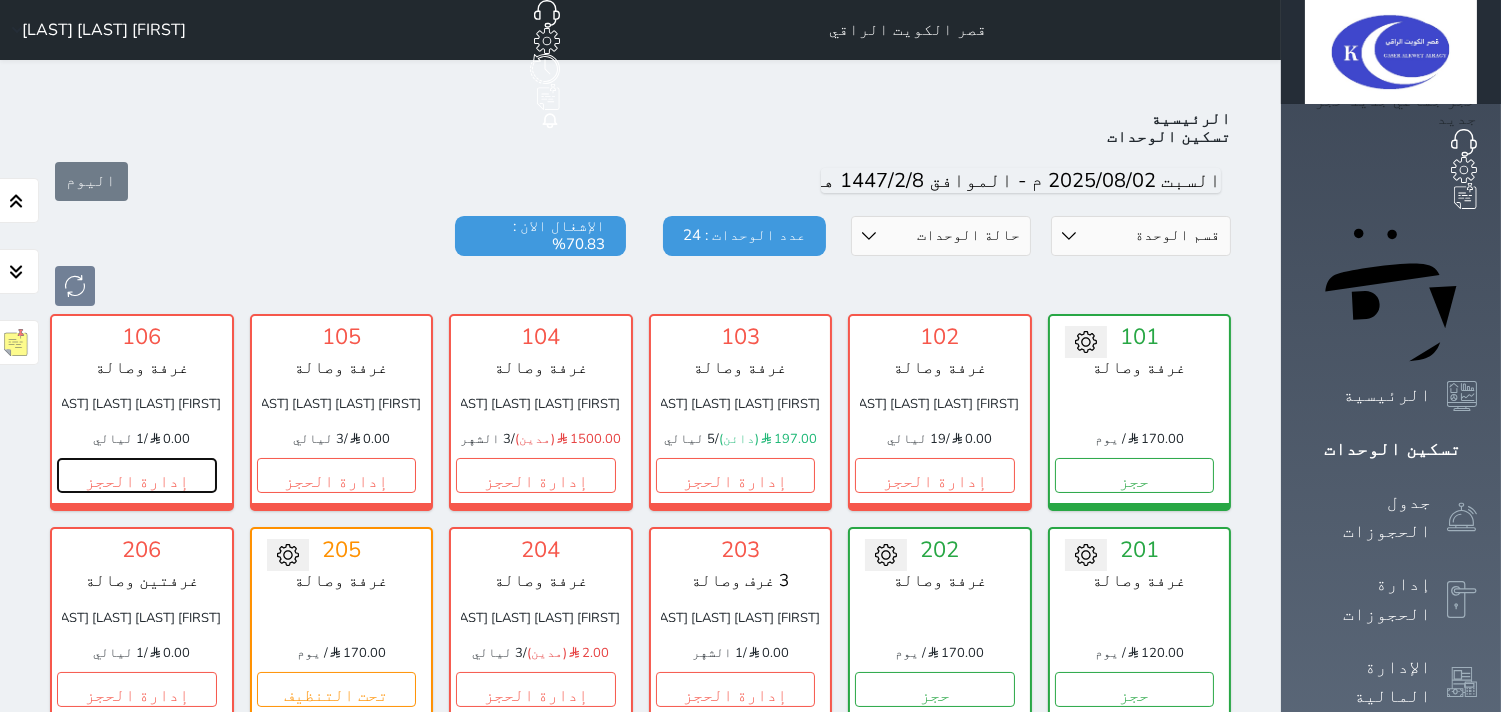 click on "106   غرفة وصالة
[FIRST] [LAST] [LAST] [LAST]
0.00
/   1 ليالي           إدارة الحجز" at bounding box center (142, 412) 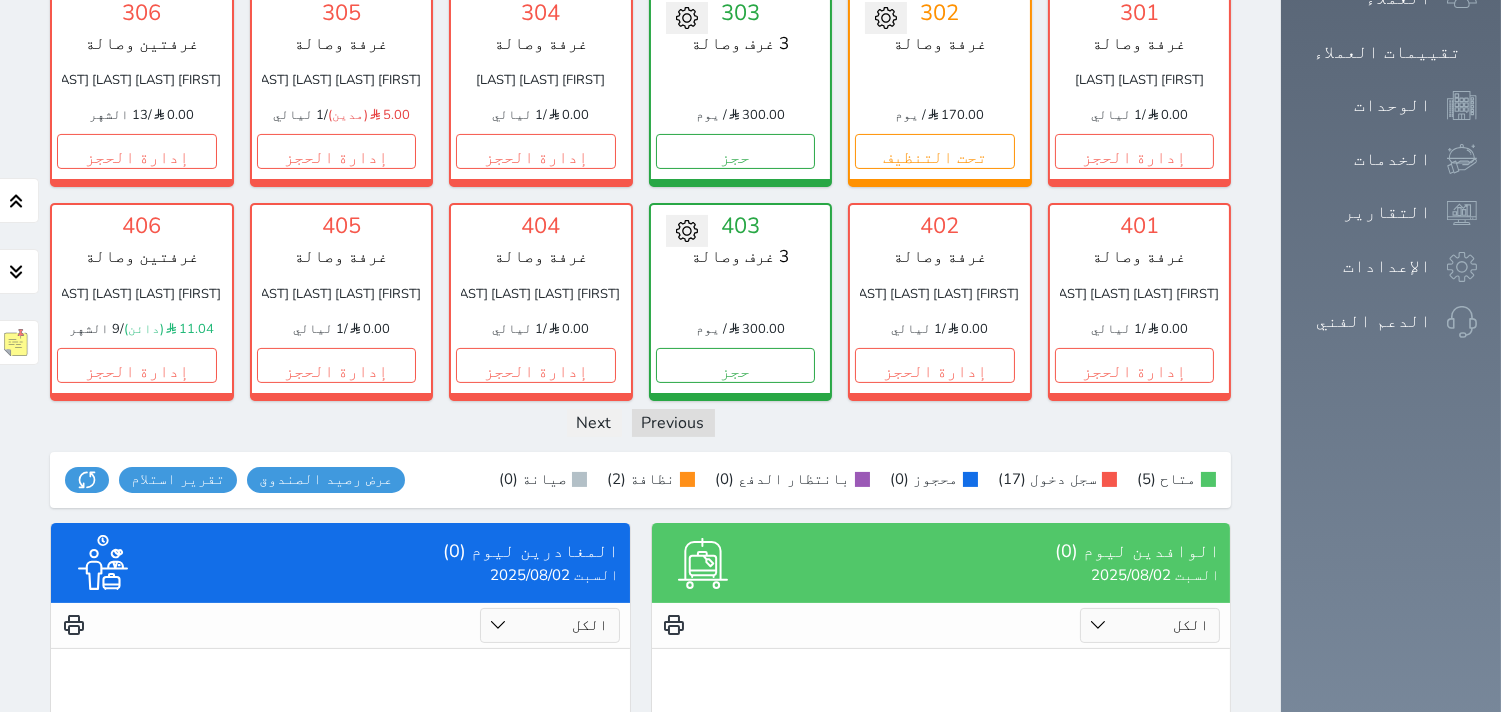 scroll, scrollTop: 844, scrollLeft: 0, axis: vertical 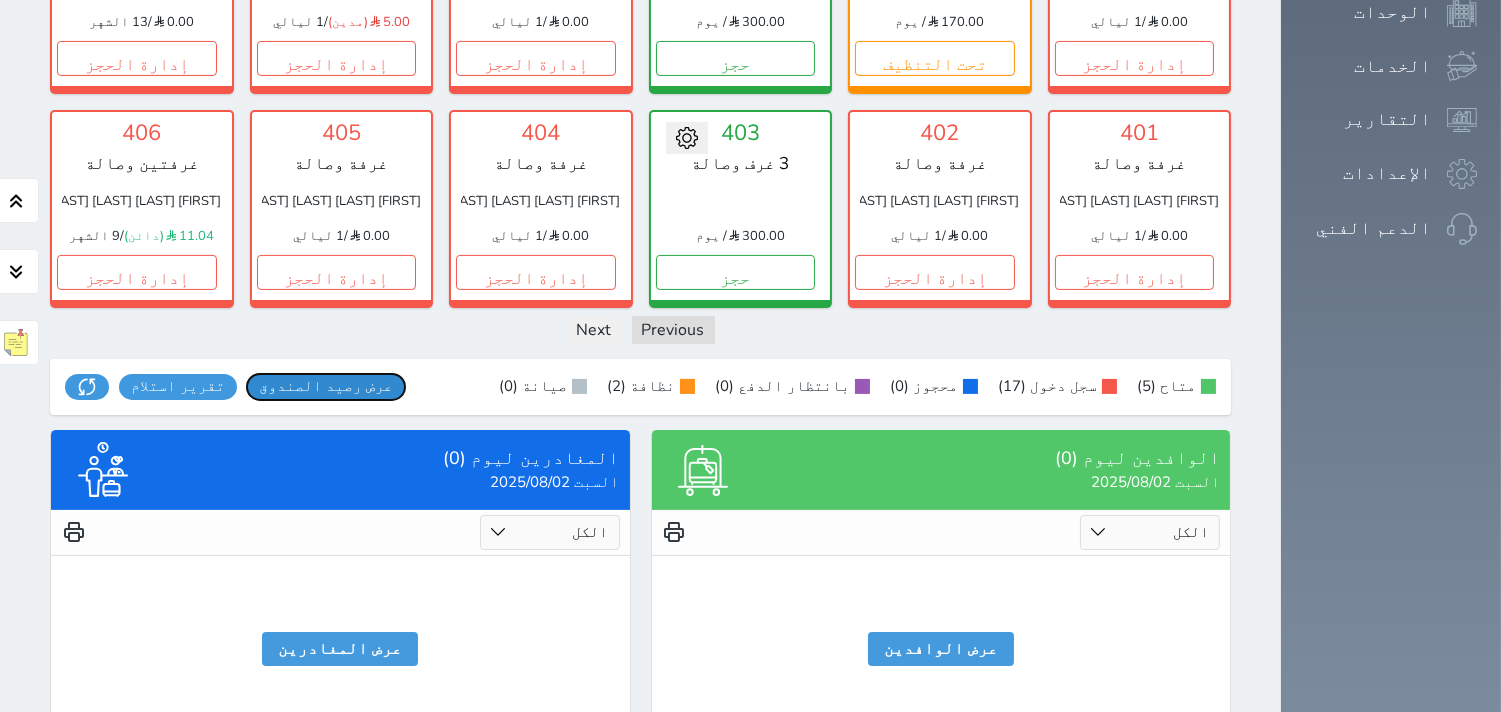 click on "عرض رصيد الصندوق" at bounding box center [326, 386] 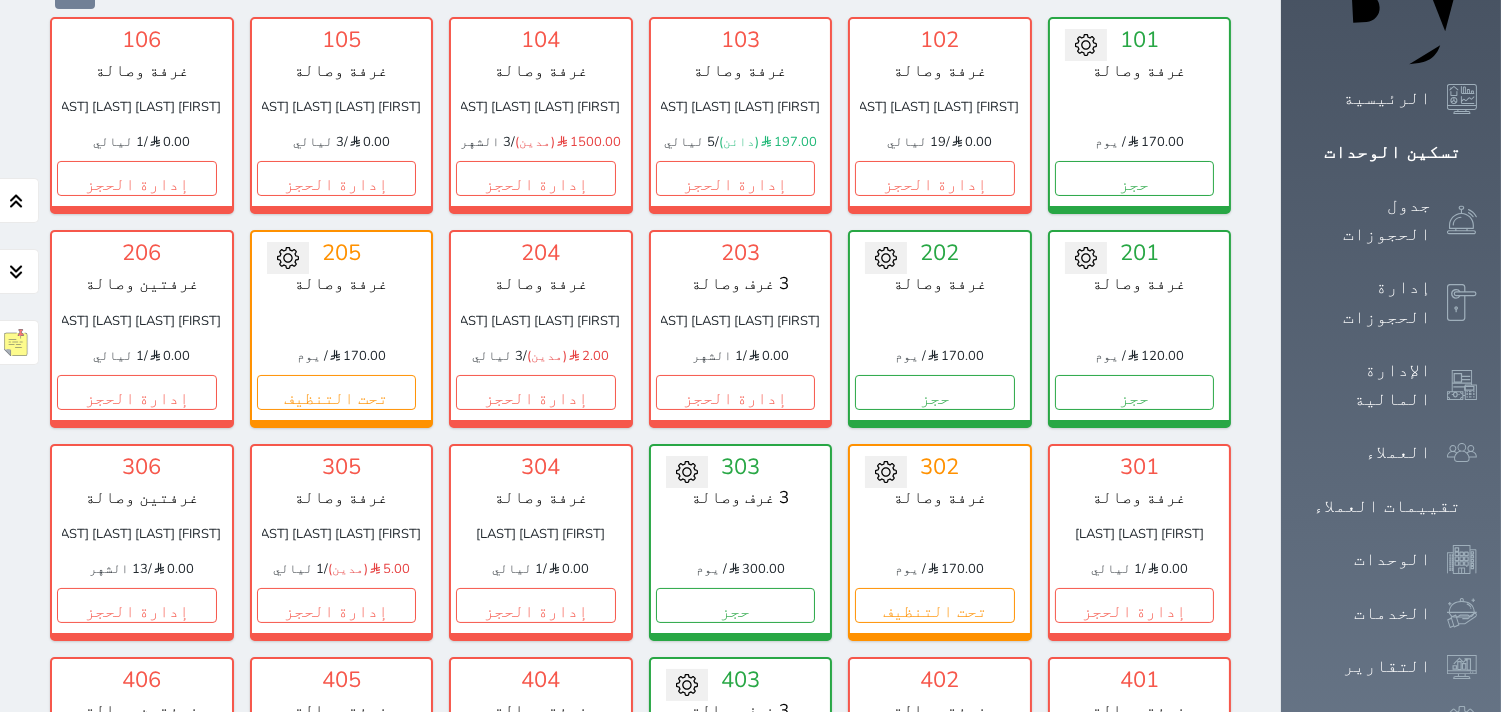 scroll, scrollTop: 288, scrollLeft: 0, axis: vertical 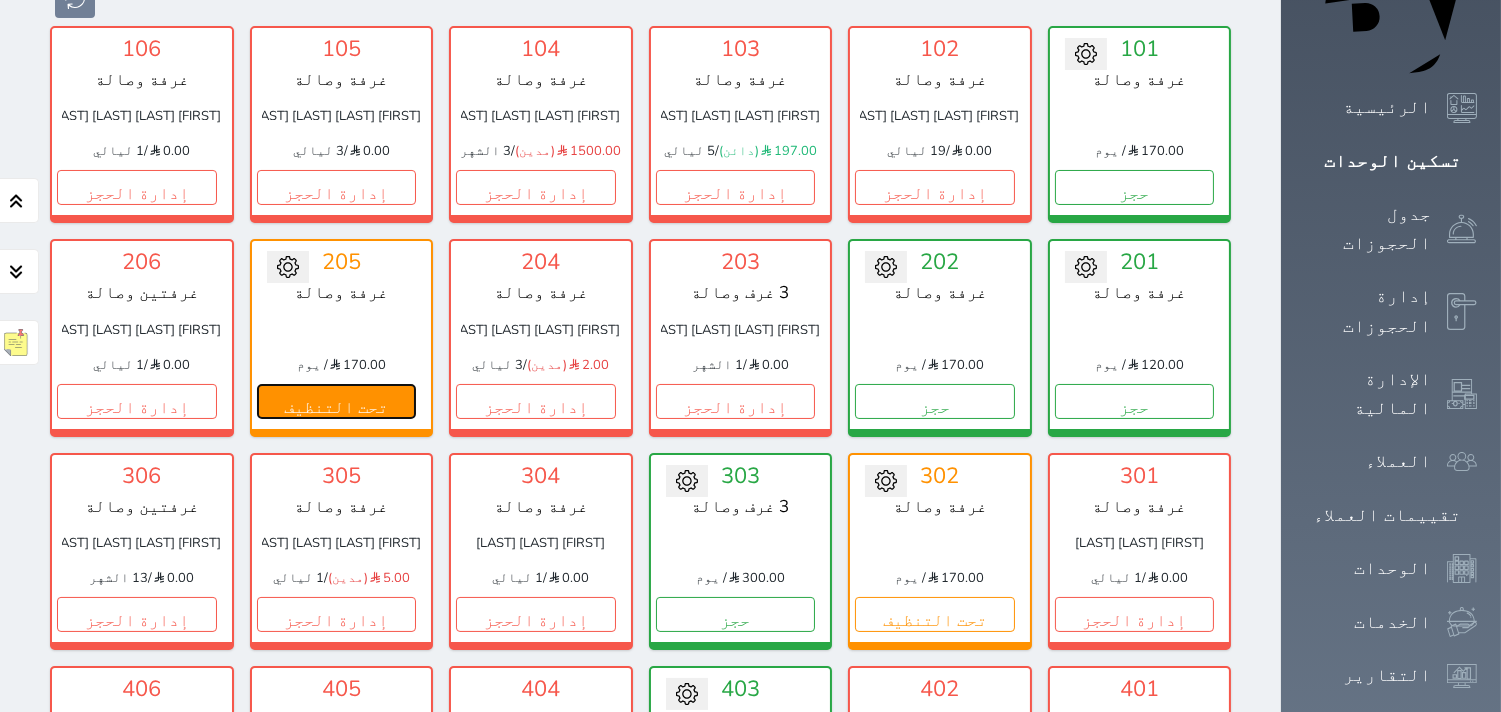 click on "تحت التنظيف" at bounding box center [337, 401] 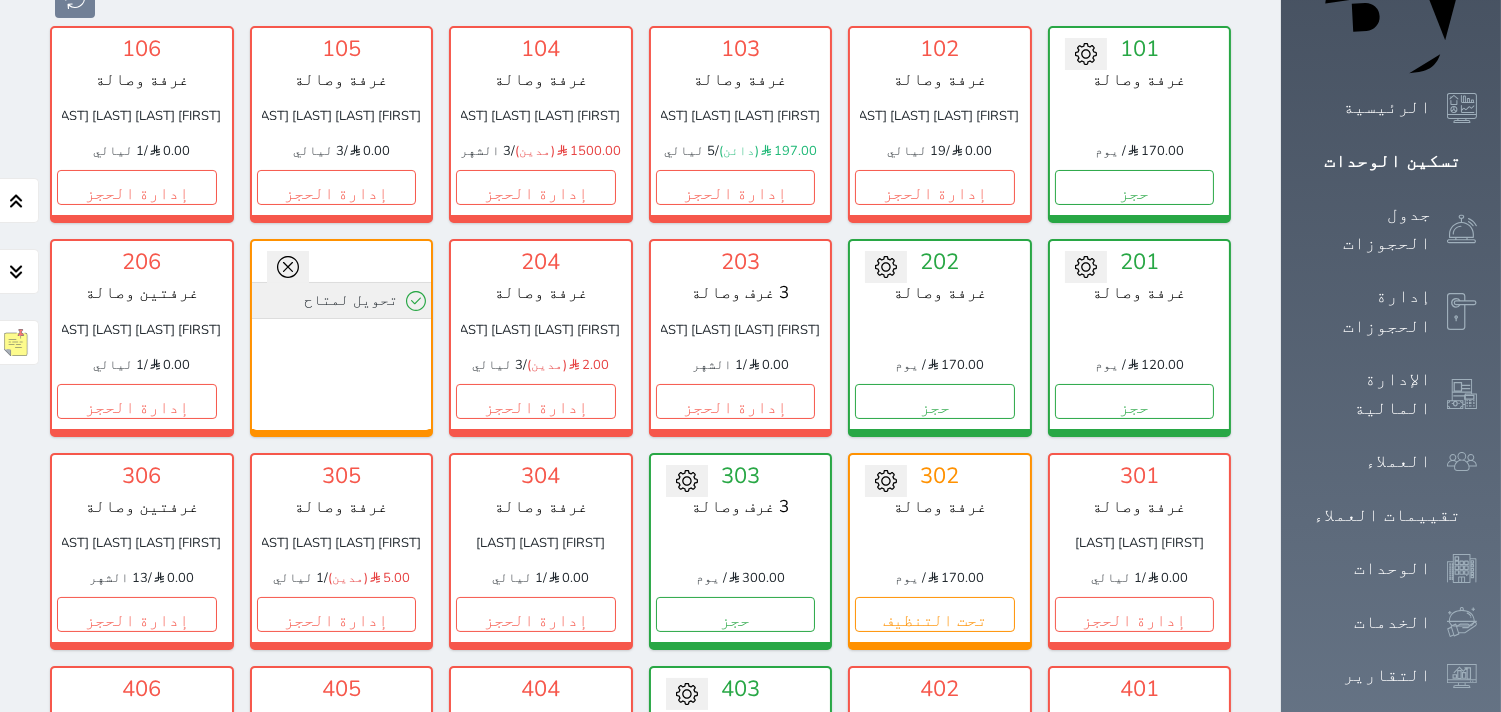 click 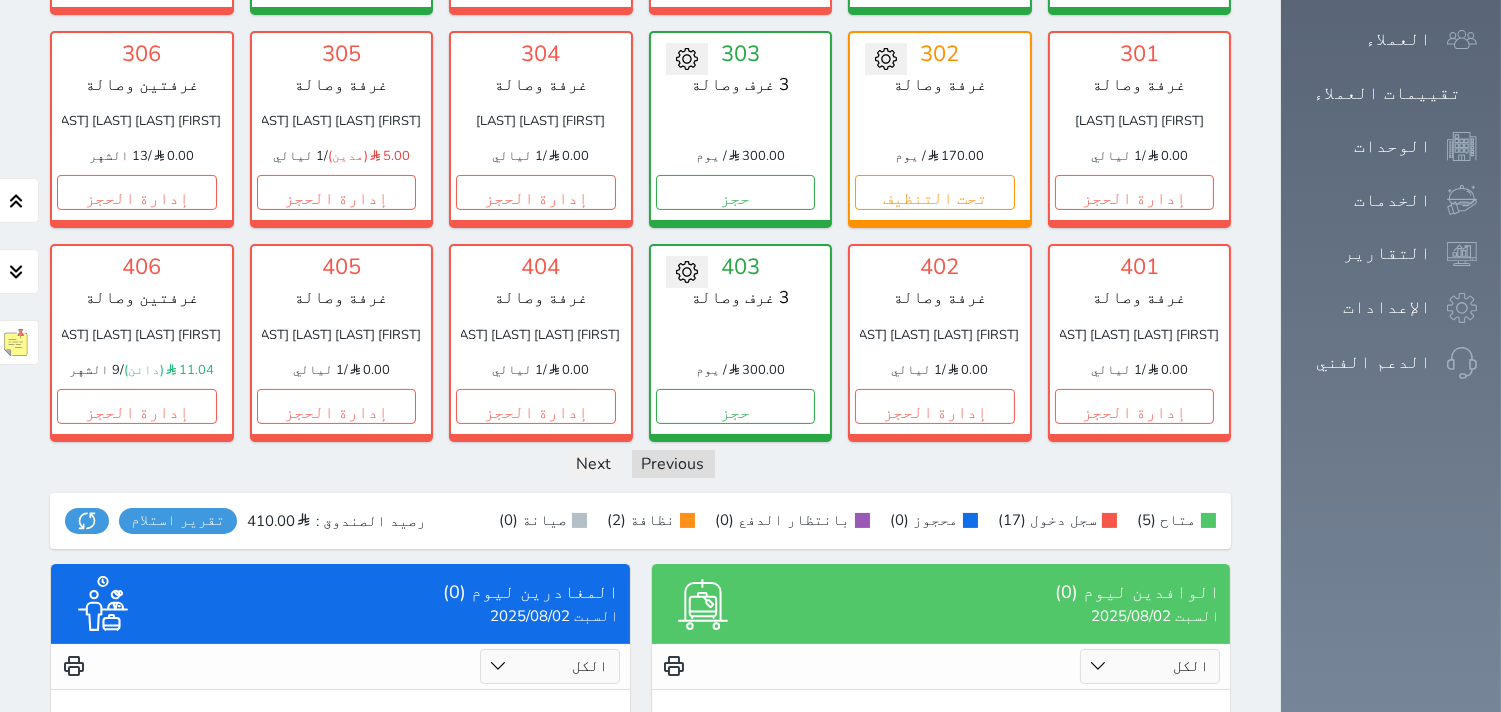 scroll, scrollTop: 733, scrollLeft: 0, axis: vertical 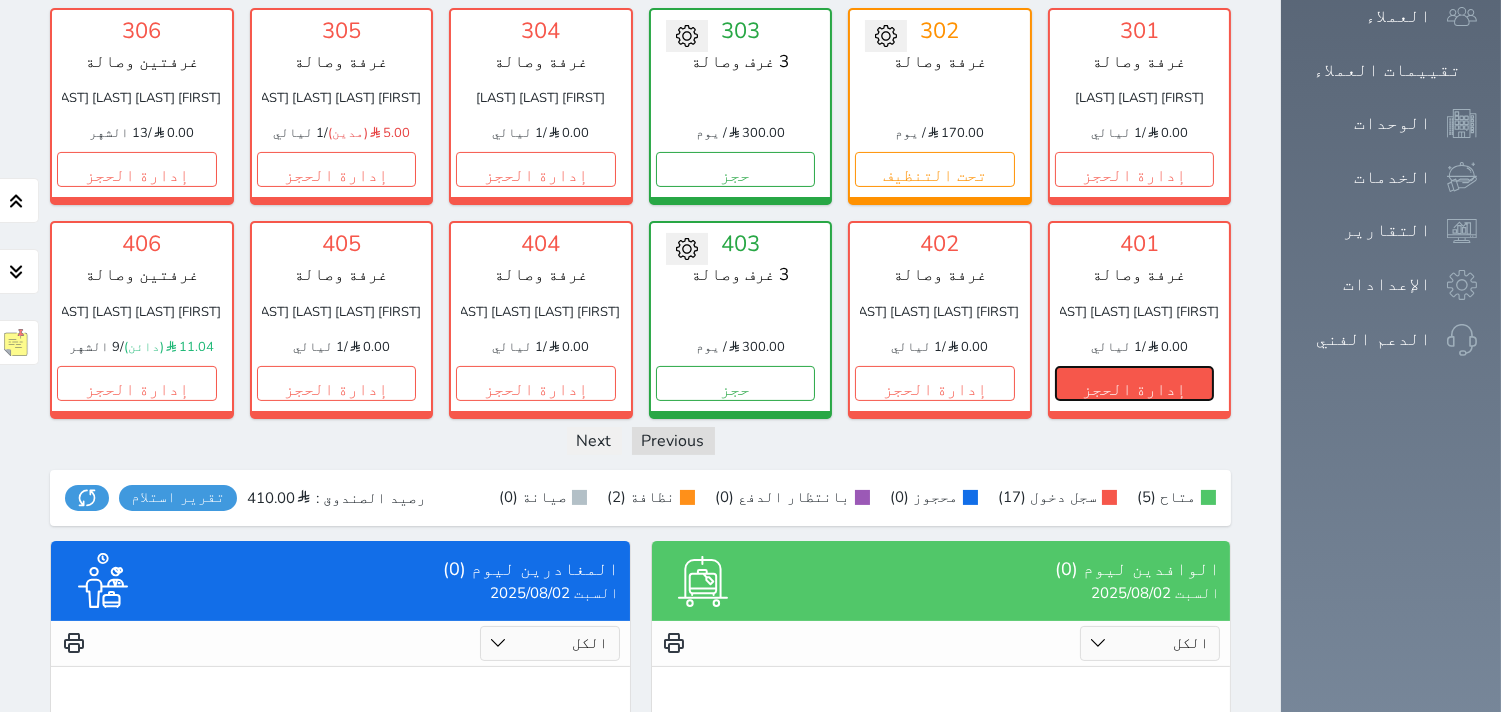 click on "إدارة الحجز" at bounding box center (1135, 383) 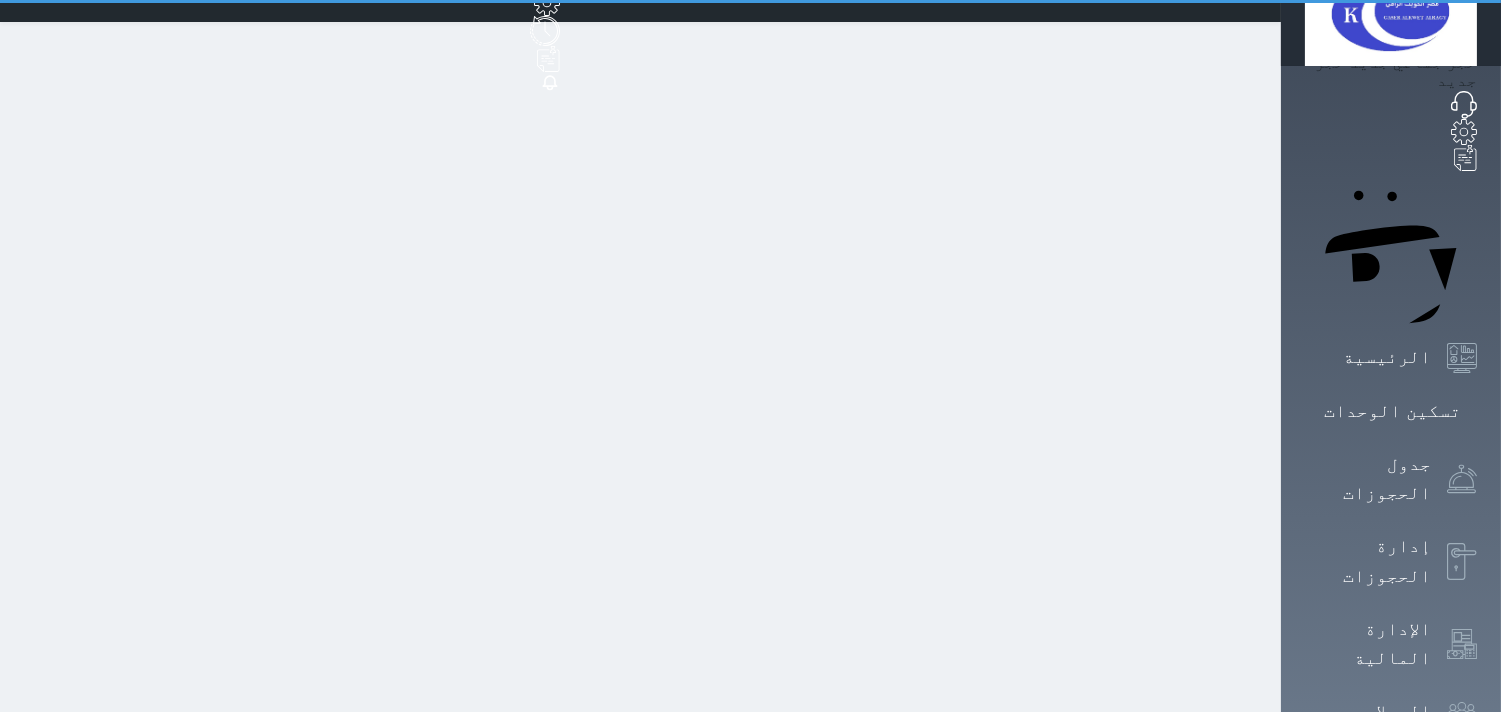 scroll, scrollTop: 0, scrollLeft: 0, axis: both 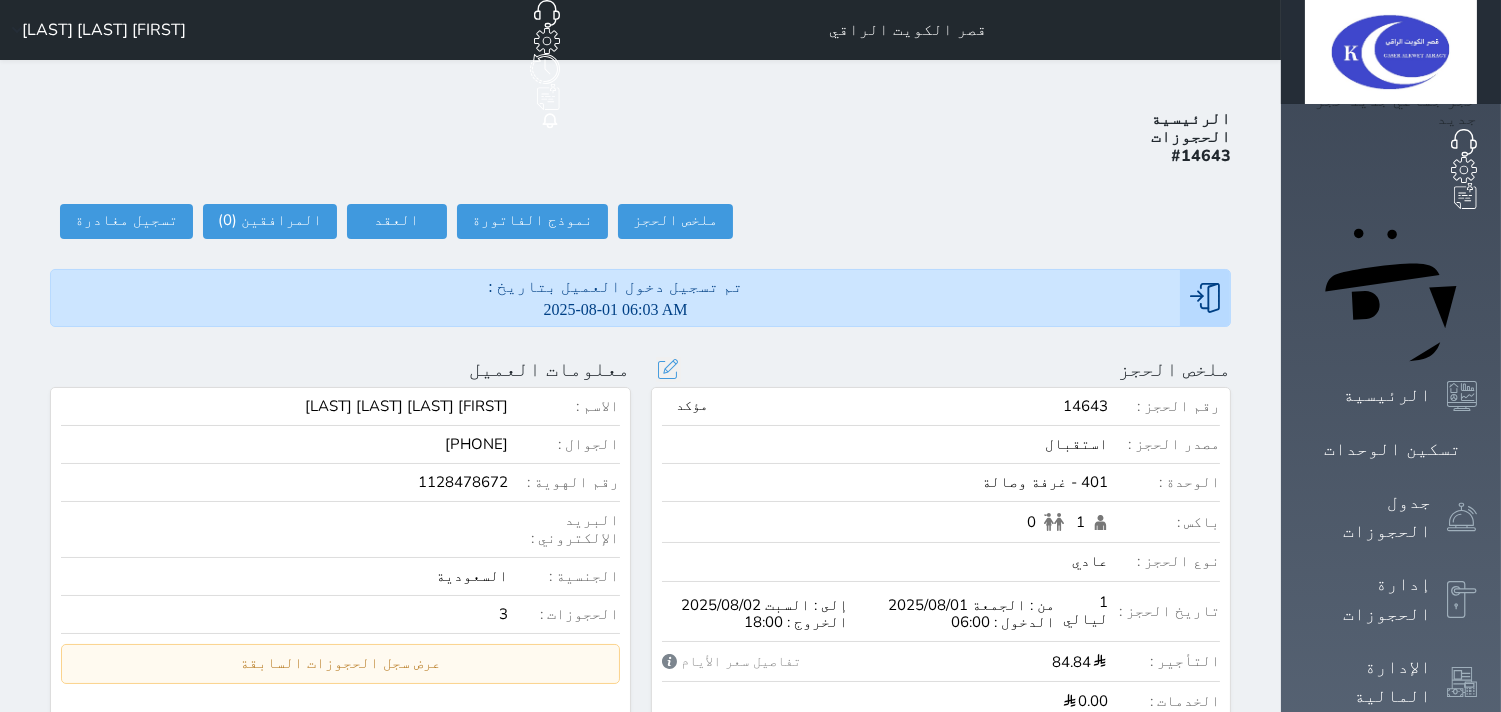 click on "مؤكد" at bounding box center [693, 406] 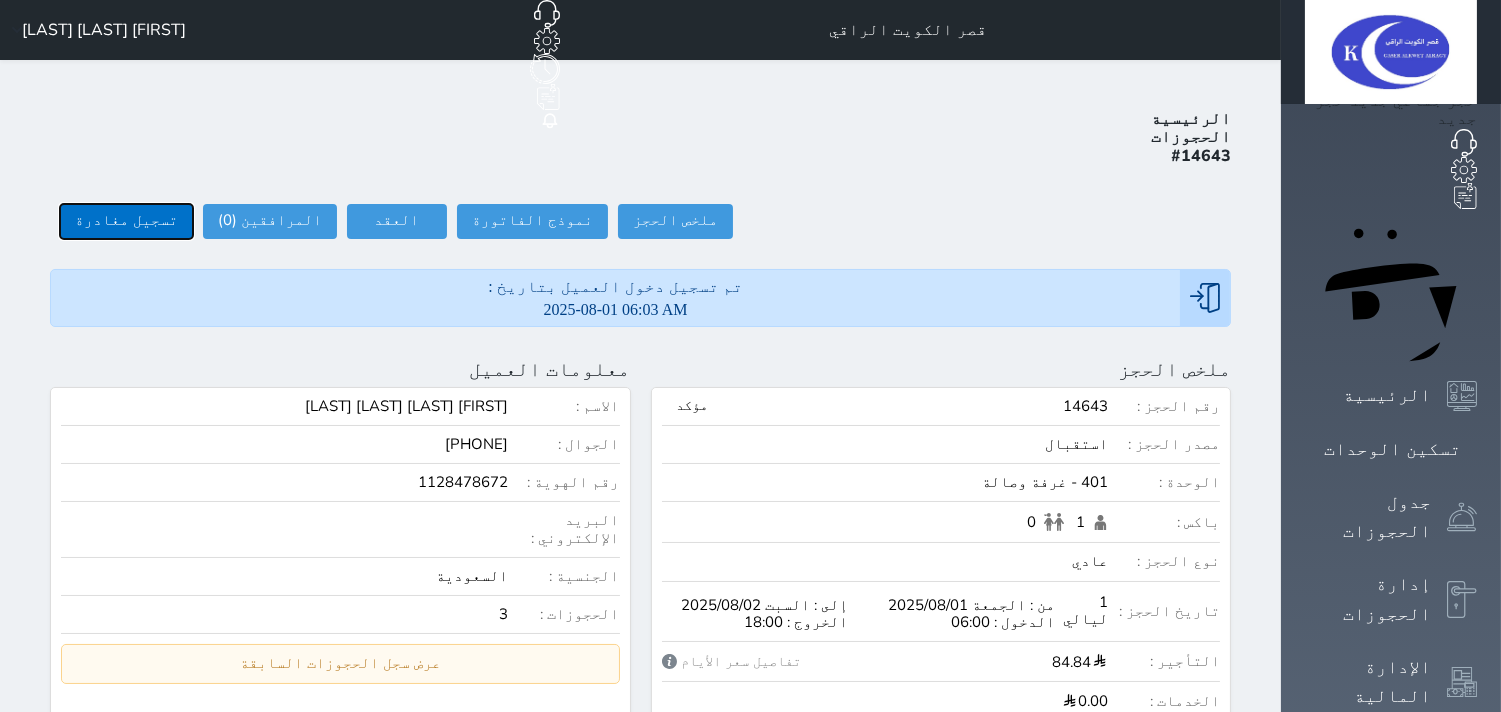 click on "تسجيل مغادرة" at bounding box center (126, 221) 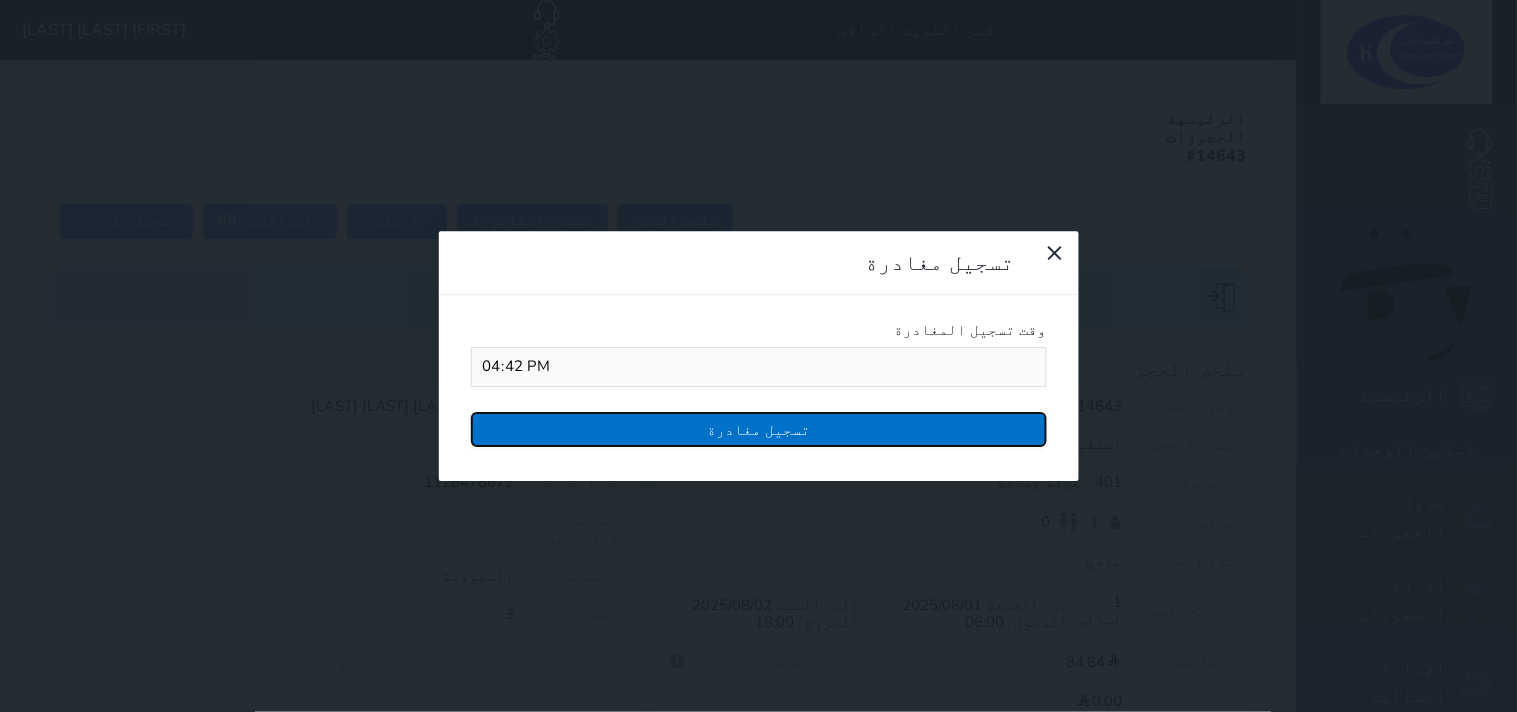 click on "تسجيل مغادرة" at bounding box center (759, 429) 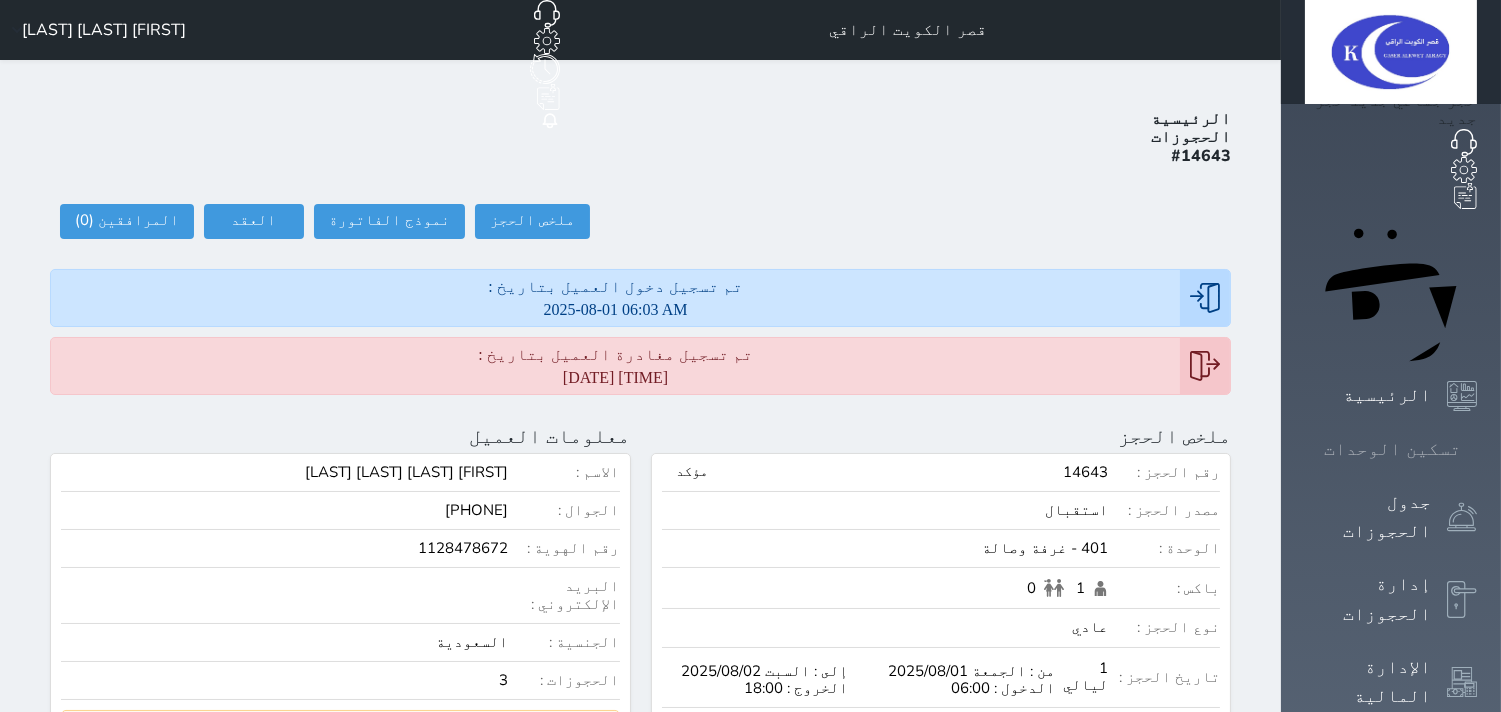 click 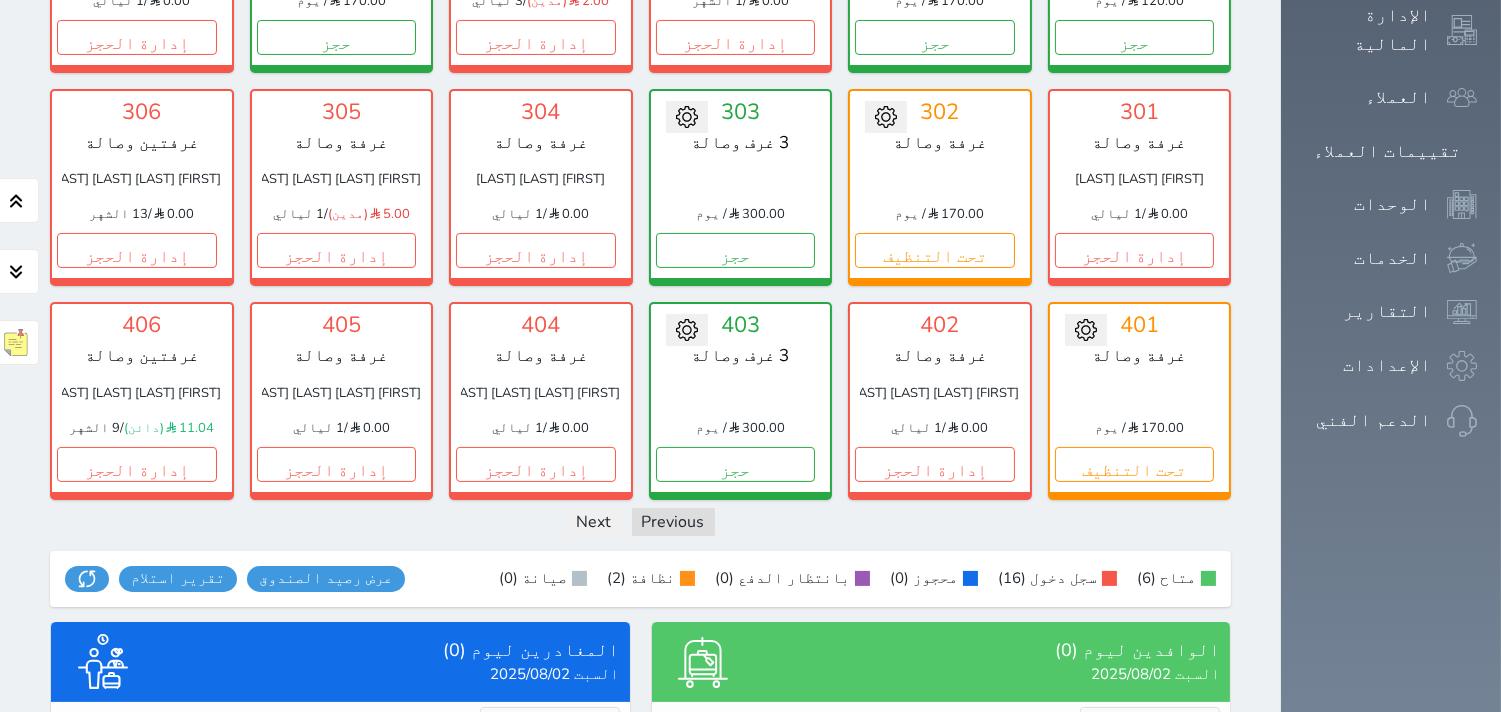 scroll, scrollTop: 844, scrollLeft: 0, axis: vertical 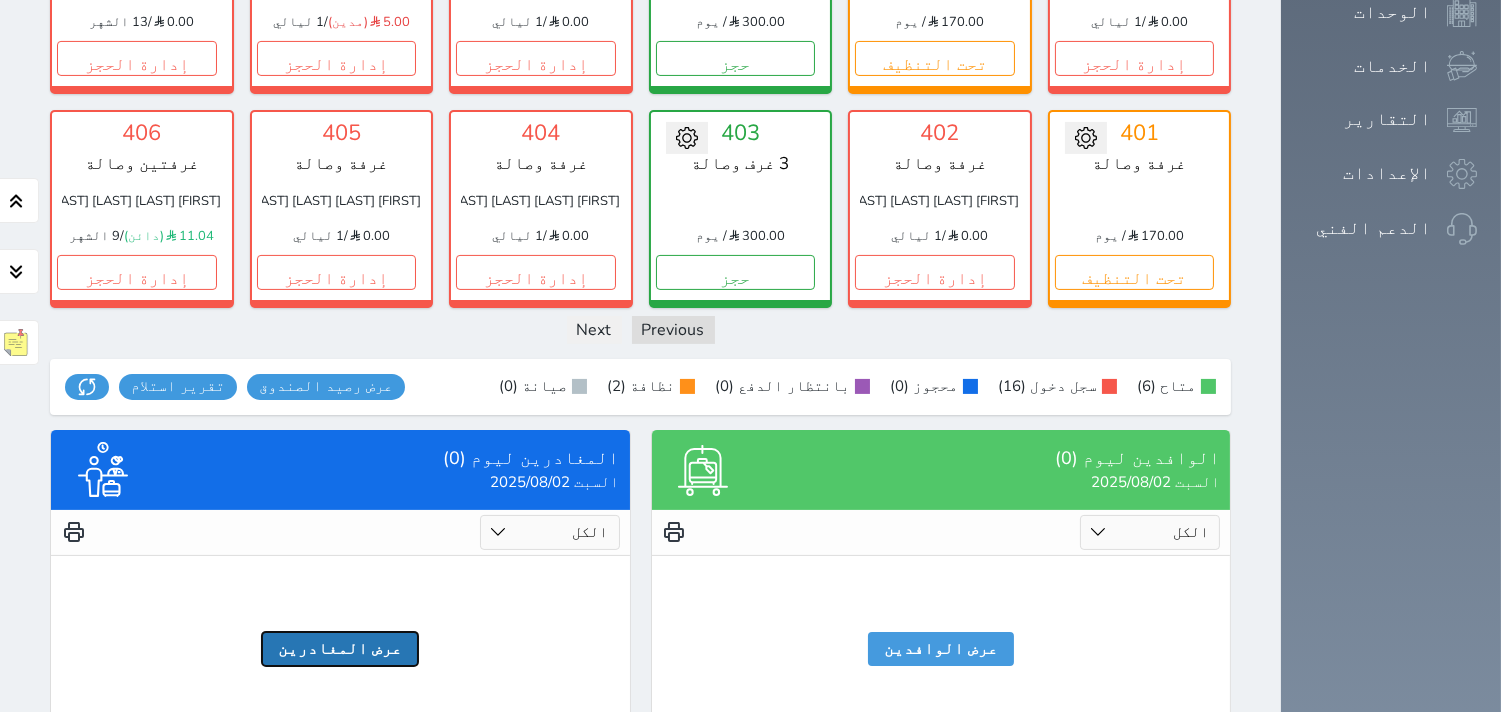 click on "عرض المغادرين" at bounding box center [340, 649] 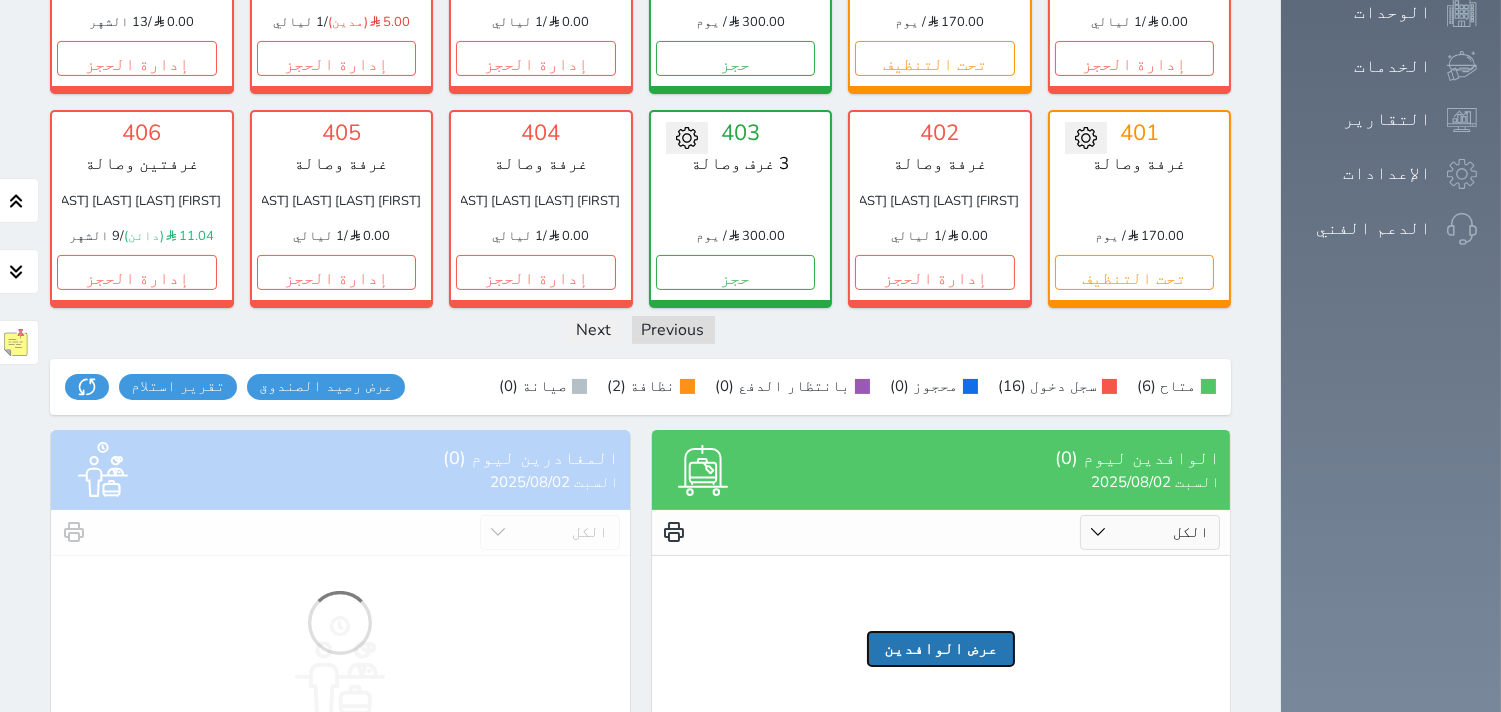 click on "عرض الوافدين" at bounding box center [941, 649] 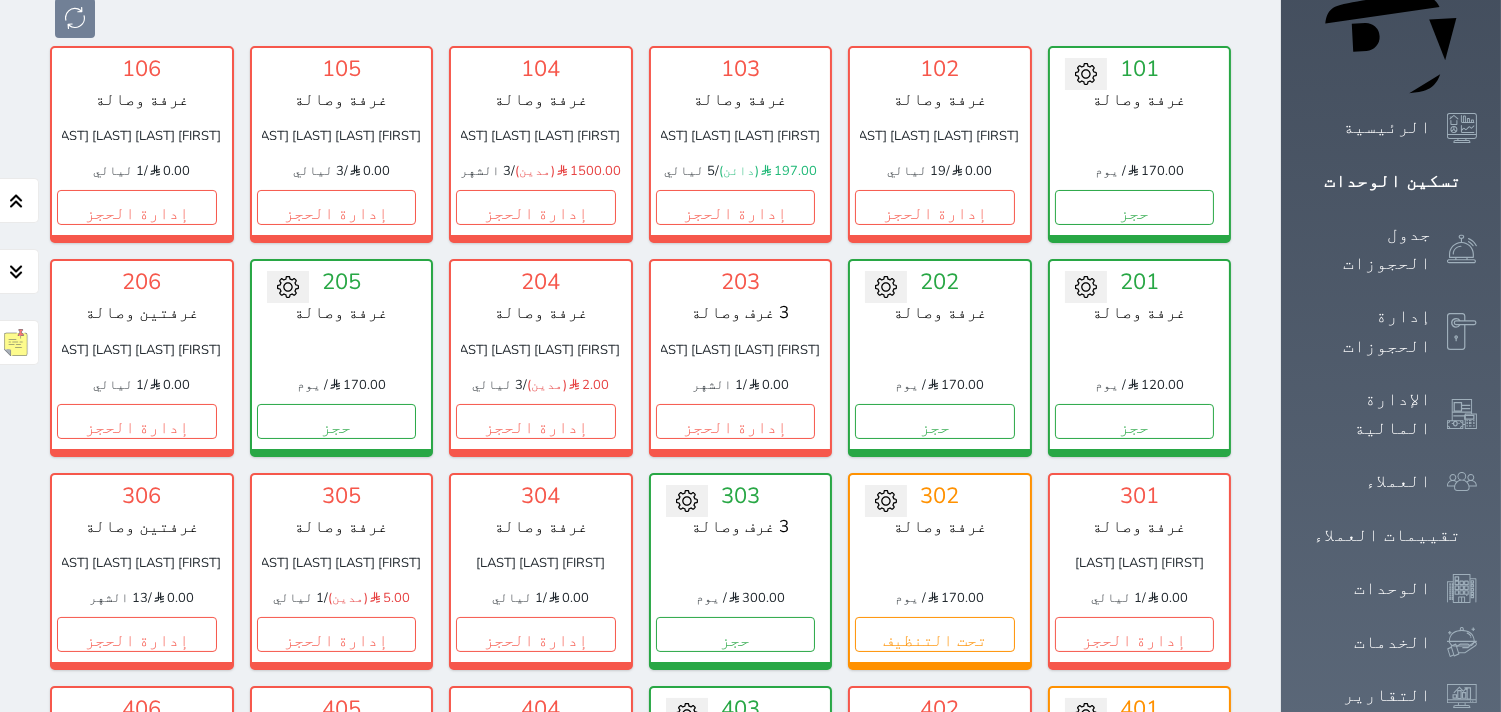 scroll, scrollTop: 444, scrollLeft: 0, axis: vertical 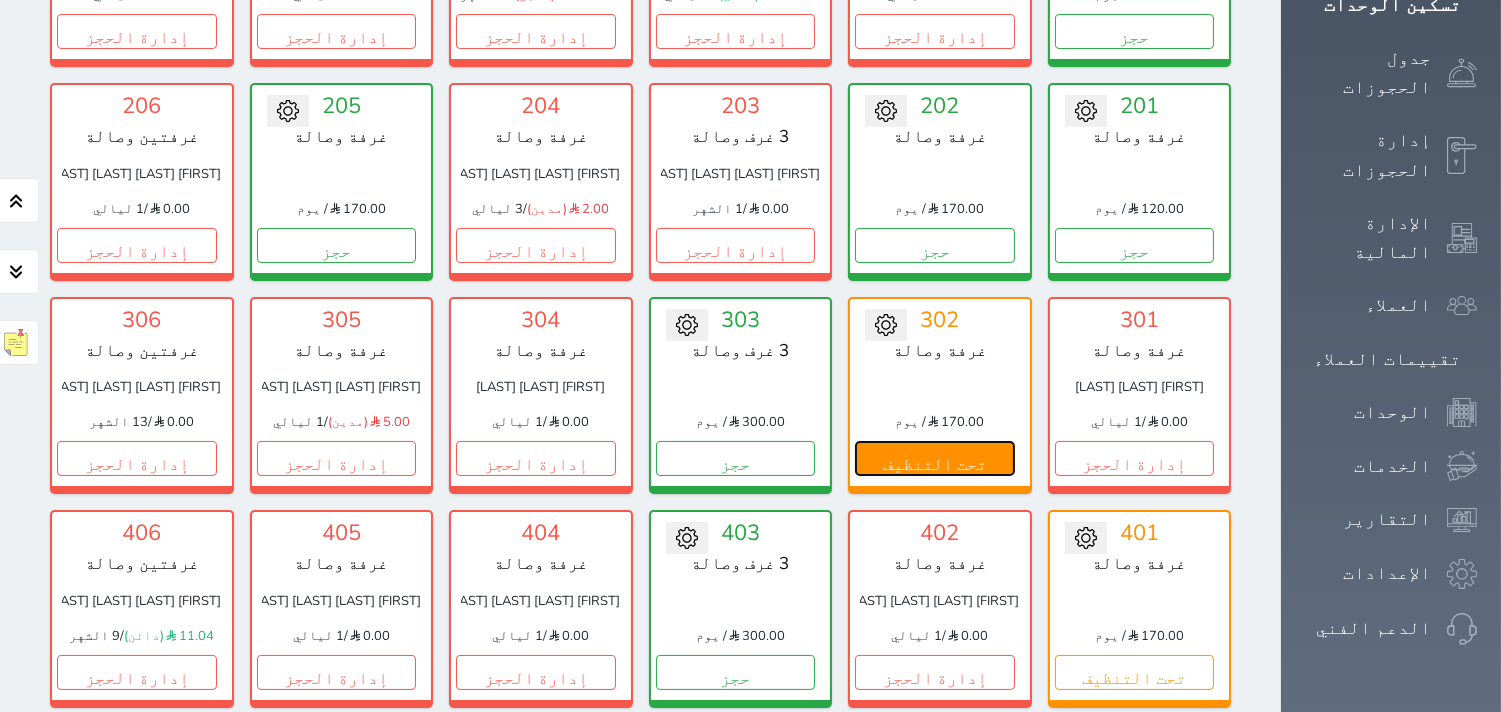 drag, startPoint x: 997, startPoint y: 424, endPoint x: 988, endPoint y: 406, distance: 20.12461 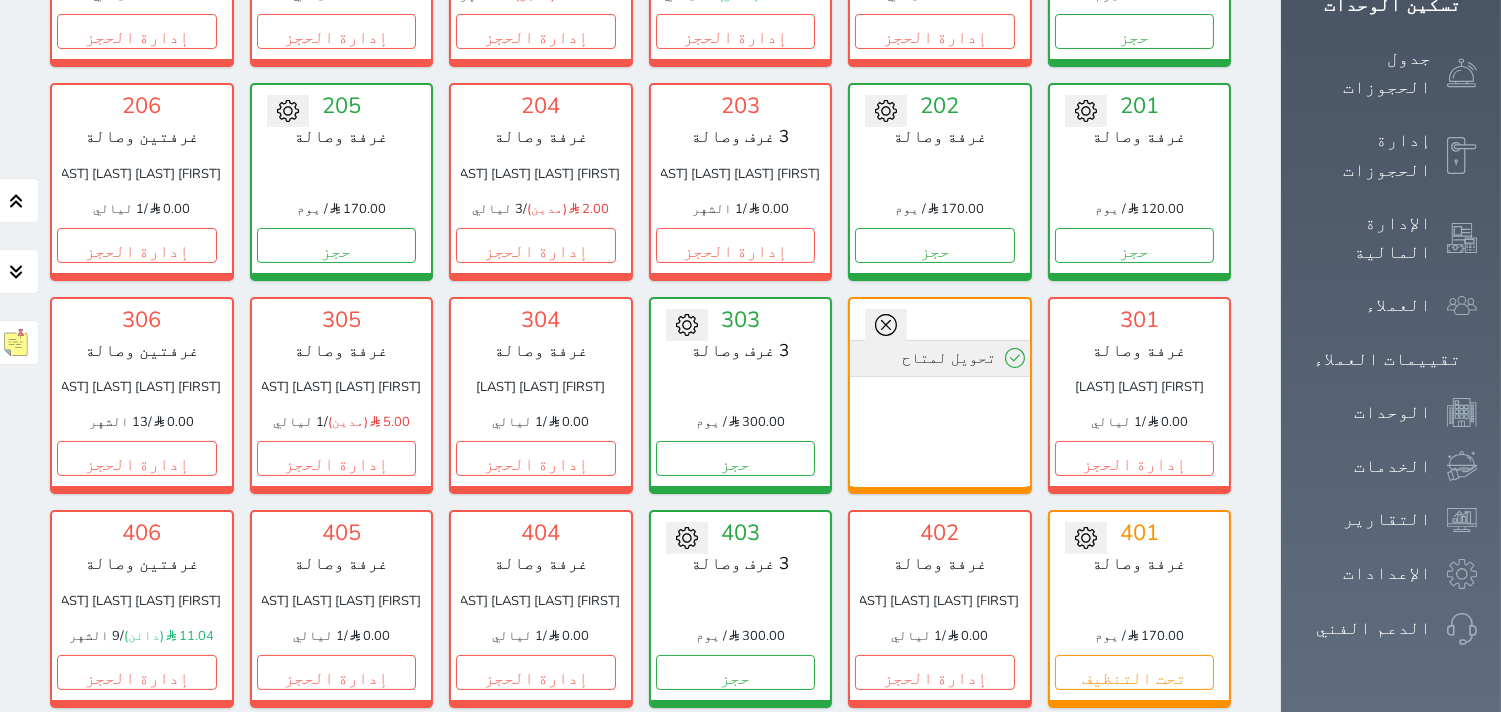 click 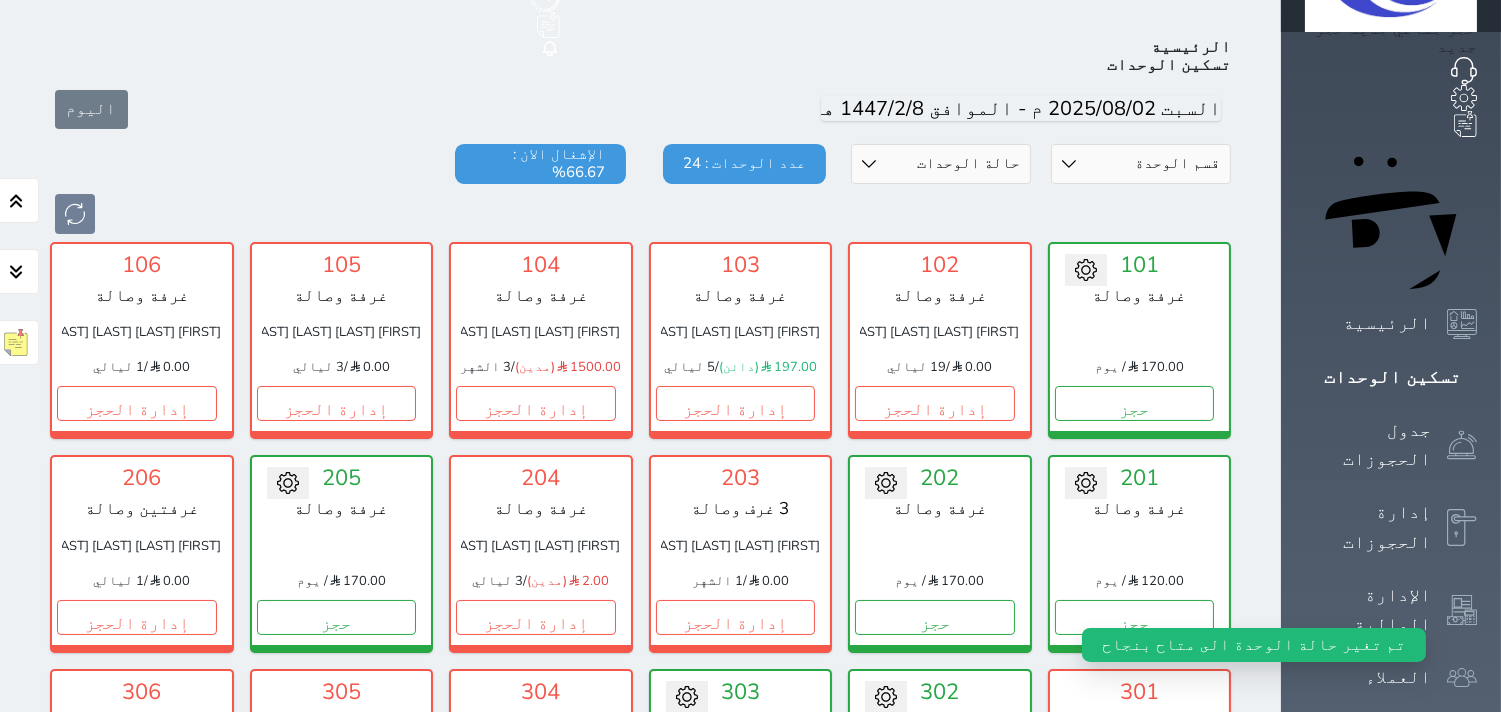 scroll, scrollTop: 111, scrollLeft: 0, axis: vertical 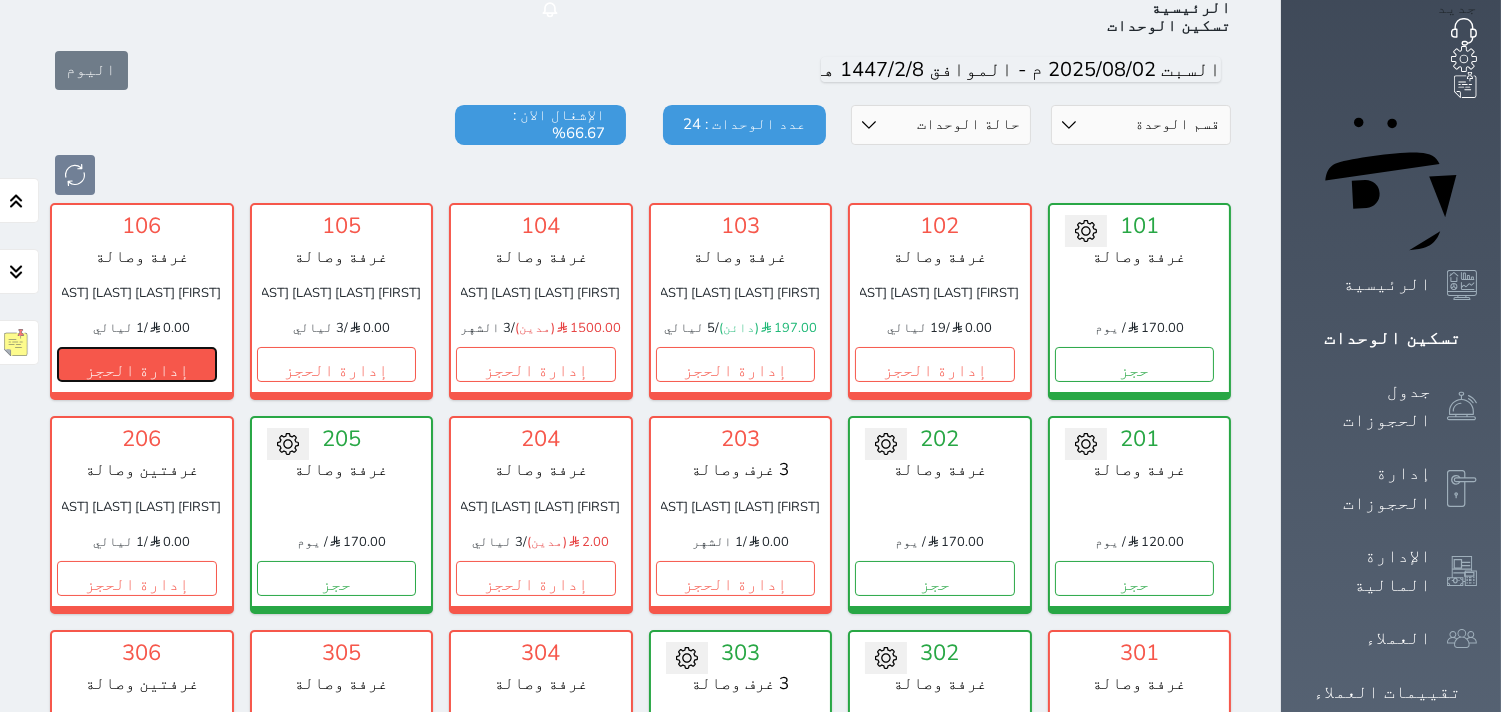 click on "إدارة الحجز" at bounding box center (137, 364) 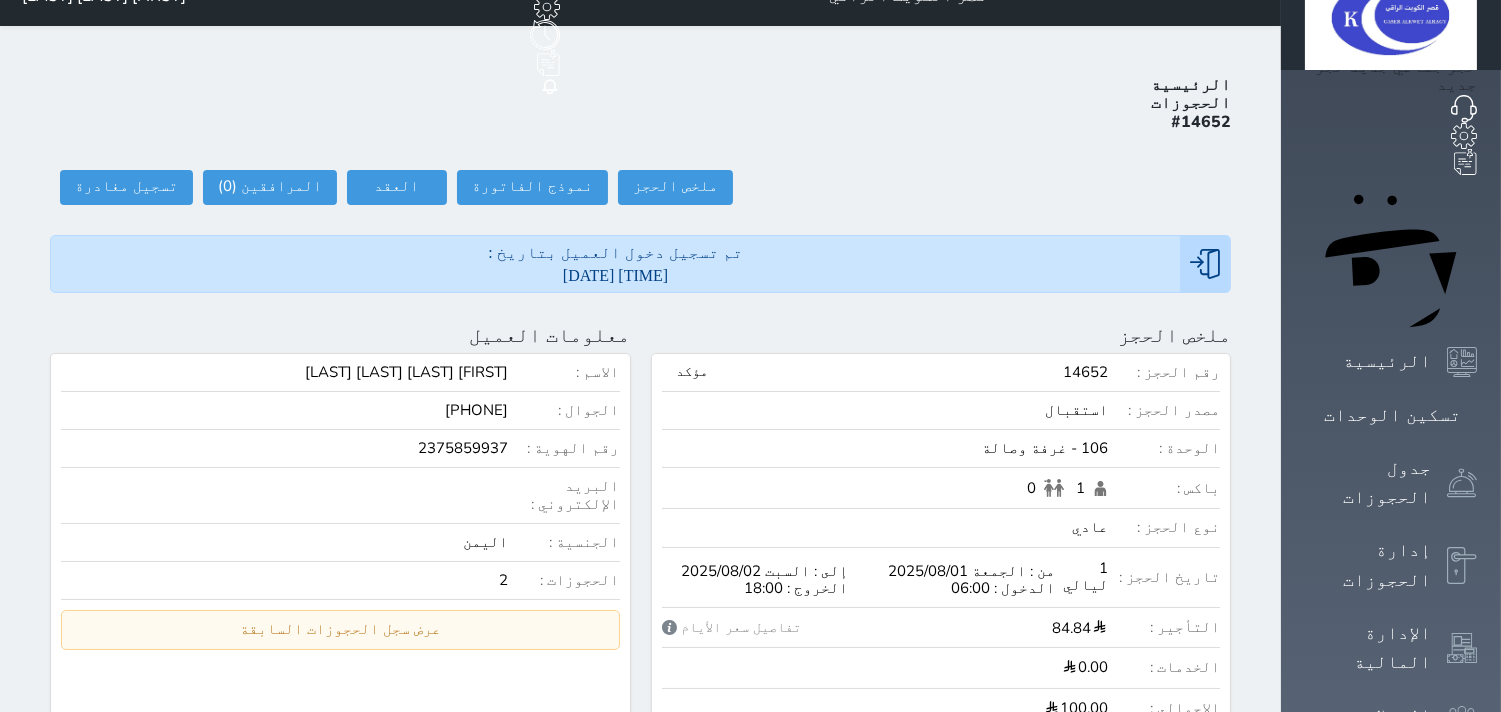 scroll, scrollTop: 0, scrollLeft: 0, axis: both 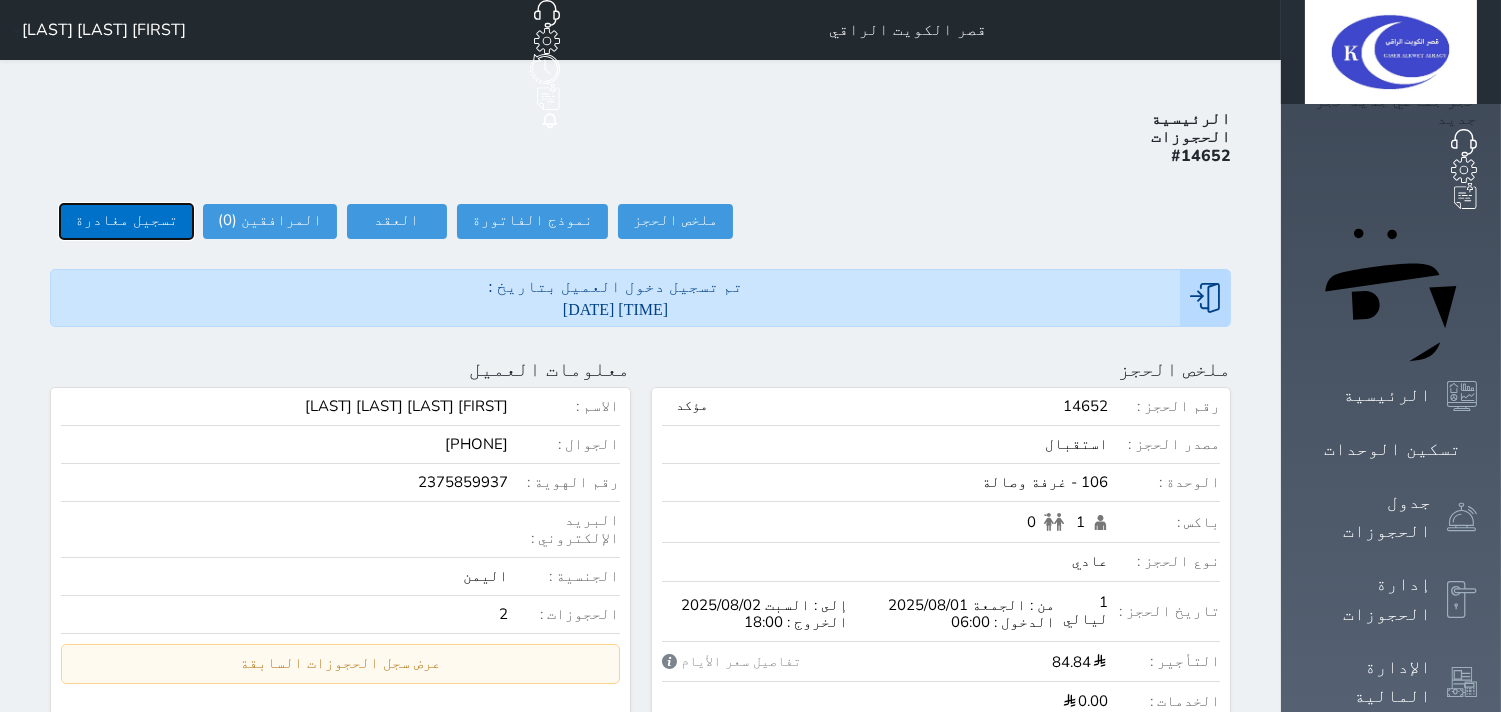 click on "تسجيل مغادرة" at bounding box center [126, 221] 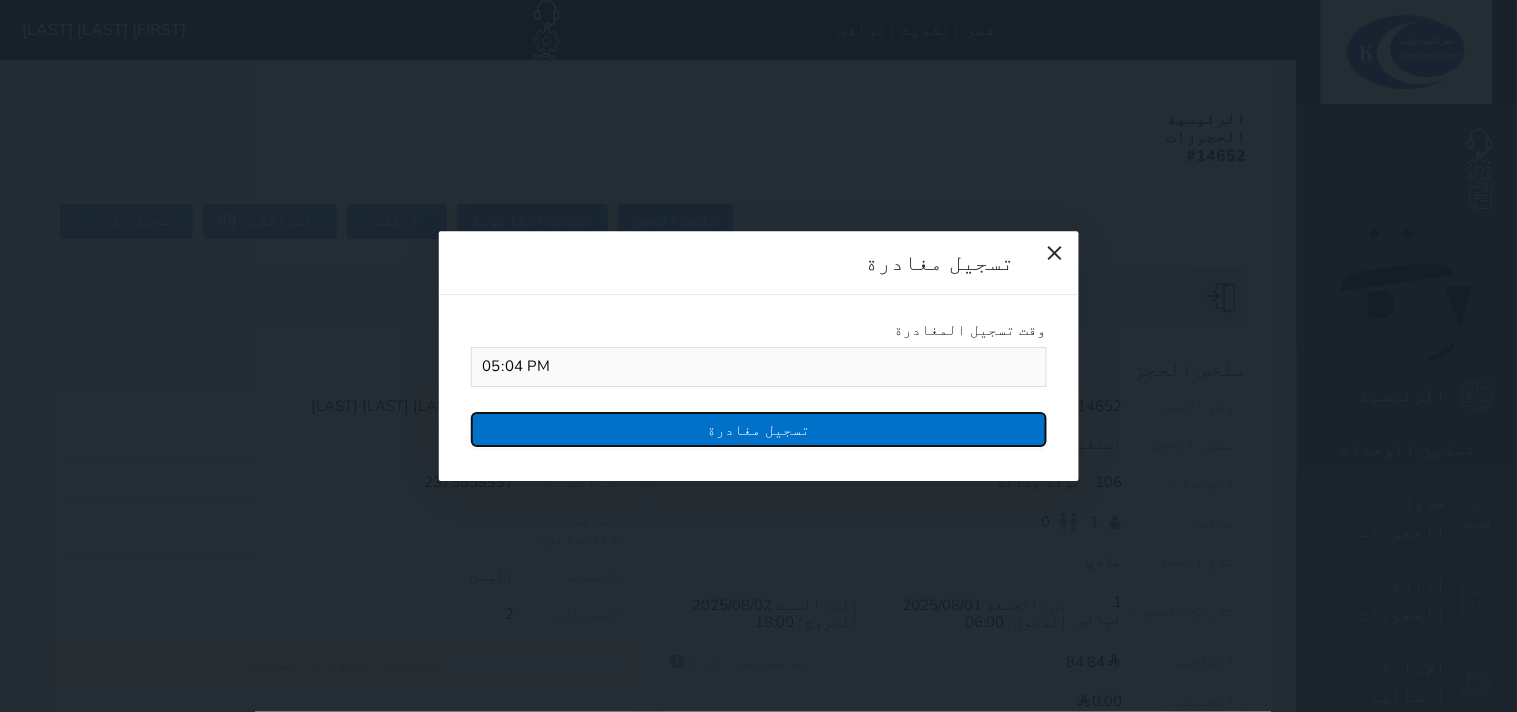 click on "تسجيل مغادرة" at bounding box center [759, 429] 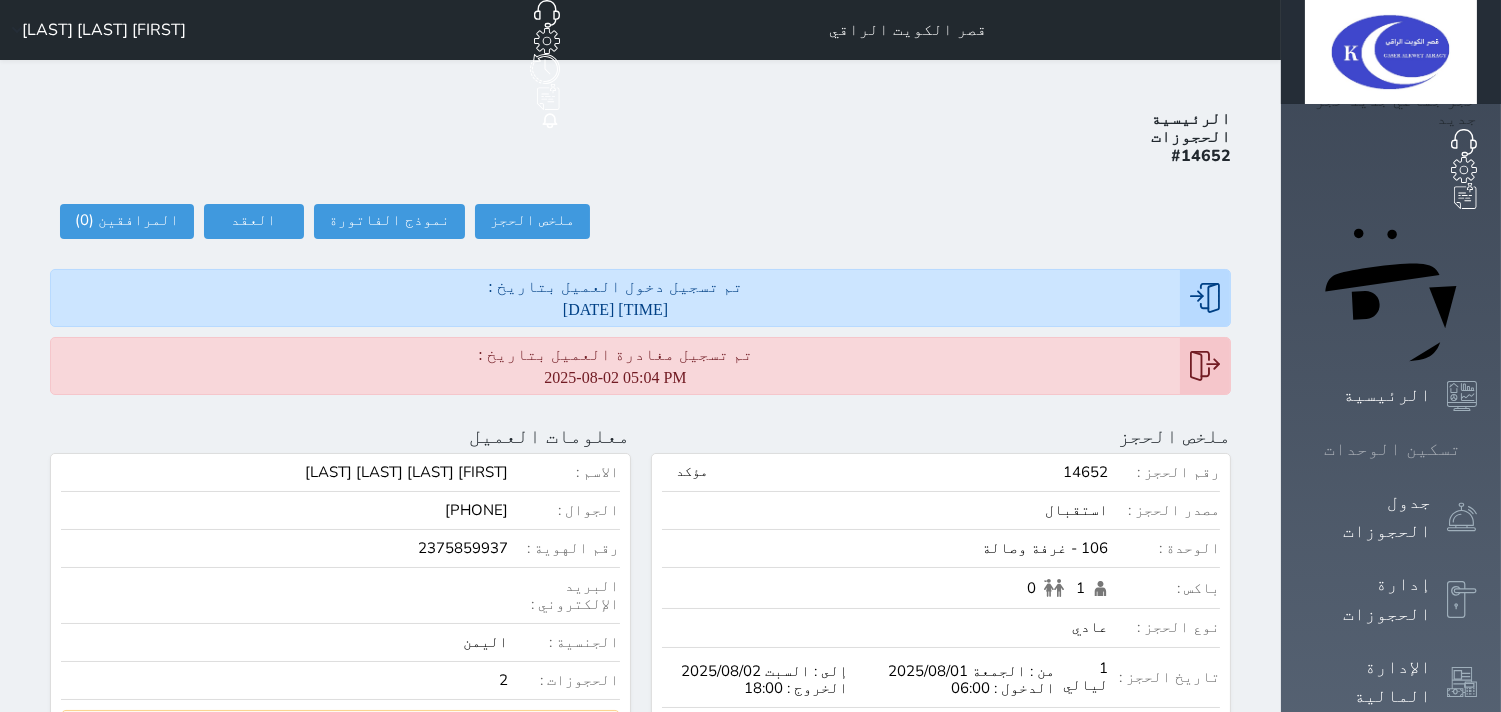 click at bounding box center (1477, 449) 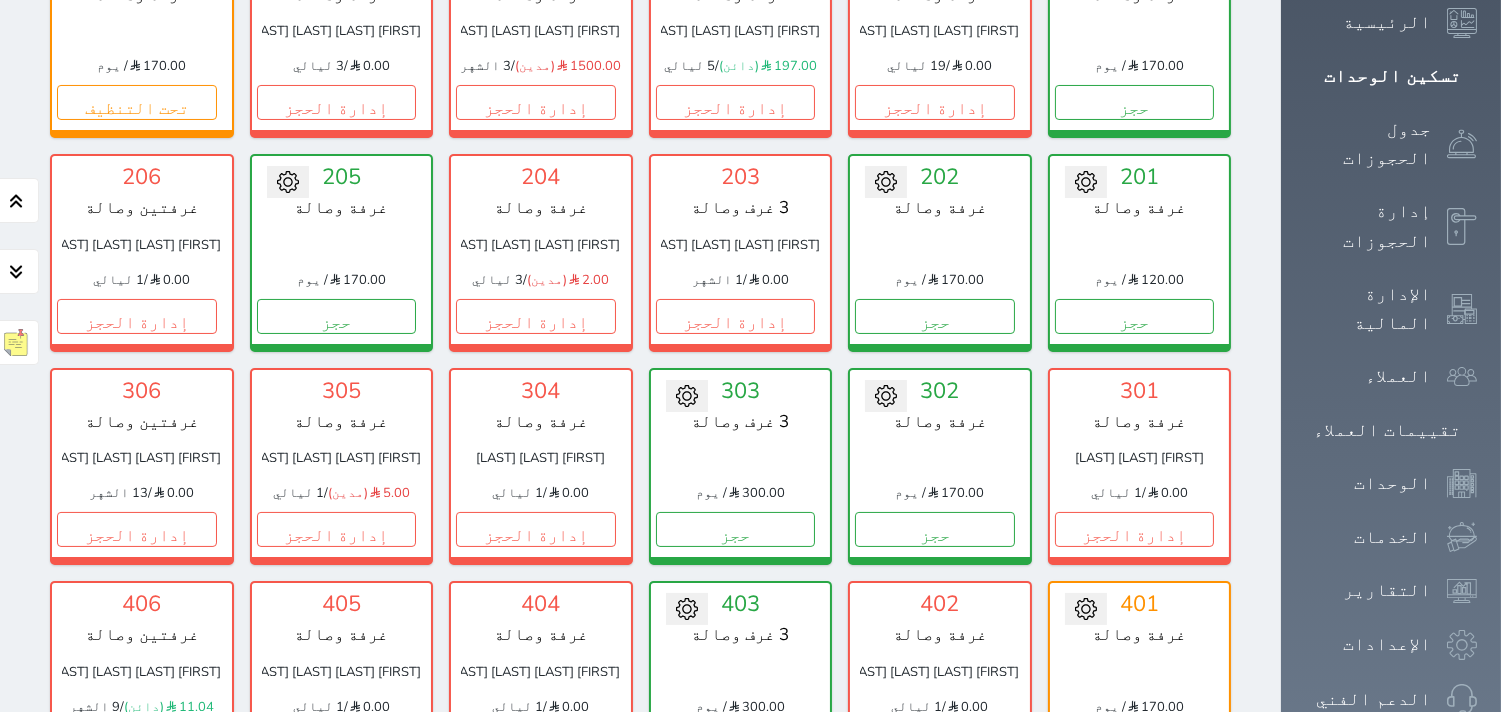 scroll, scrollTop: 411, scrollLeft: 0, axis: vertical 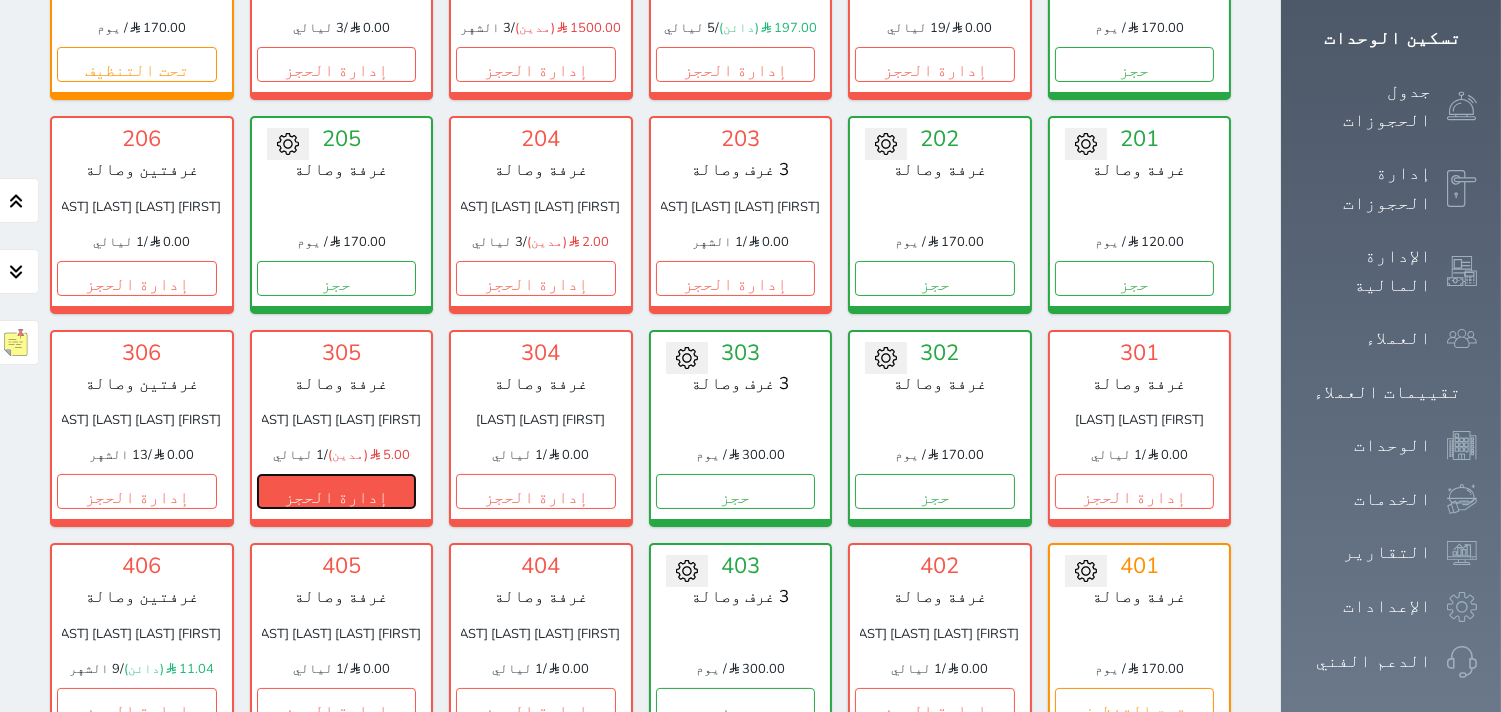 click on "إدارة الحجز" at bounding box center (337, 491) 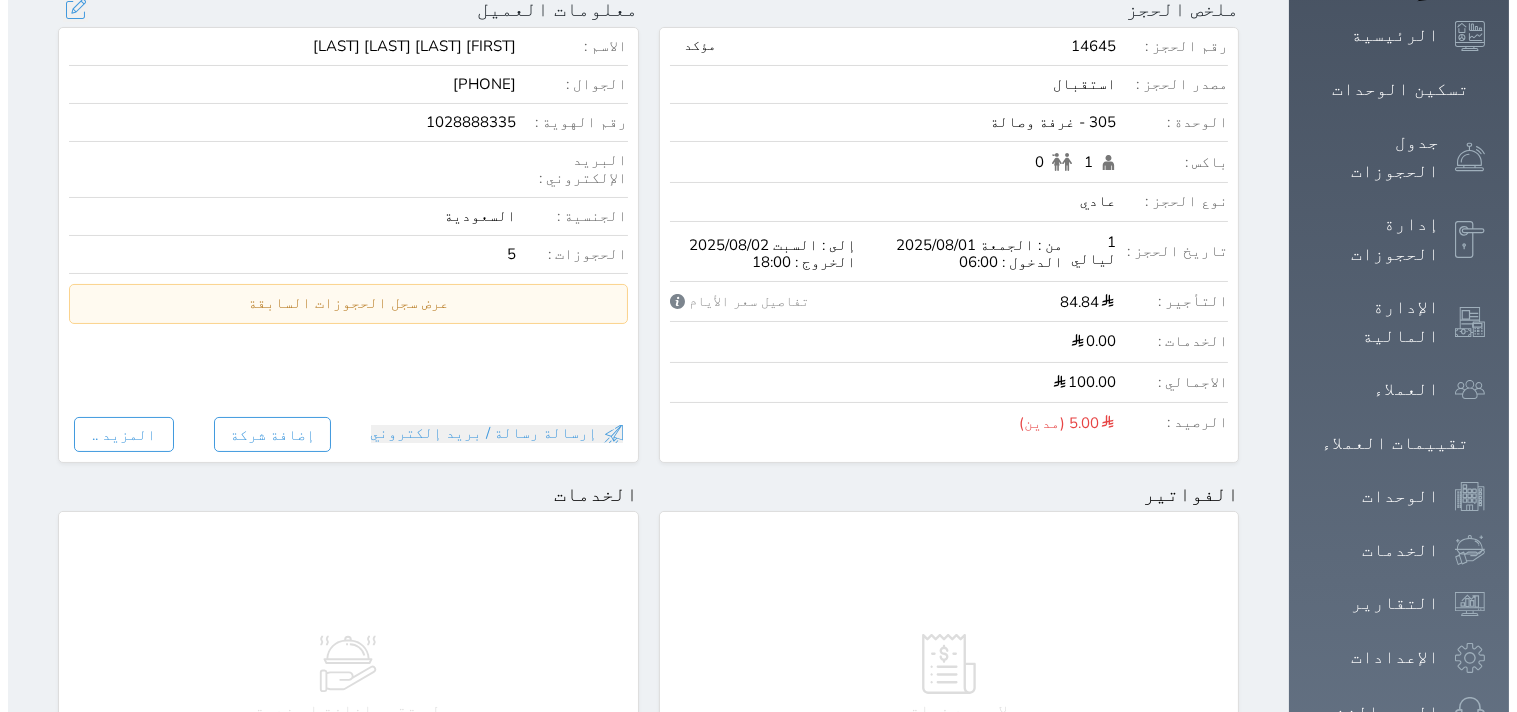 scroll, scrollTop: 777, scrollLeft: 0, axis: vertical 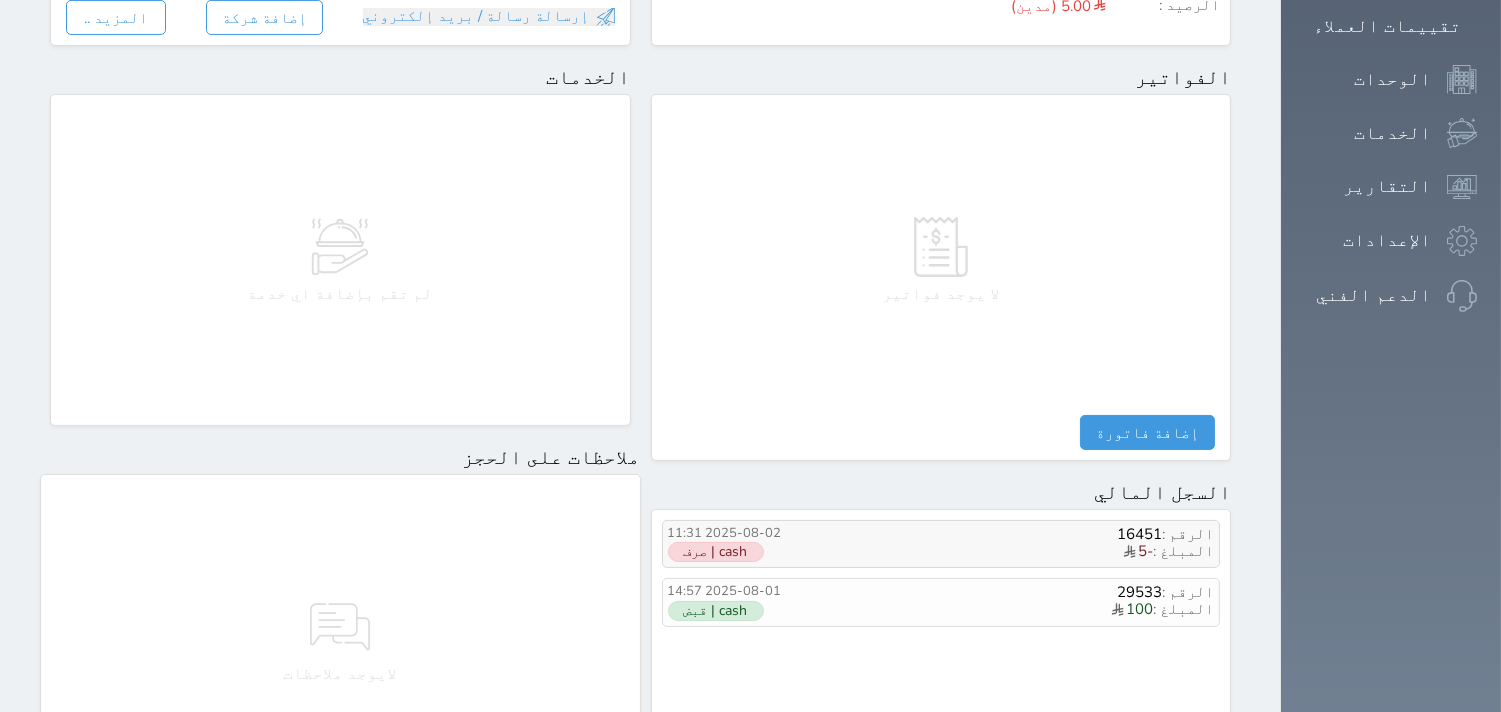 click on "cash | صرف" at bounding box center (716, 552) 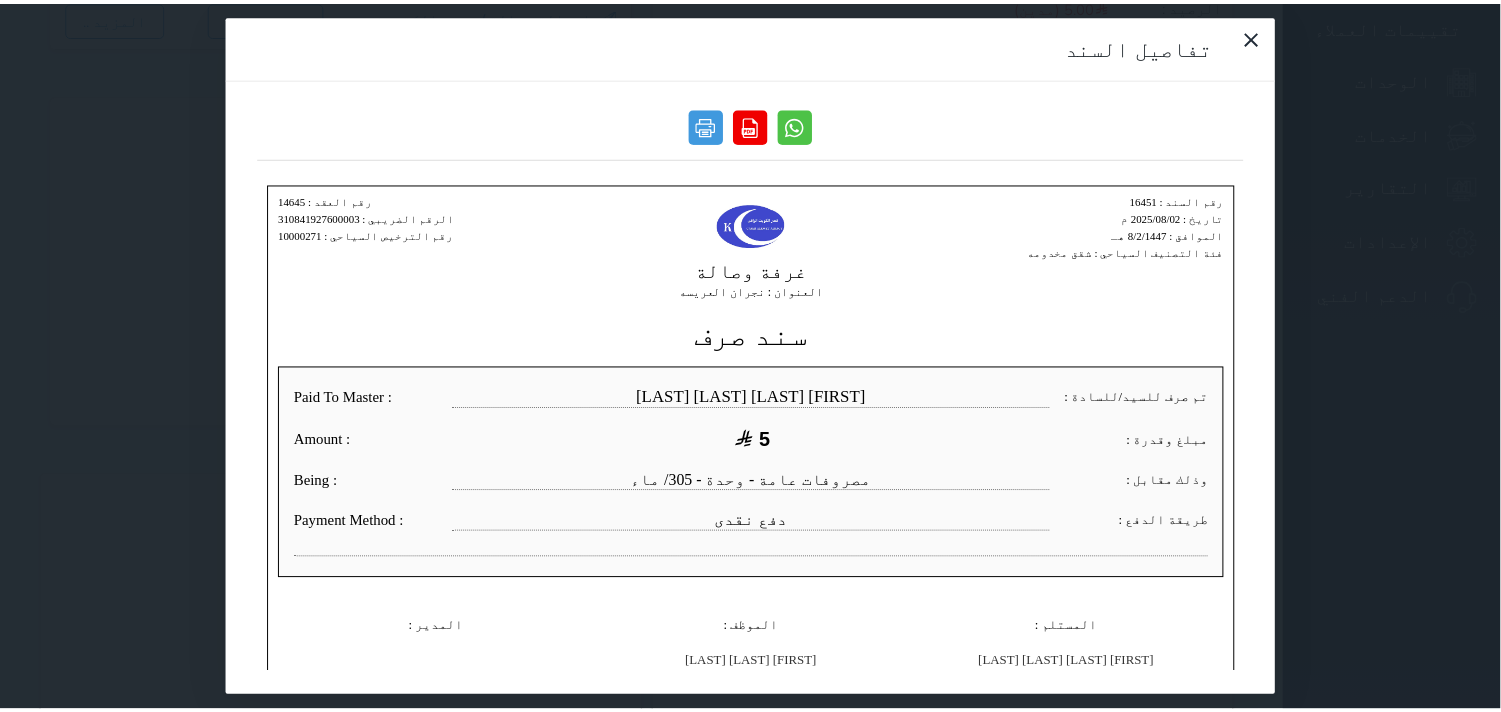 scroll, scrollTop: 111, scrollLeft: 0, axis: vertical 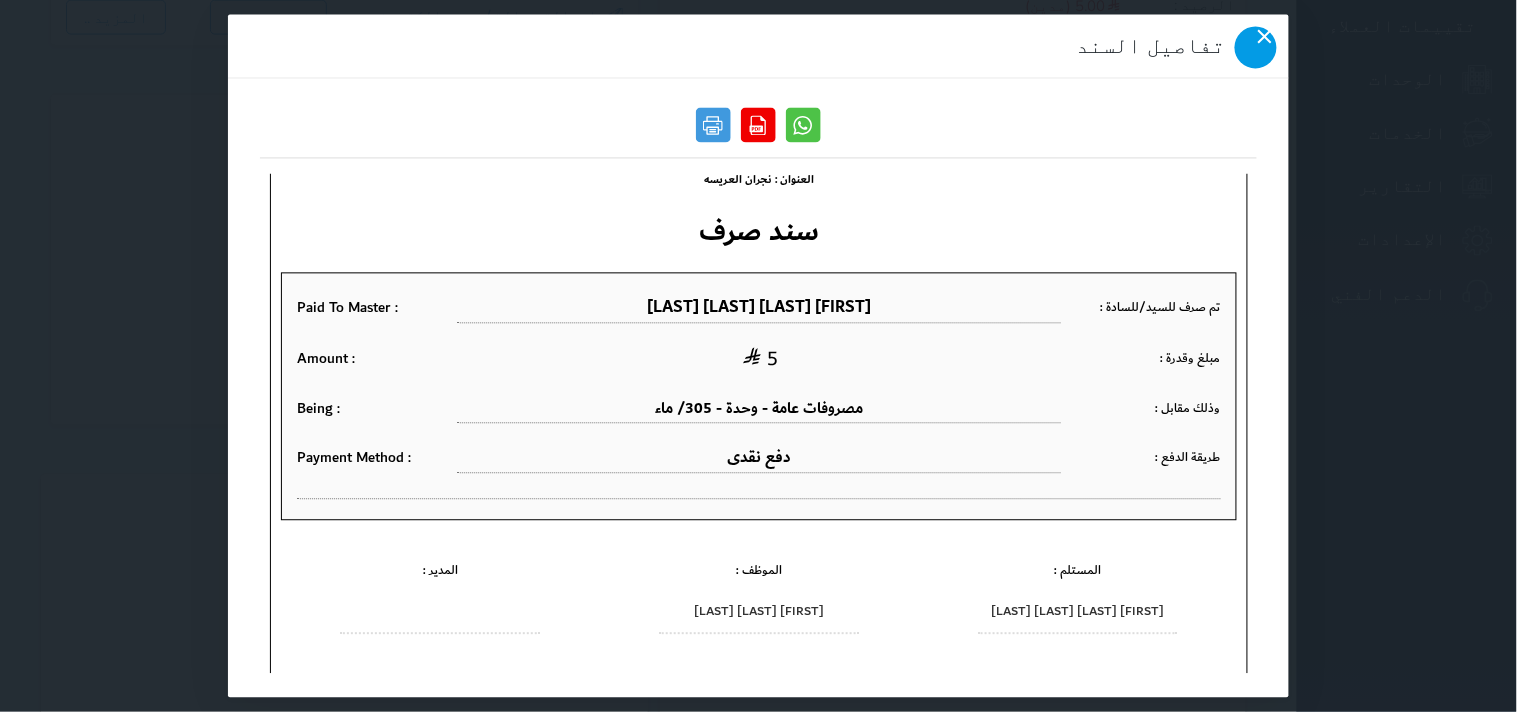 click at bounding box center [1256, 48] 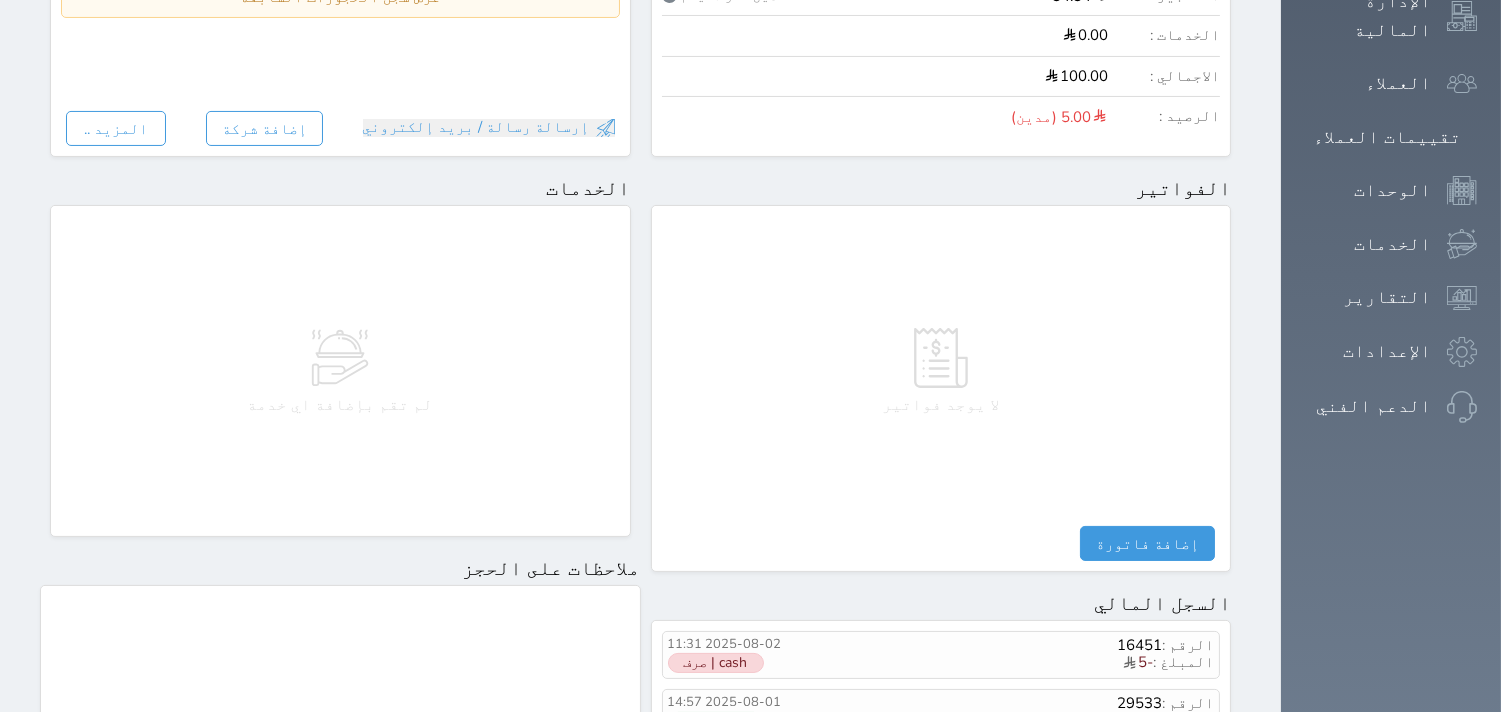 scroll, scrollTop: 1000, scrollLeft: 0, axis: vertical 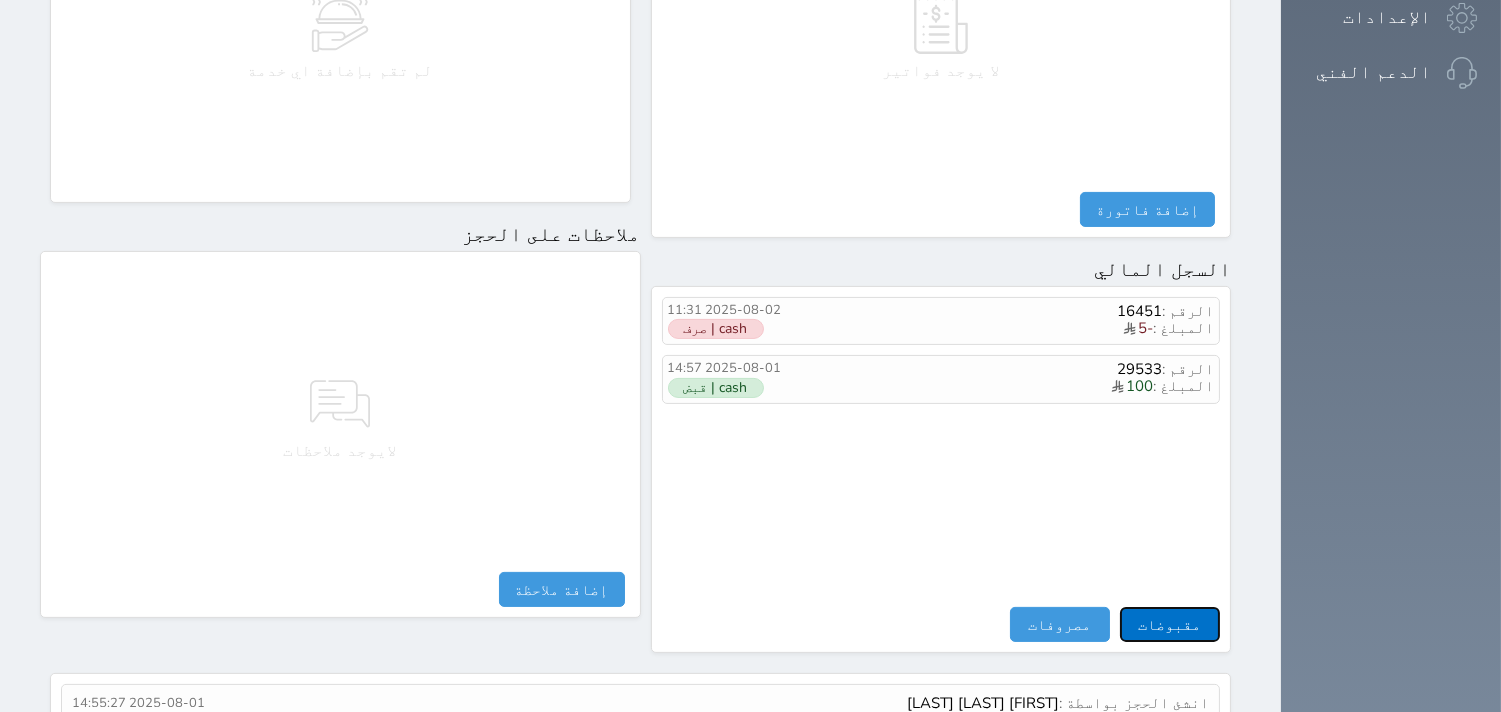 click on "مقبوضات" at bounding box center (1170, 624) 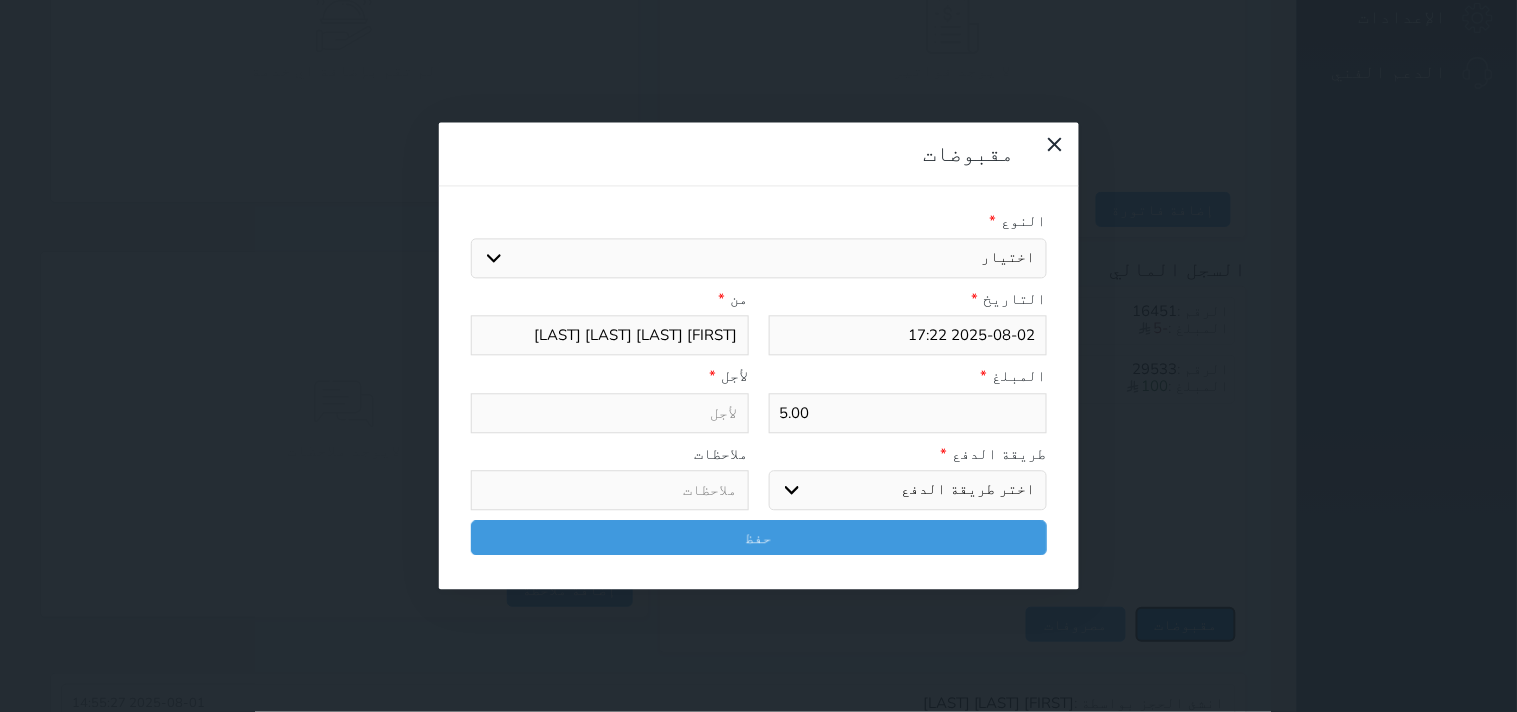 select 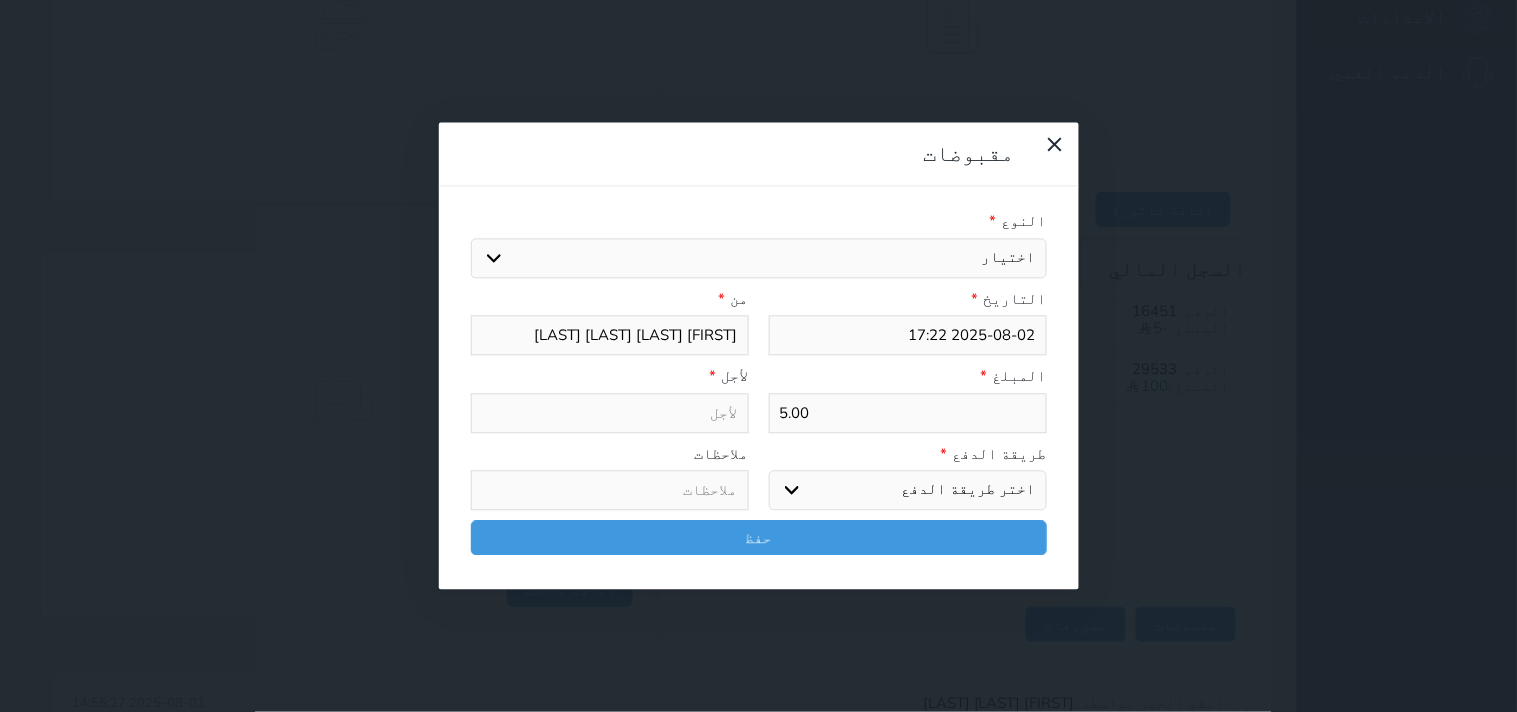 click on "اختيار   مقبوضات عامة قيمة إيجار فواتير تامين عربون لا ينطبق آخر مغسلة واي فاي - الإنترنت مواقف السيارات طعام الأغذية والمشروبات مشروبات المشروبات الباردة المشروبات الساخنة الإفطار غداء عشاء مخبز و كعك حمام سباحة الصالة الرياضية سبا و خدمات الجمال اختيار وإسقاط (خدمات النقل) ميني بار كابل - تلفزيون سرير إضافي تصفيف الشعر التسوق خدمات الجولات السياحية المنظمة خدمات الدليل السياحي الضريبه وبلدي" at bounding box center (759, 258) 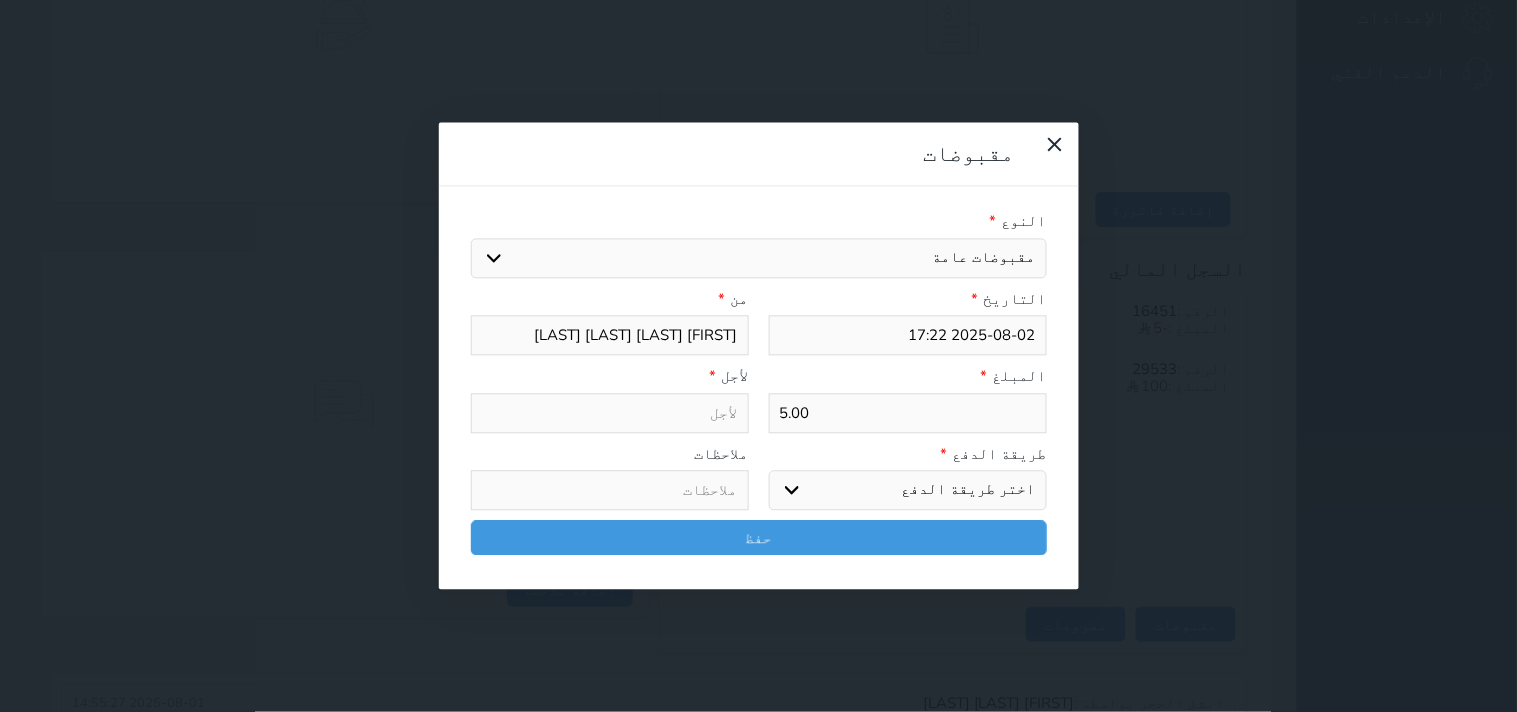 click on "اختيار   مقبوضات عامة قيمة إيجار فواتير تامين عربون لا ينطبق آخر مغسلة واي فاي - الإنترنت مواقف السيارات طعام الأغذية والمشروبات مشروبات المشروبات الباردة المشروبات الساخنة الإفطار غداء عشاء مخبز و كعك حمام سباحة الصالة الرياضية سبا و خدمات الجمال اختيار وإسقاط (خدمات النقل) ميني بار كابل - تلفزيون سرير إضافي تصفيف الشعر التسوق خدمات الجولات السياحية المنظمة خدمات الدليل السياحي الضريبه وبلدي" at bounding box center (759, 258) 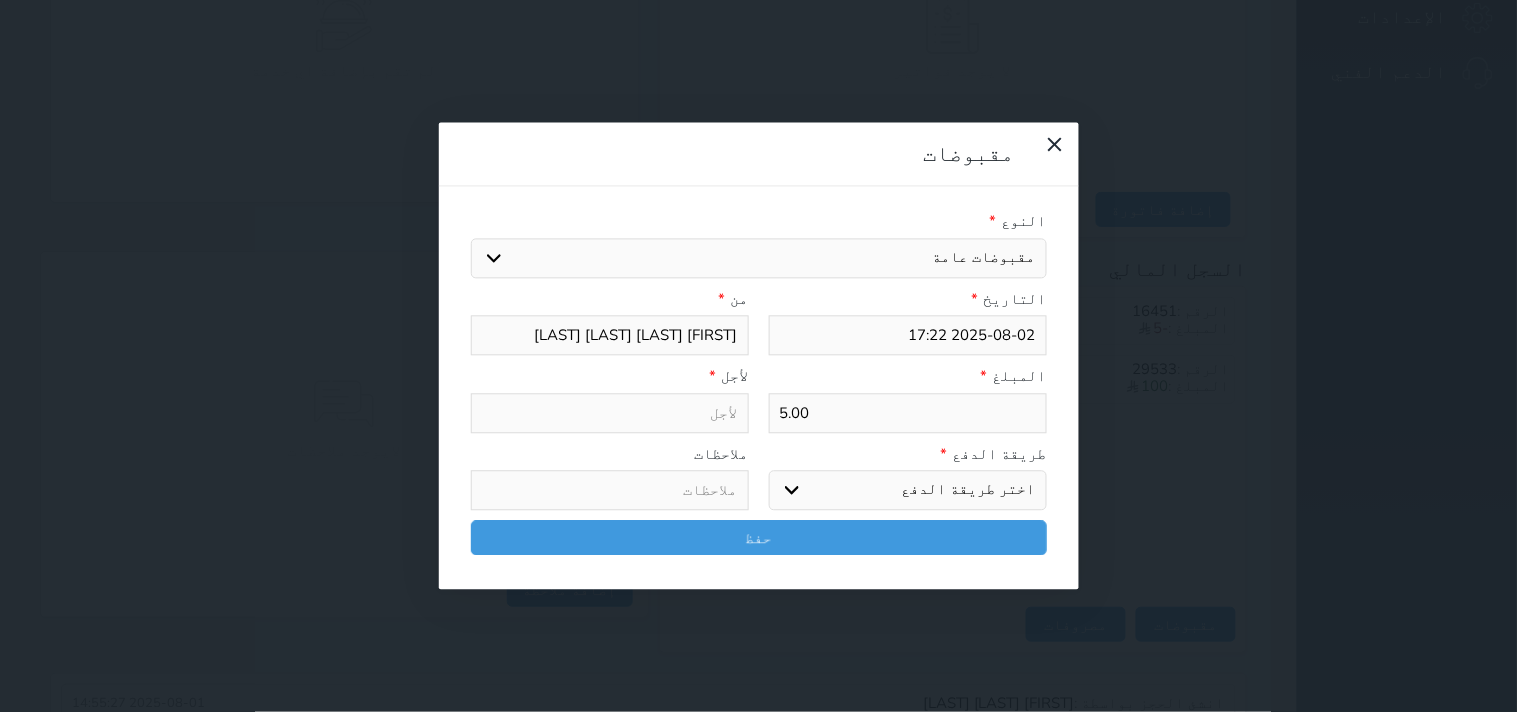 select 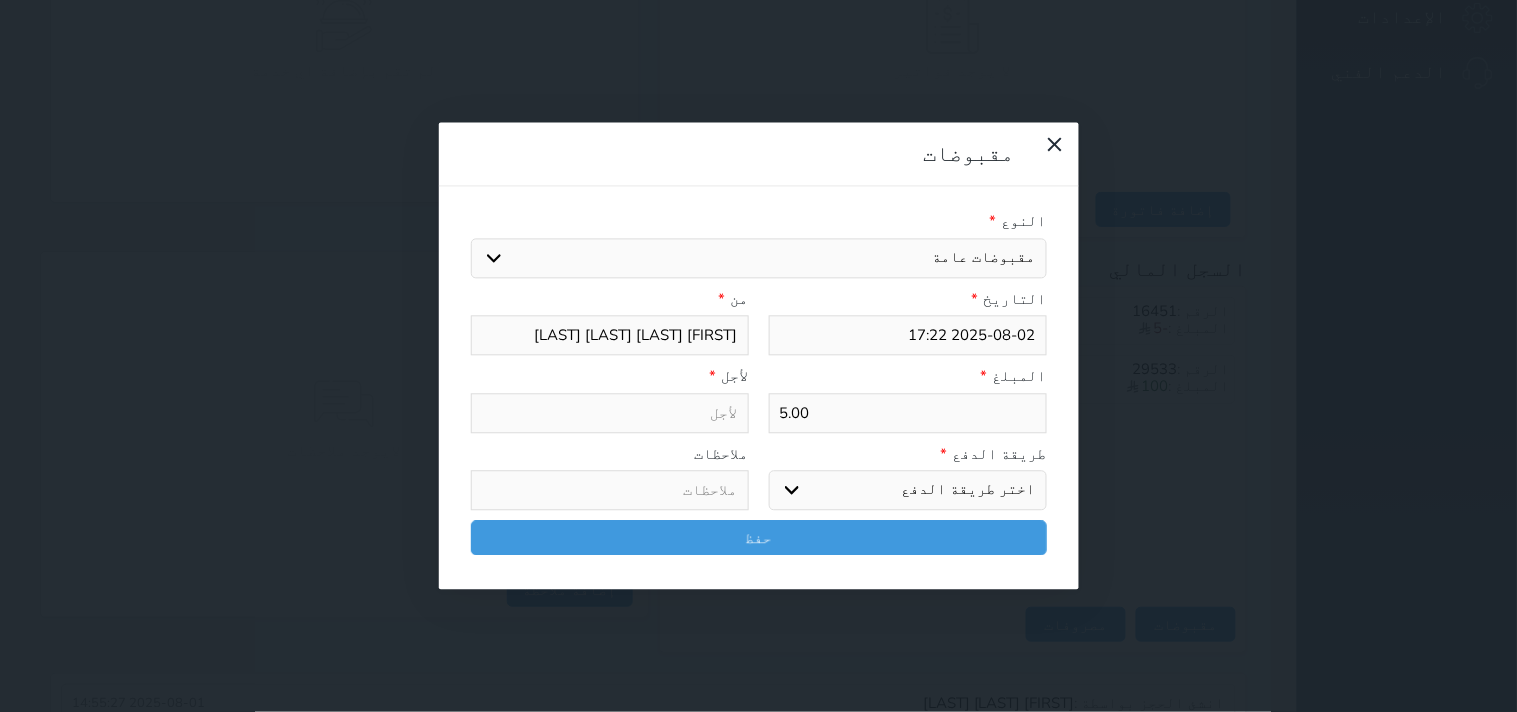 type on "مقبوضات عامة - الوحدة - 305" 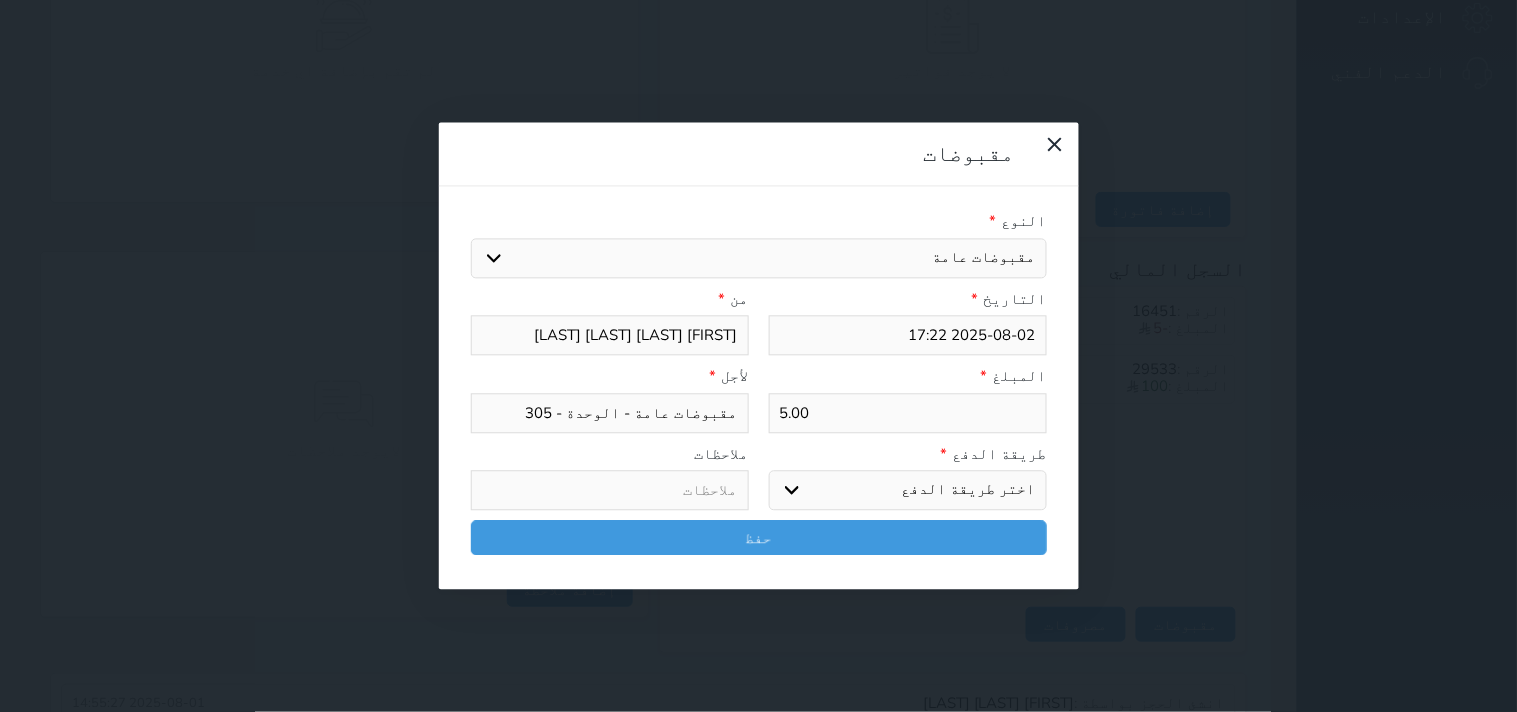 drag, startPoint x: 1030, startPoint y: 361, endPoint x: 1027, endPoint y: 381, distance: 20.22375 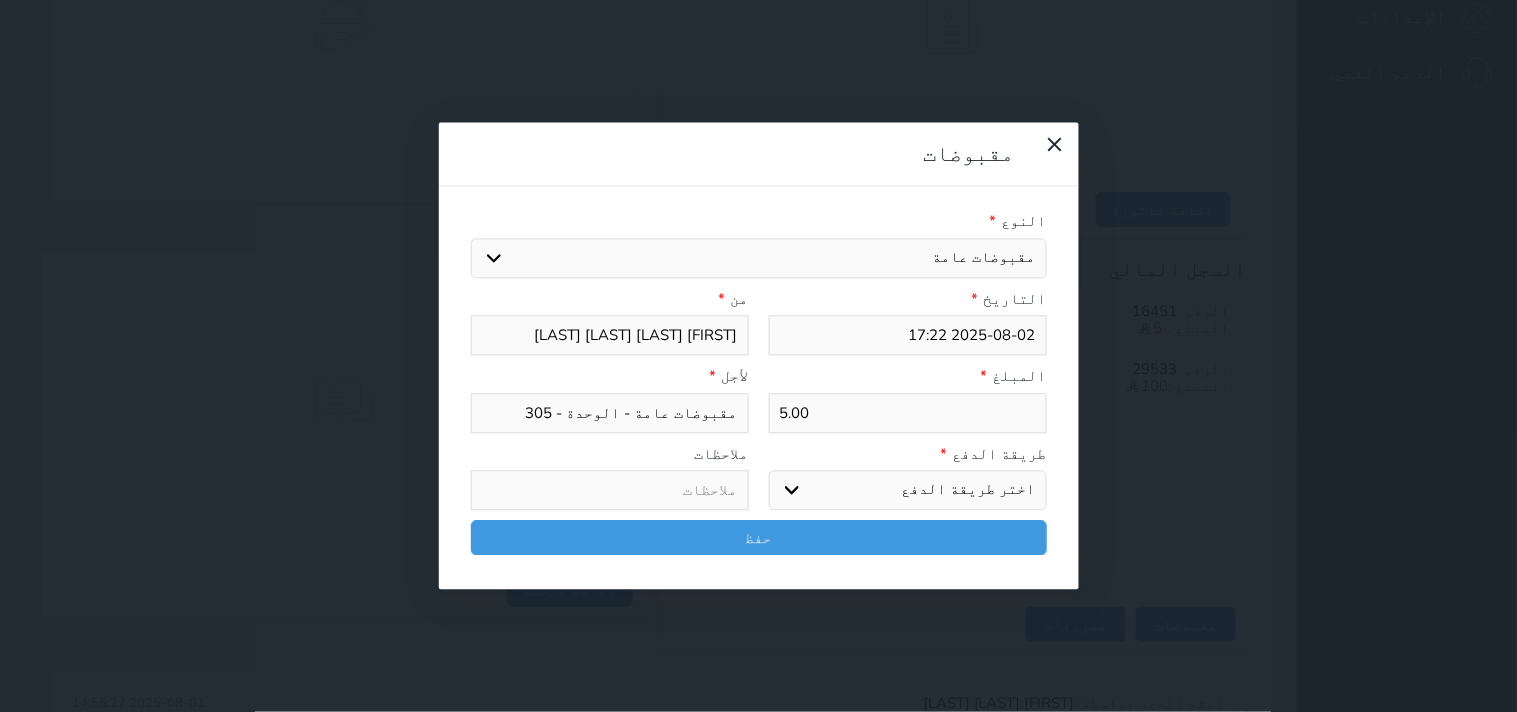 click on "اختر طريقة الدفع   دفع نقدى   تحويل بنكى   مدى   بطاقة ائتمان   آجل" at bounding box center [908, 491] 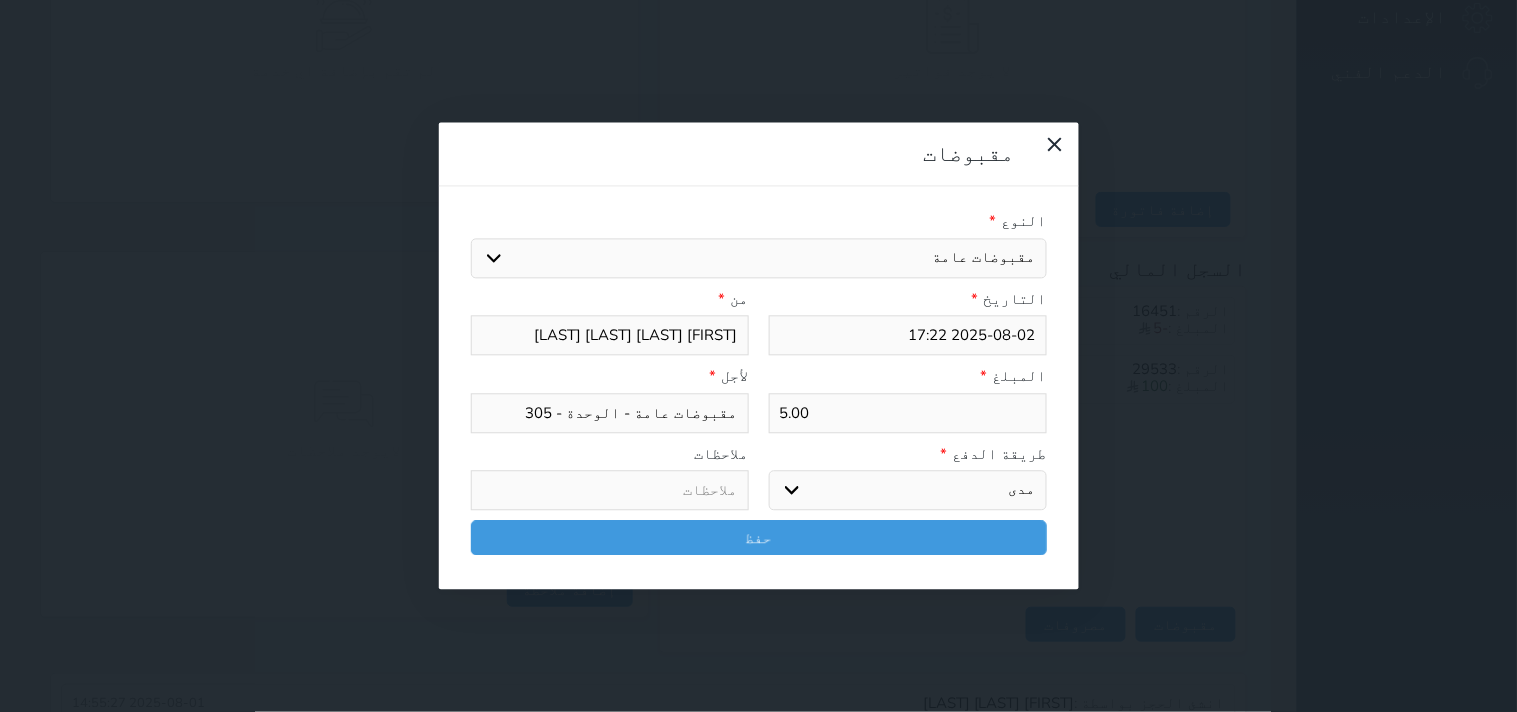 click on "اختر طريقة الدفع   دفع نقدى   تحويل بنكى   مدى   بطاقة ائتمان   آجل" at bounding box center (908, 491) 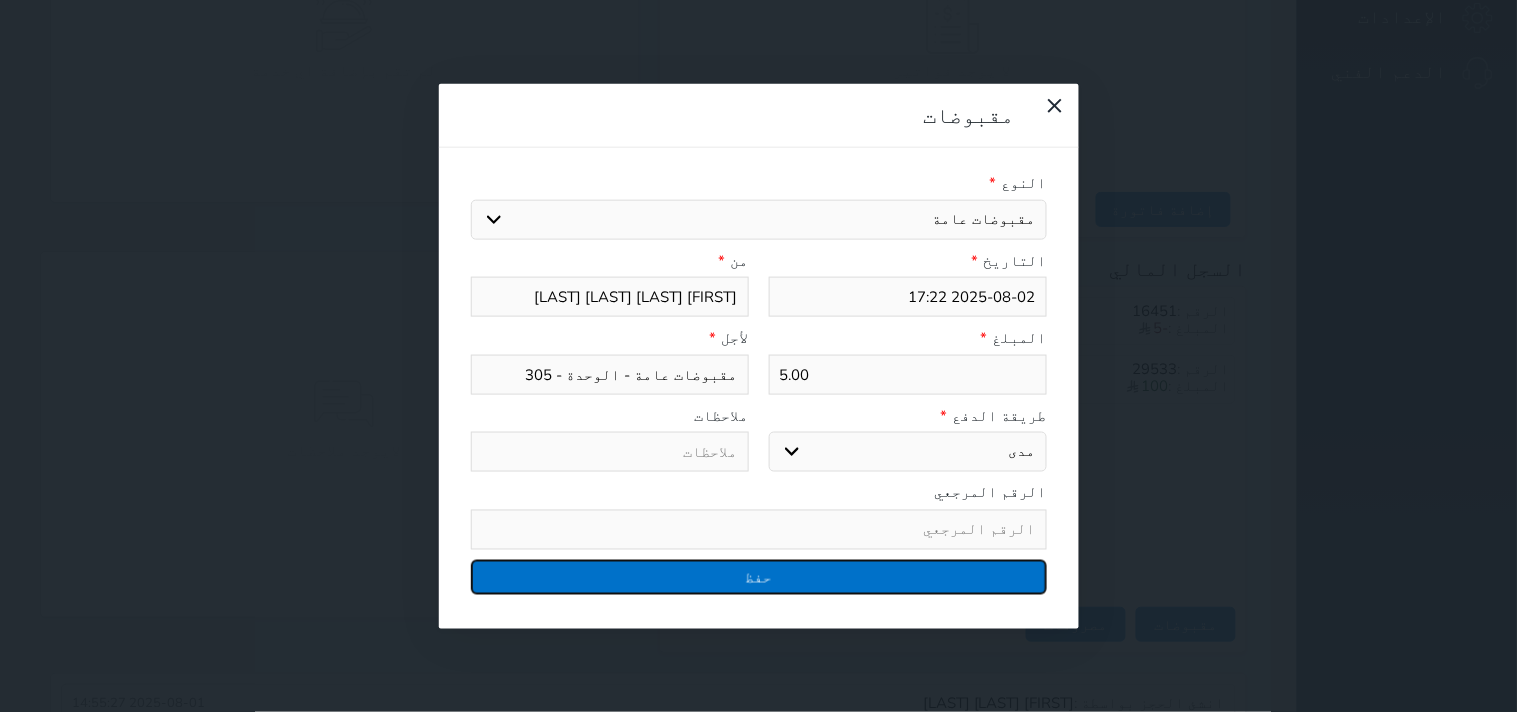 click on "حفظ" at bounding box center (759, 576) 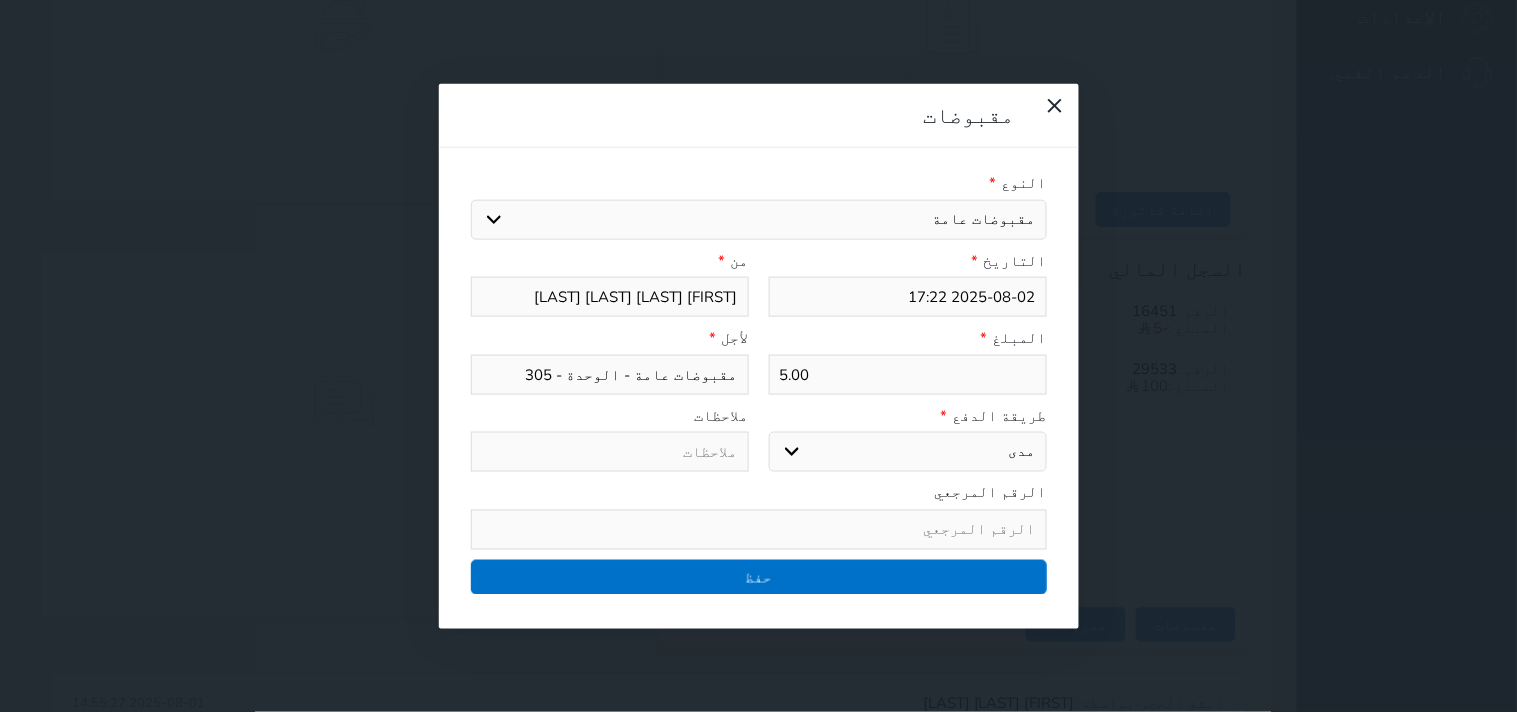 click at bounding box center (0, 0) 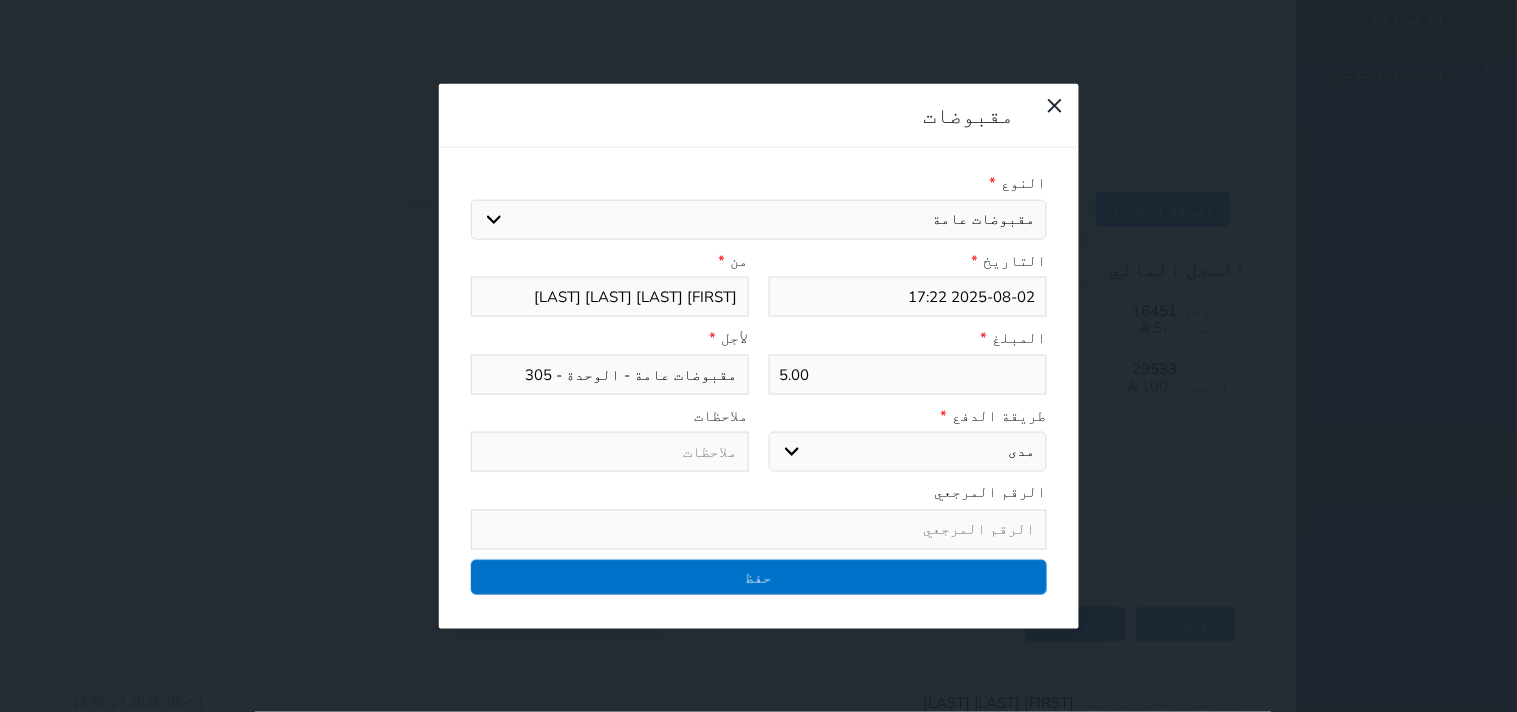select 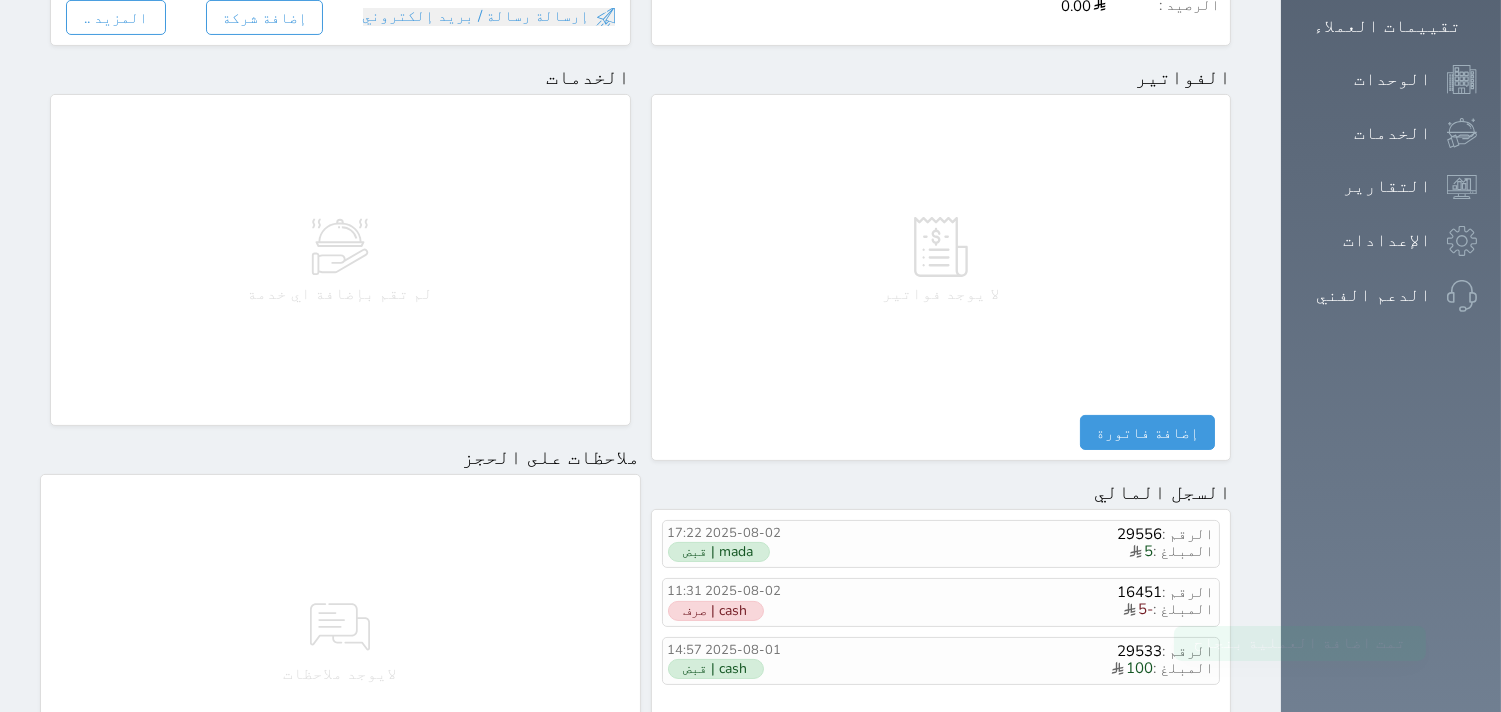 scroll, scrollTop: 0, scrollLeft: 0, axis: both 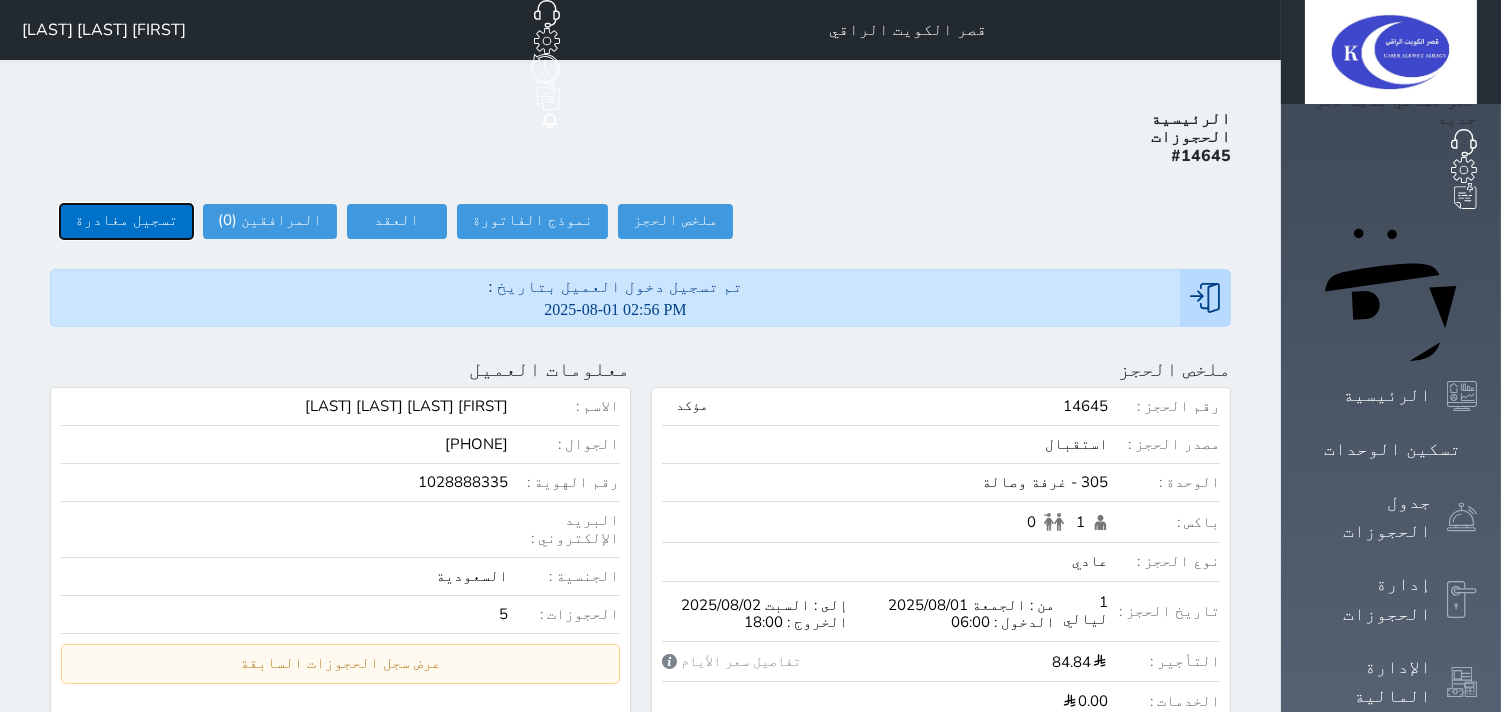 click on "تسجيل مغادرة" at bounding box center [126, 221] 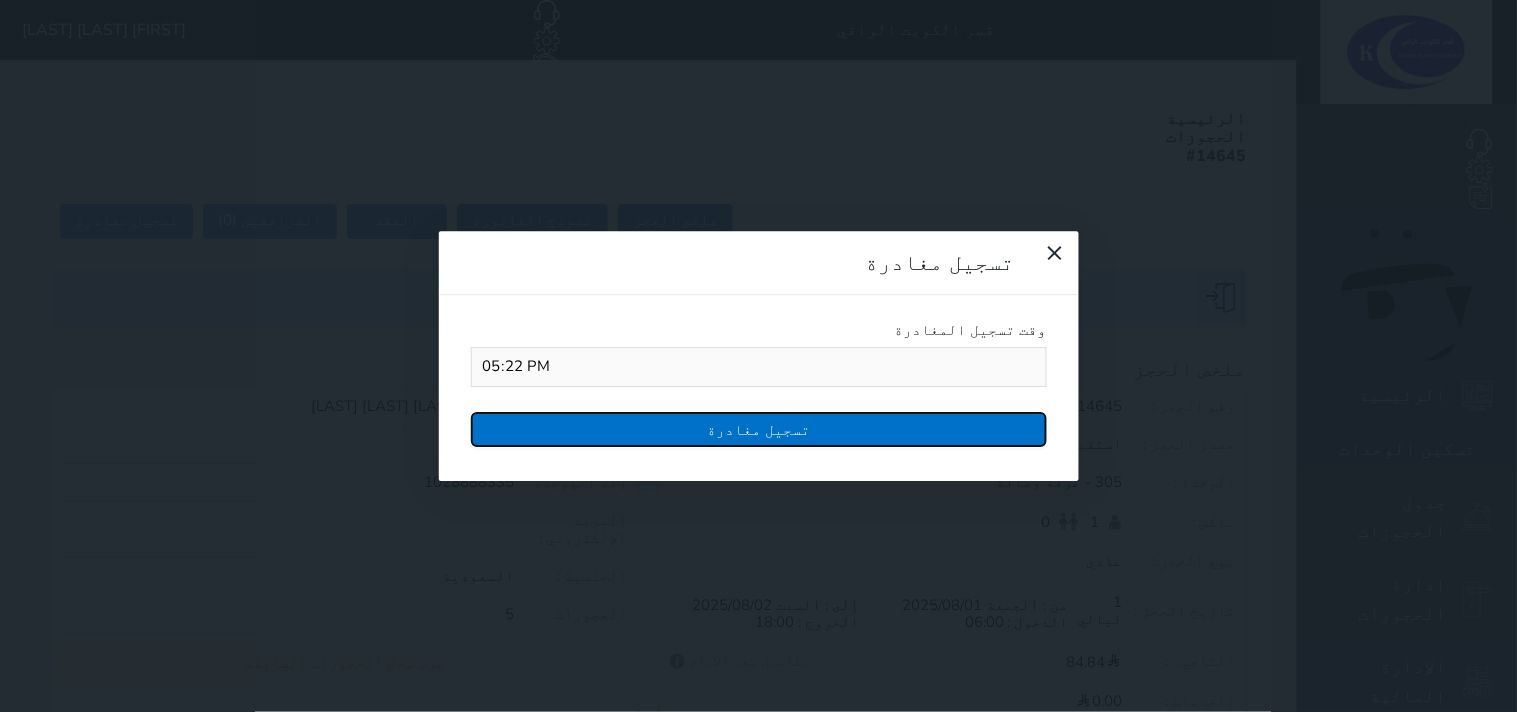 click on "تسجيل مغادرة" at bounding box center (759, 429) 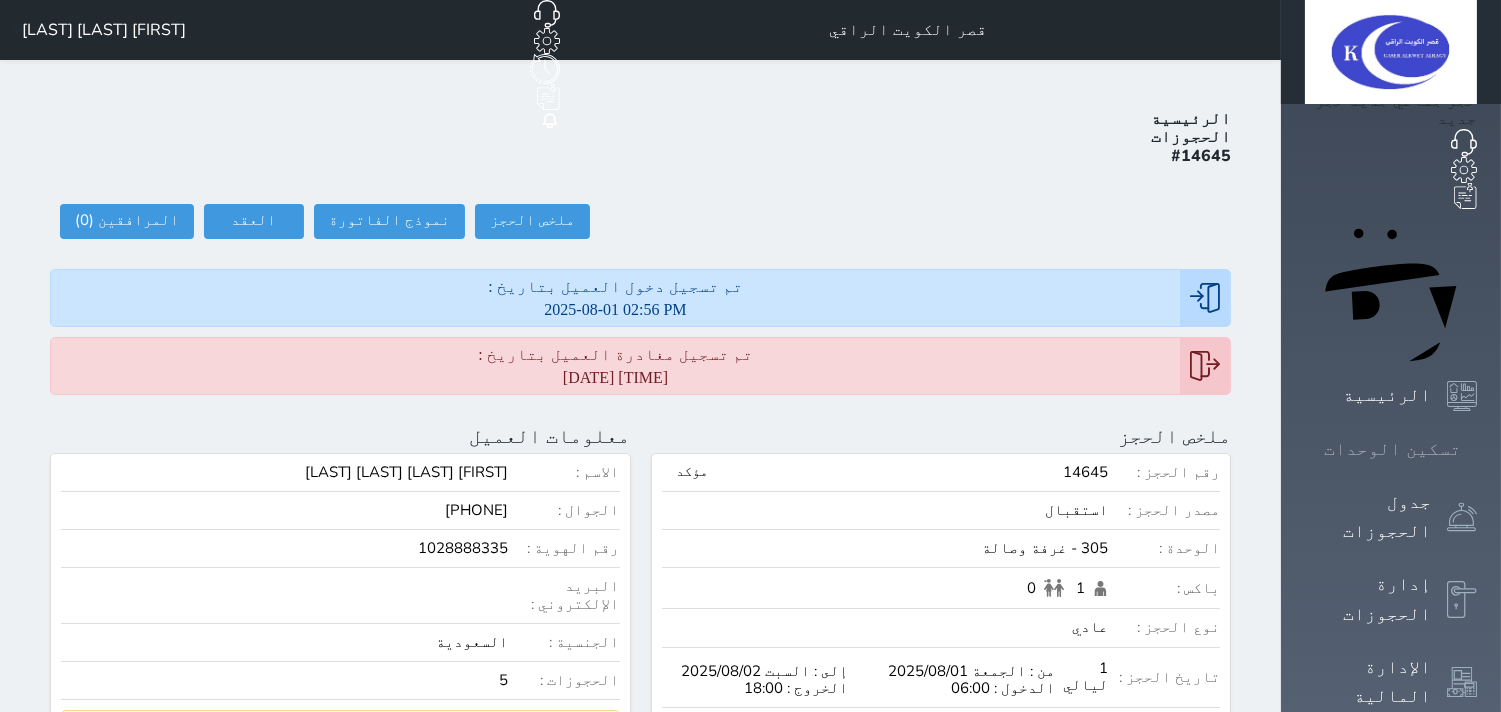 click at bounding box center (1477, 449) 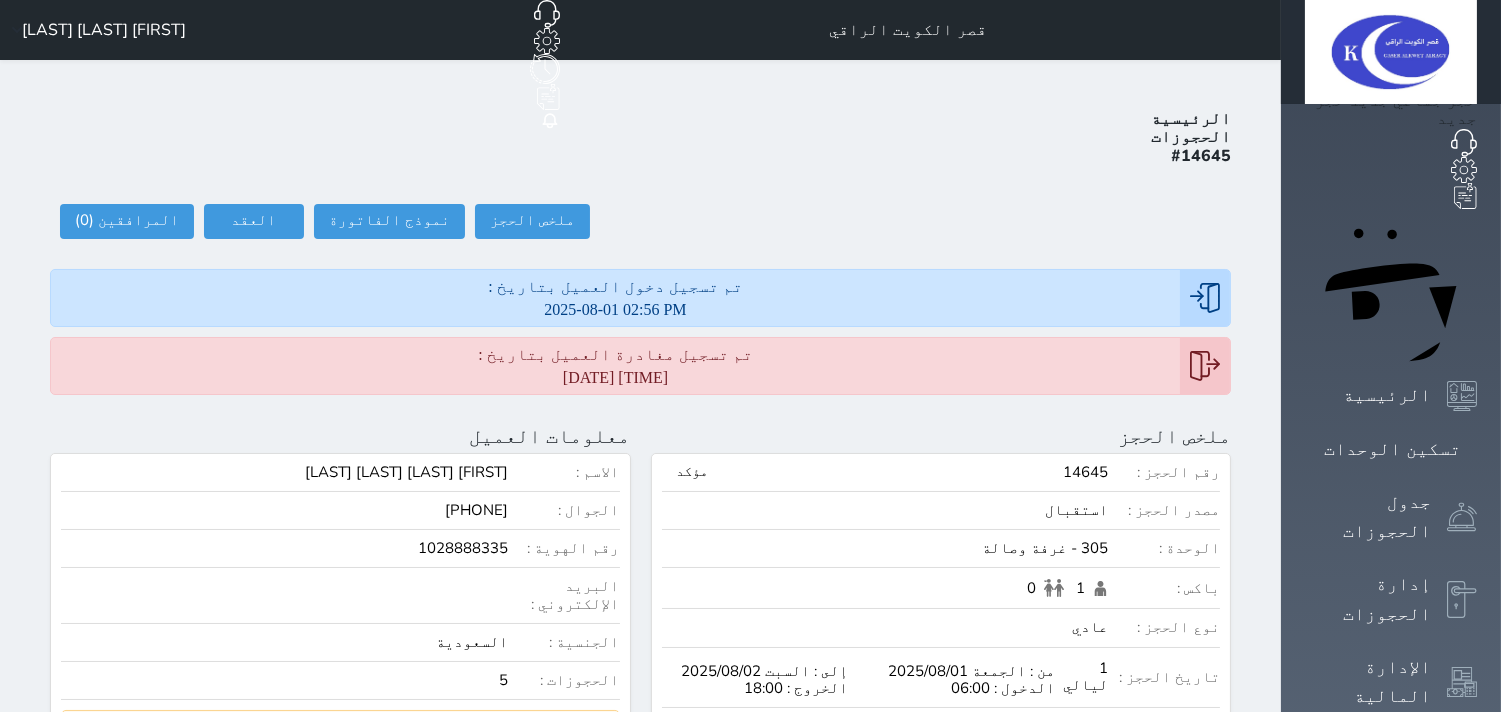 click at bounding box center [1205, 298] 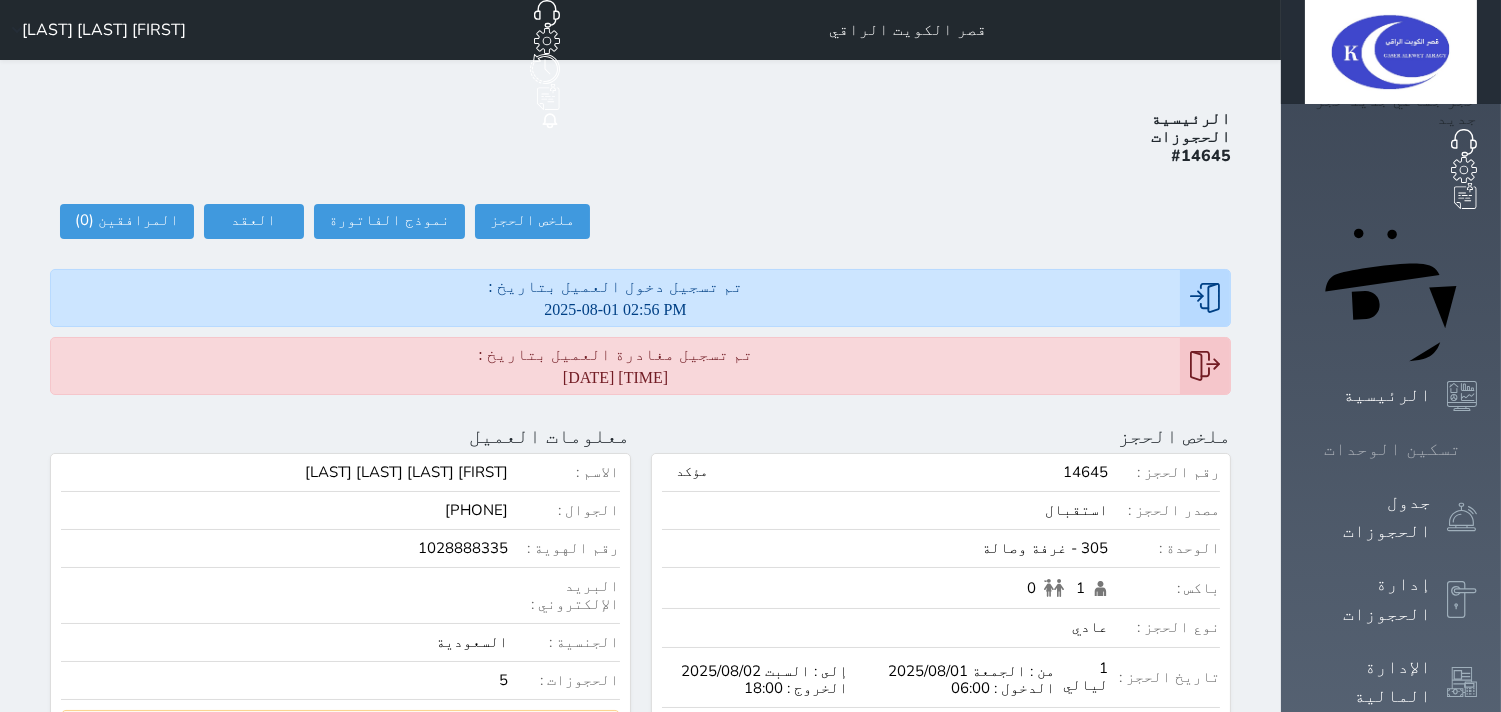 click on "تسكين الوحدات" at bounding box center [1391, 449] 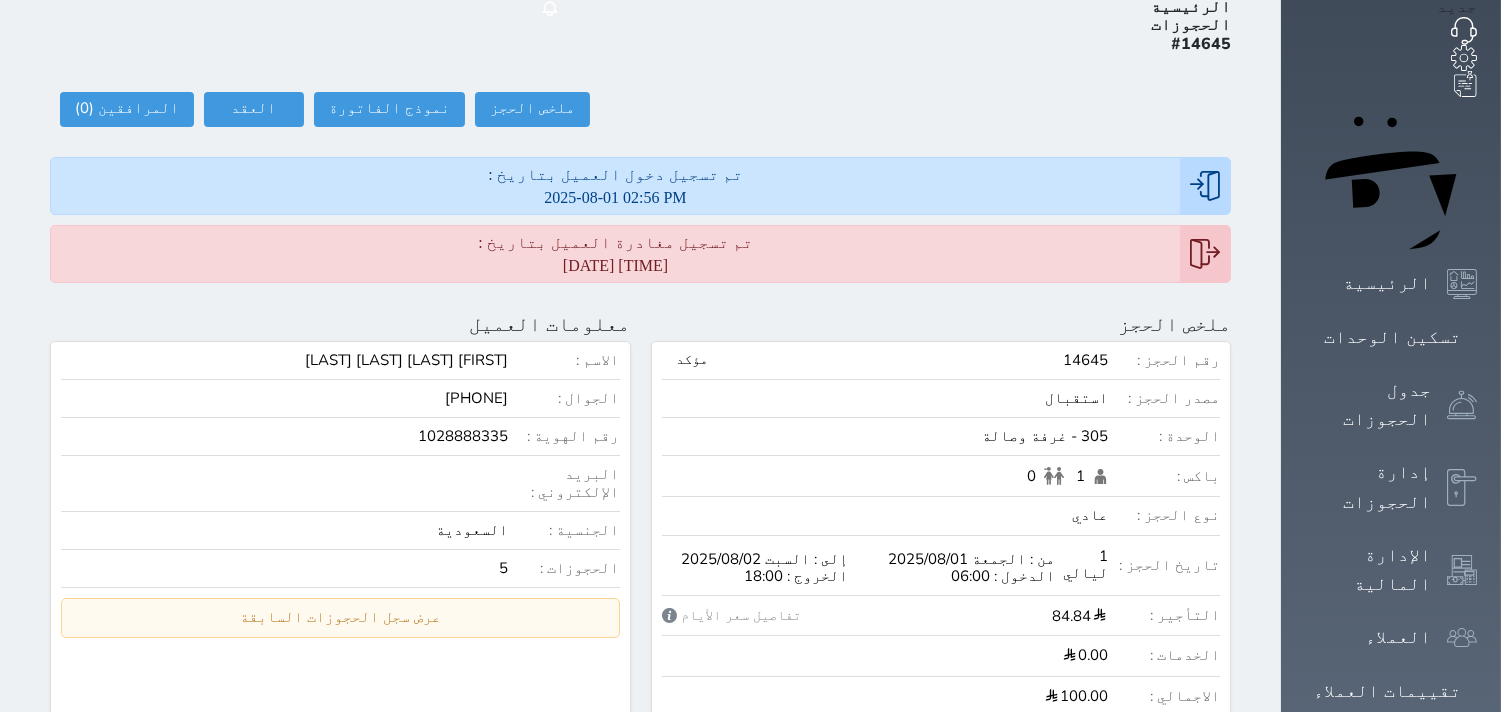 scroll, scrollTop: 111, scrollLeft: 0, axis: vertical 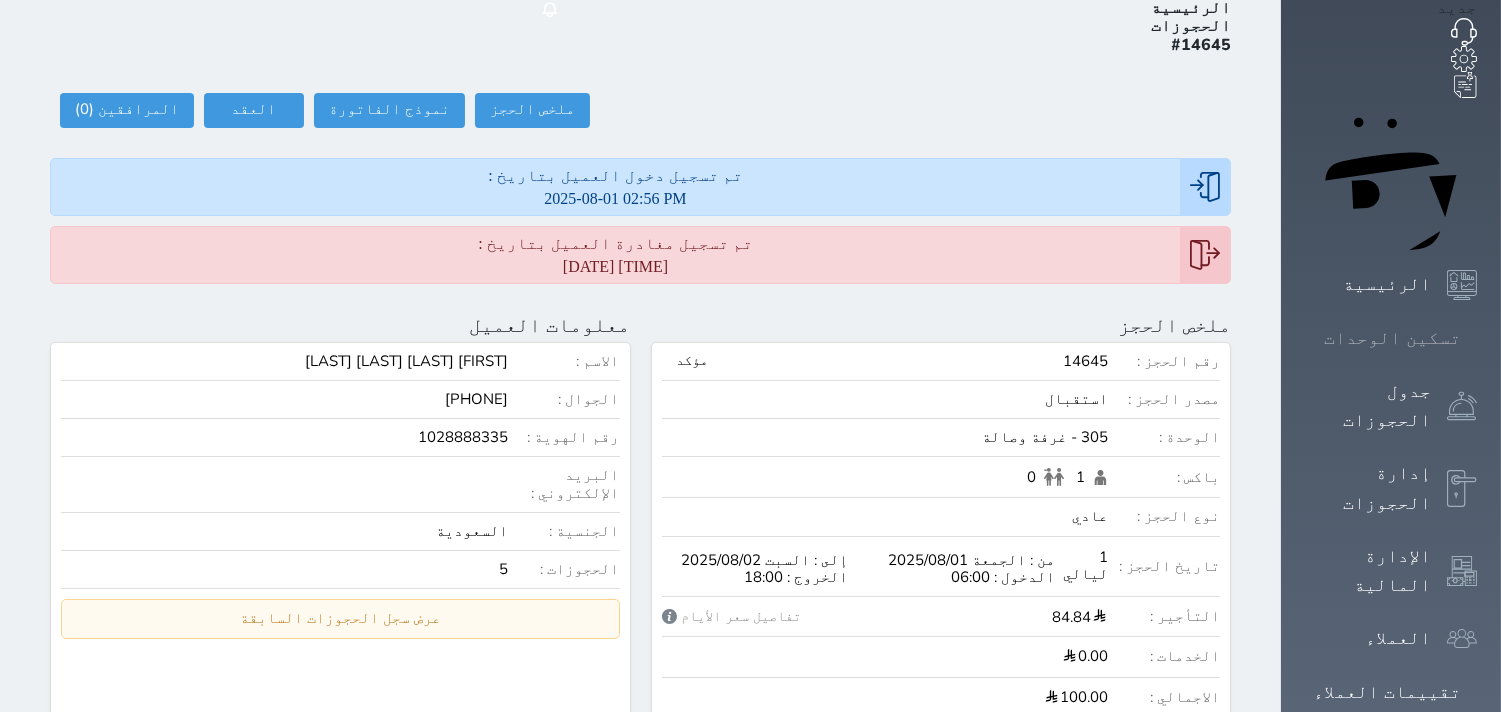 click on "تسكين الوحدات" at bounding box center (1392, 338) 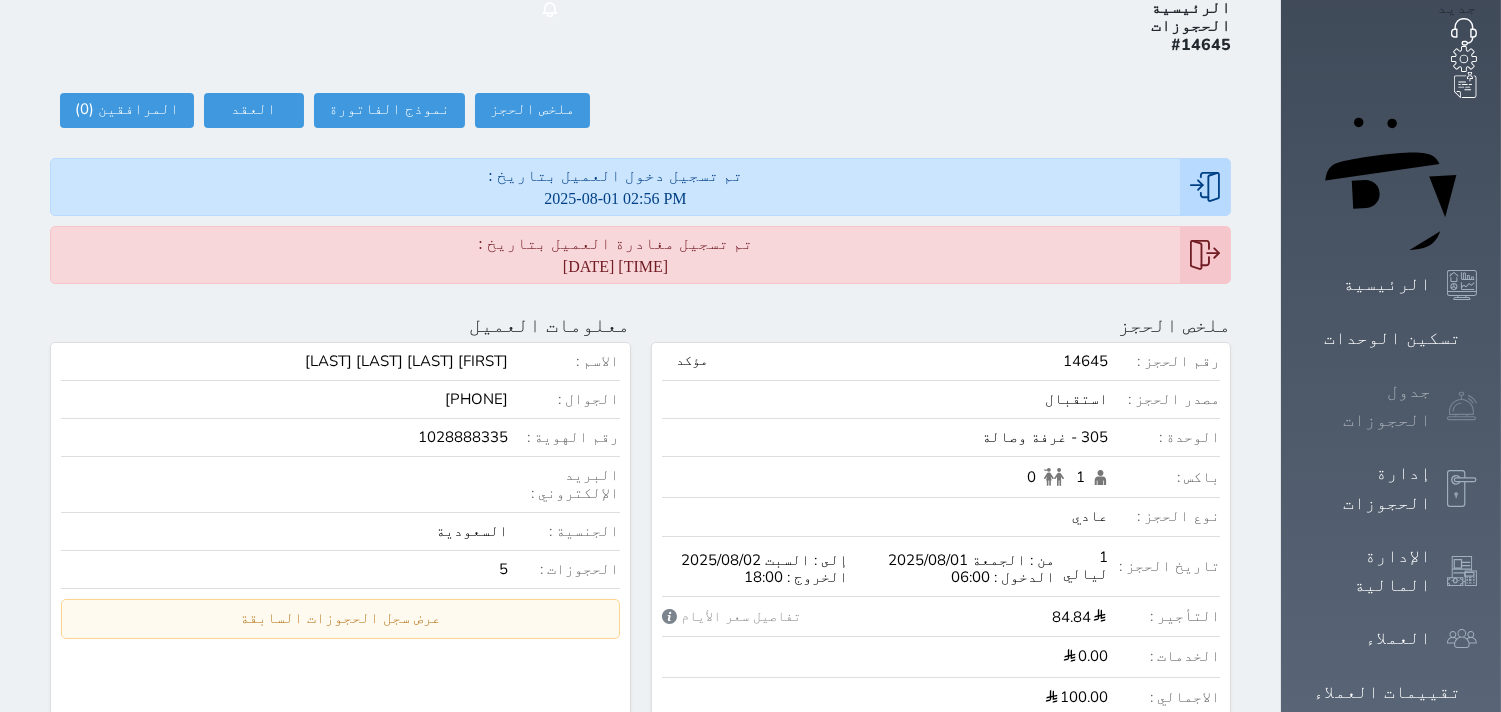 click on "جدول الحجوزات" at bounding box center (1368, 406) 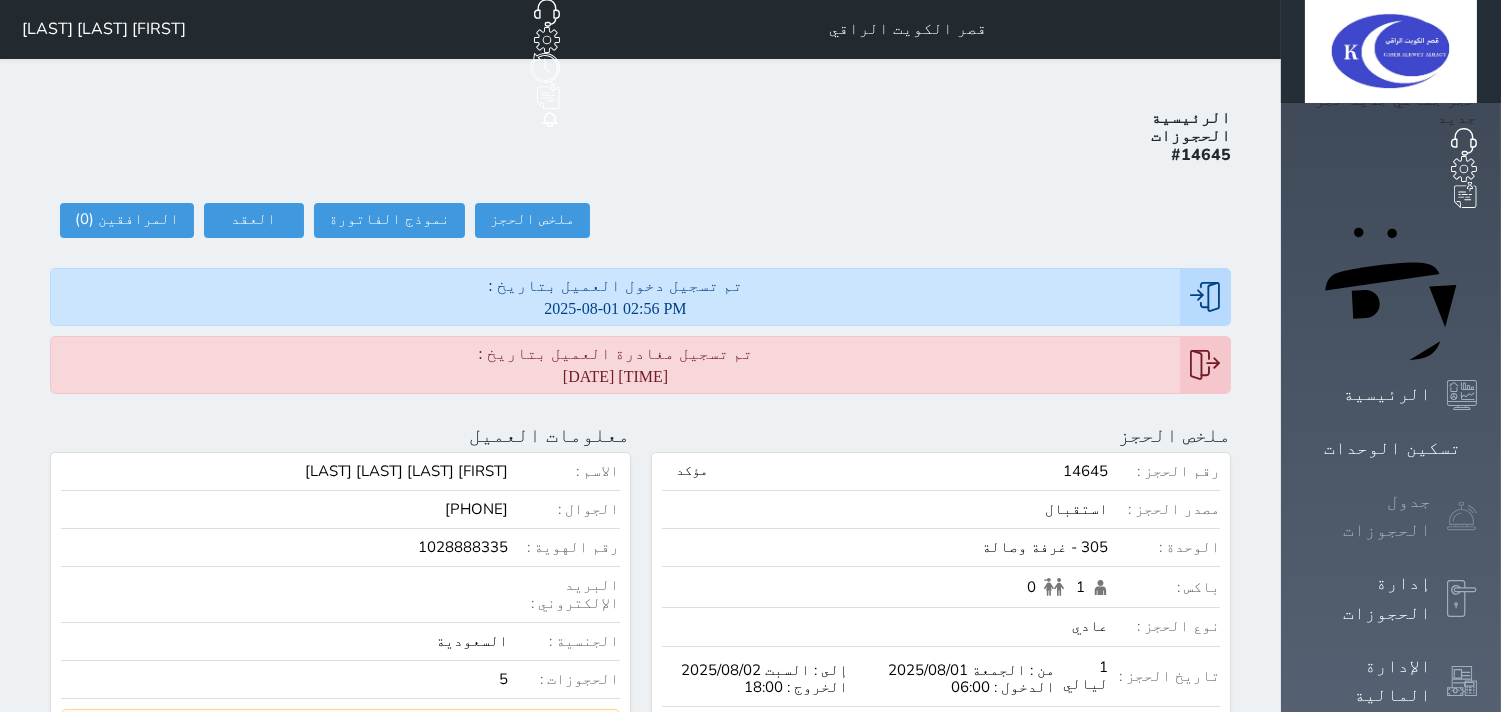 scroll, scrollTop: 0, scrollLeft: 0, axis: both 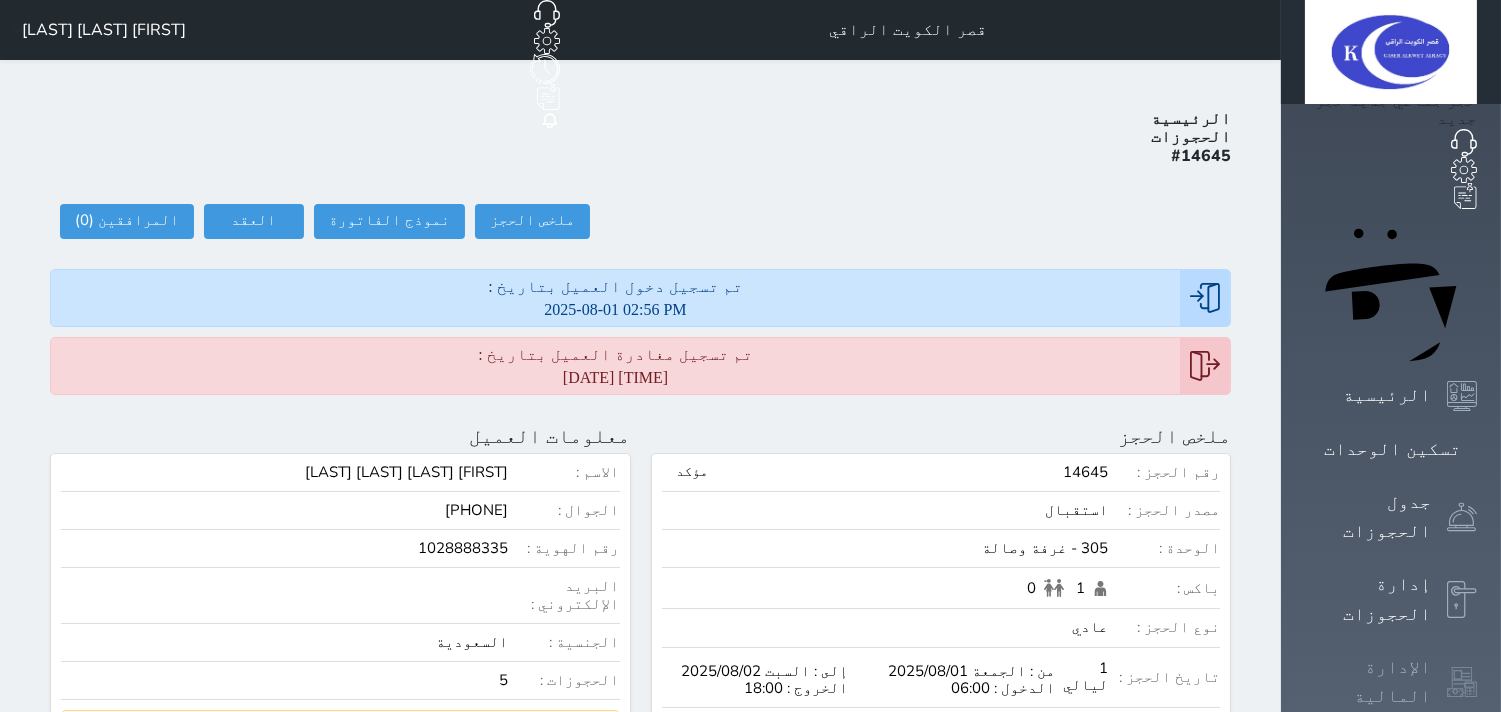 click on "الإدارة المالية" at bounding box center (1368, 682) 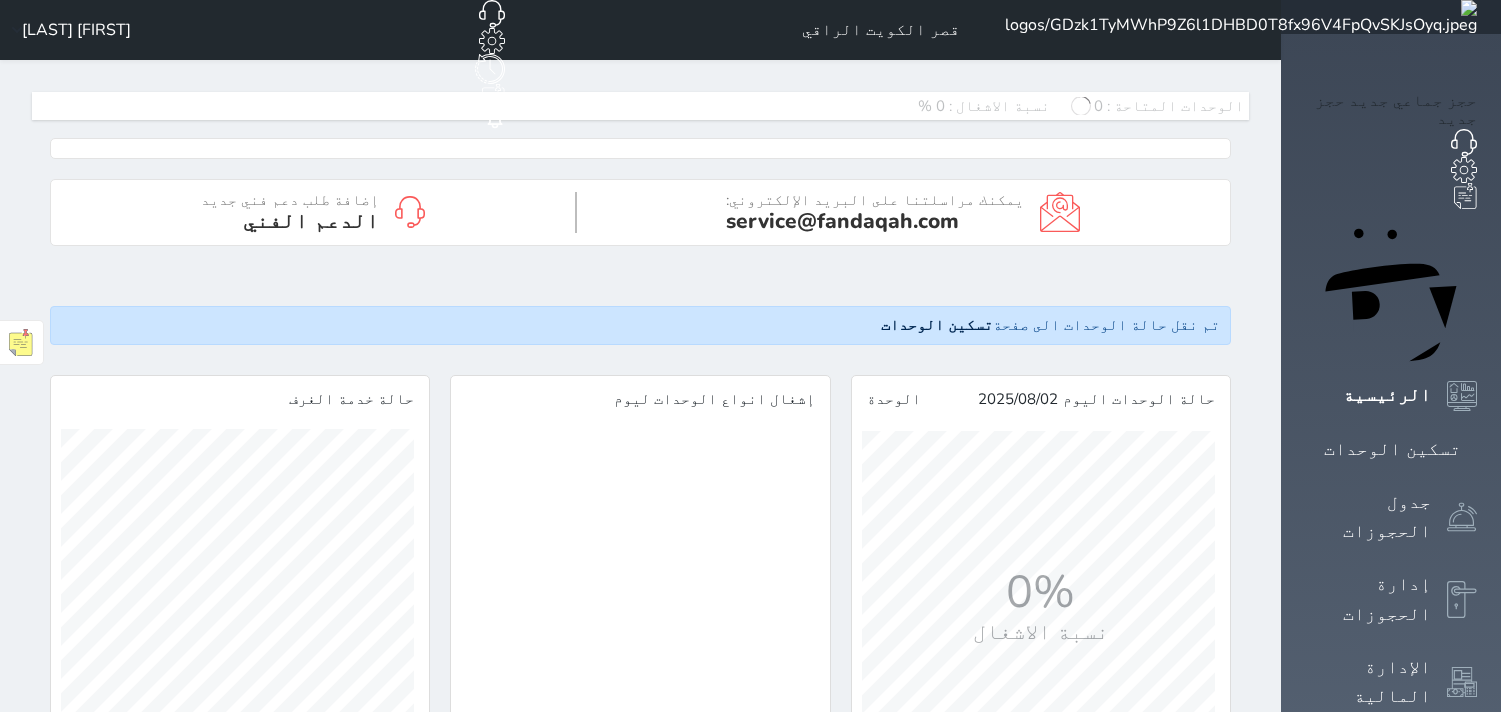 scroll, scrollTop: 0, scrollLeft: 0, axis: both 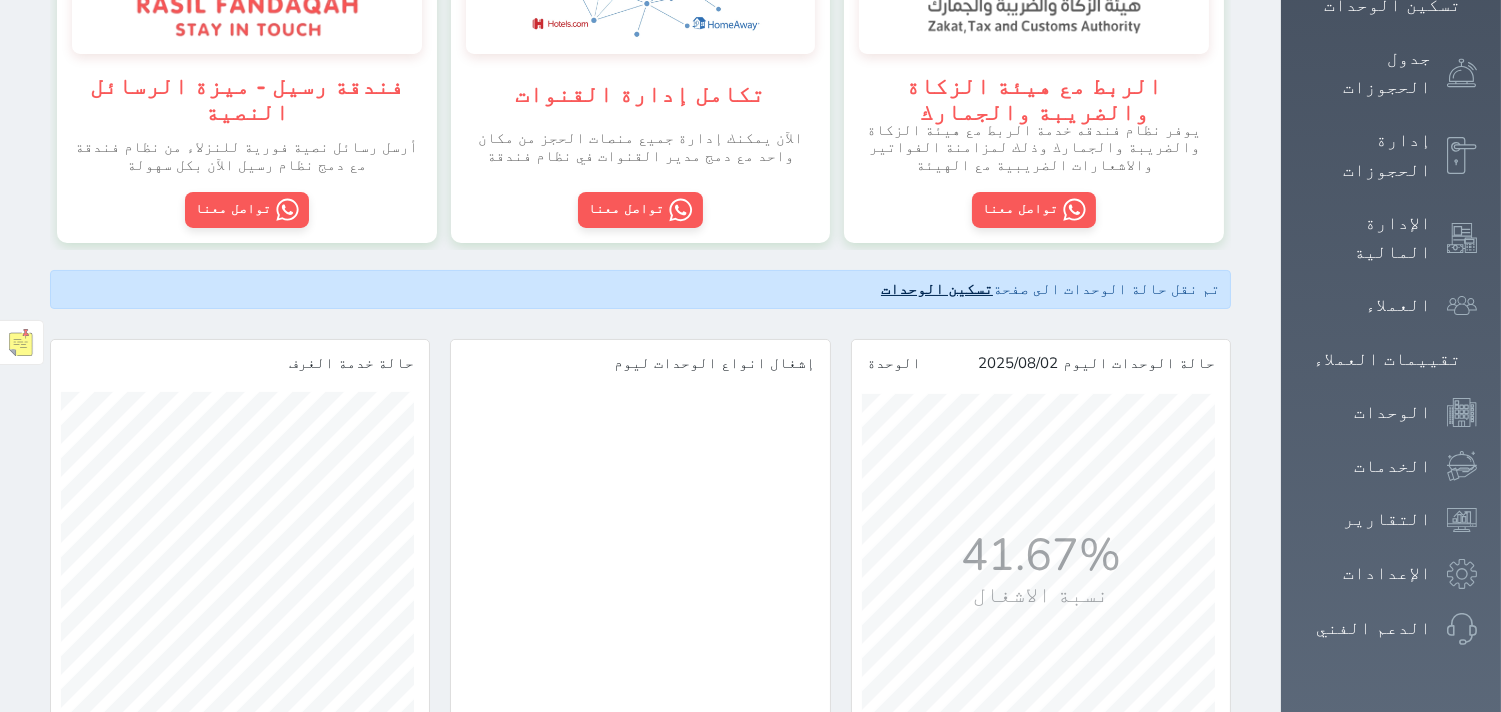 click on "تسكين الوحدات" at bounding box center [937, 289] 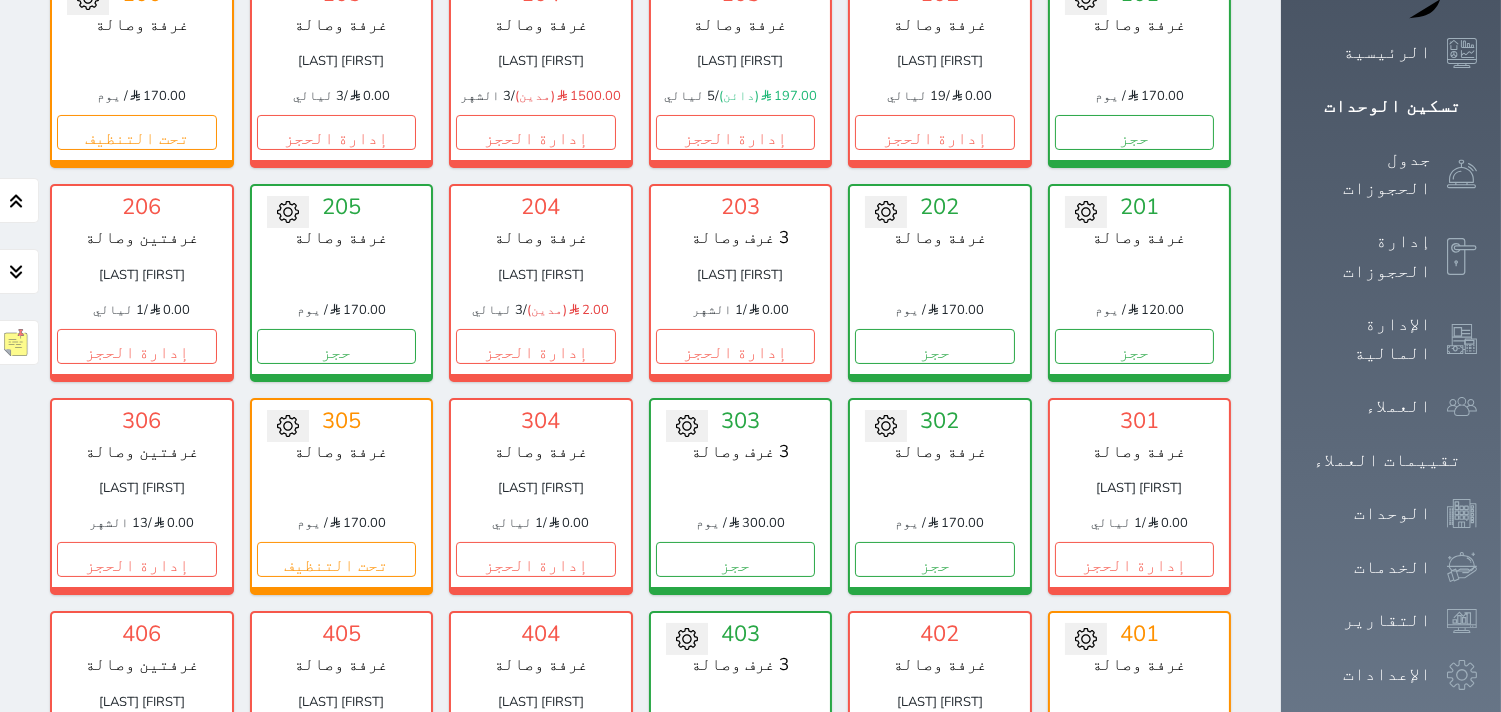 scroll, scrollTop: 333, scrollLeft: 0, axis: vertical 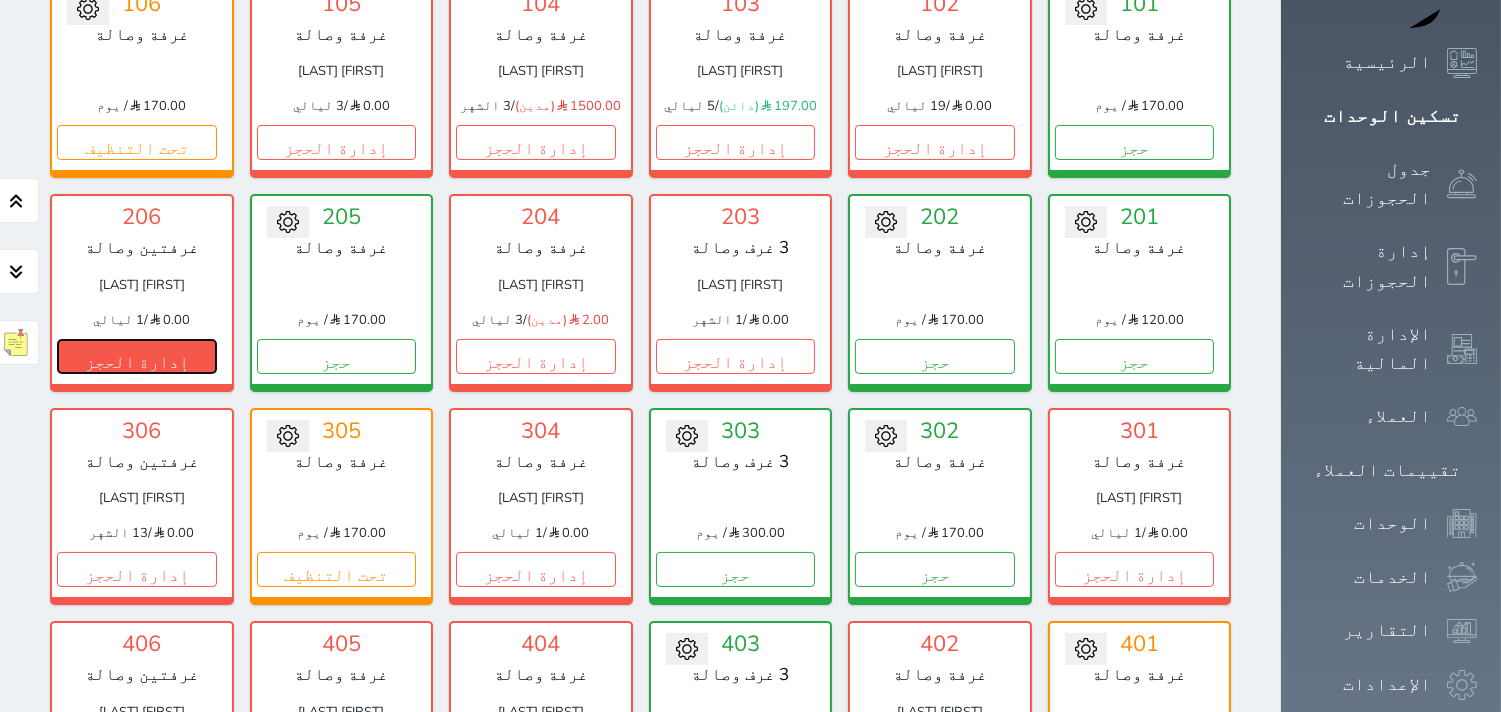 click on "إدارة الحجز" at bounding box center (137, 356) 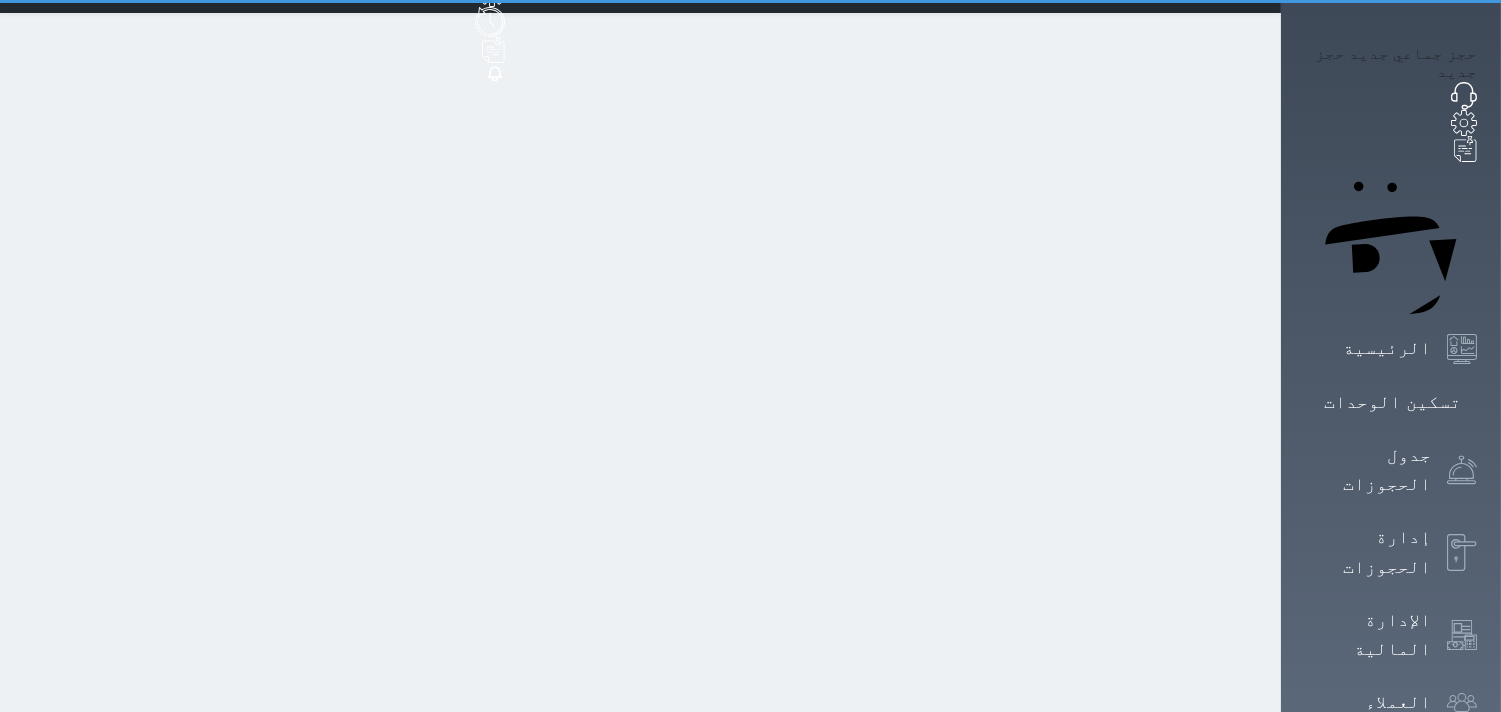 scroll, scrollTop: 0, scrollLeft: 0, axis: both 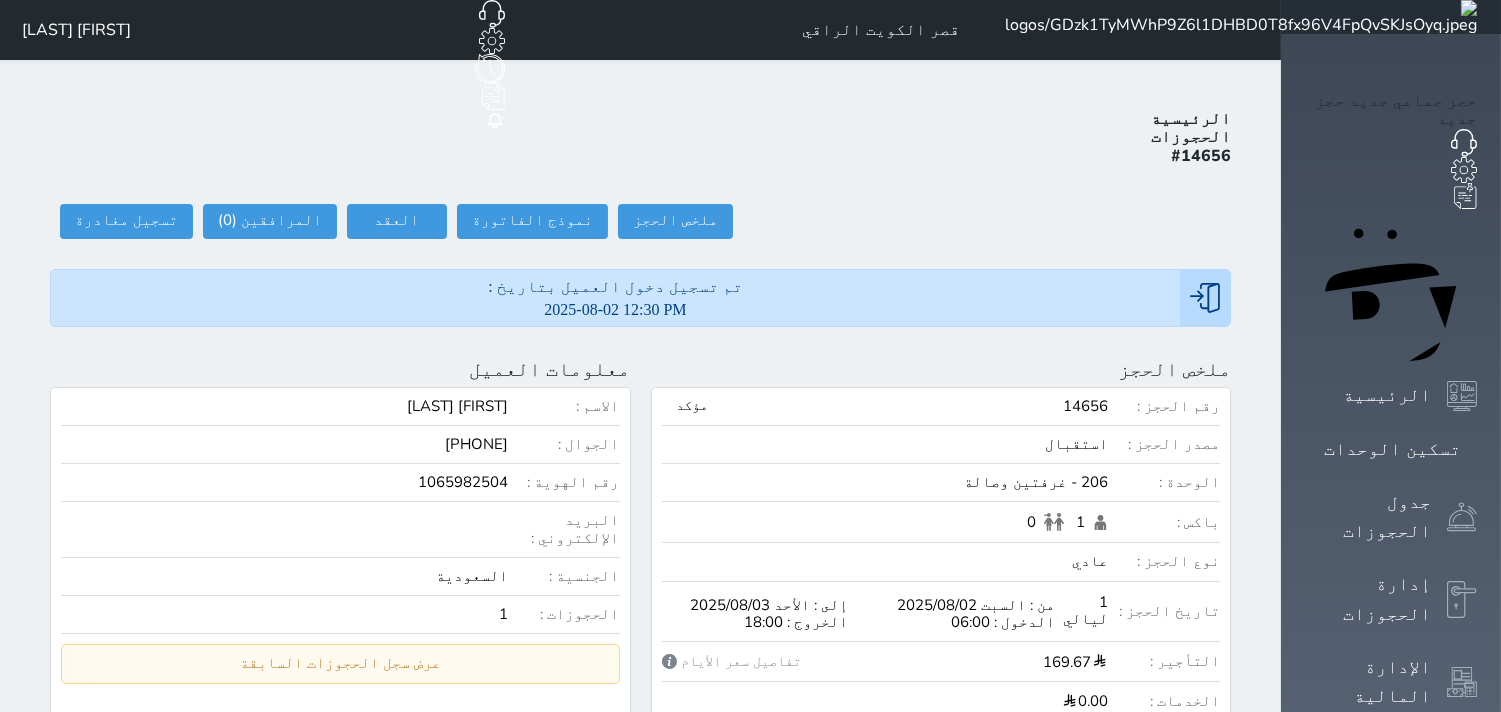 select 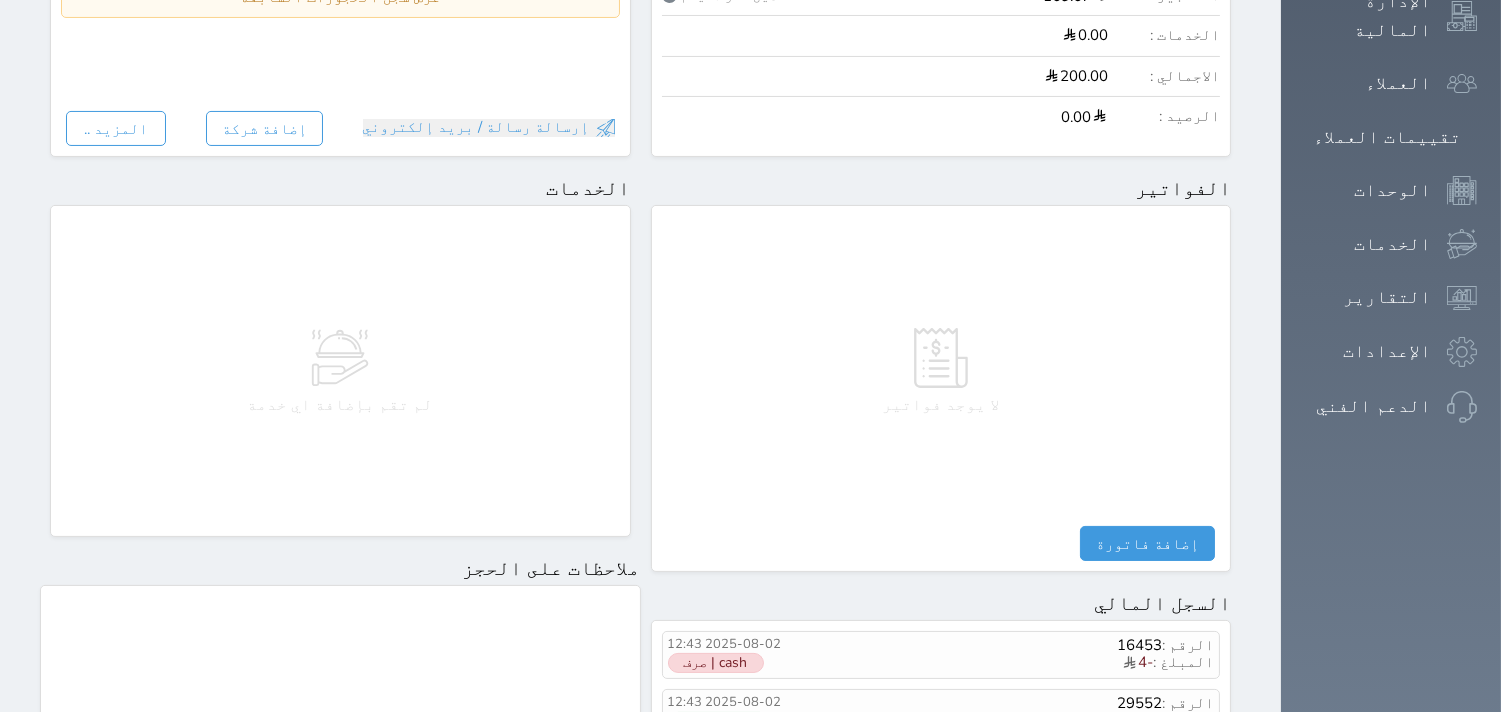 scroll, scrollTop: 1068, scrollLeft: 0, axis: vertical 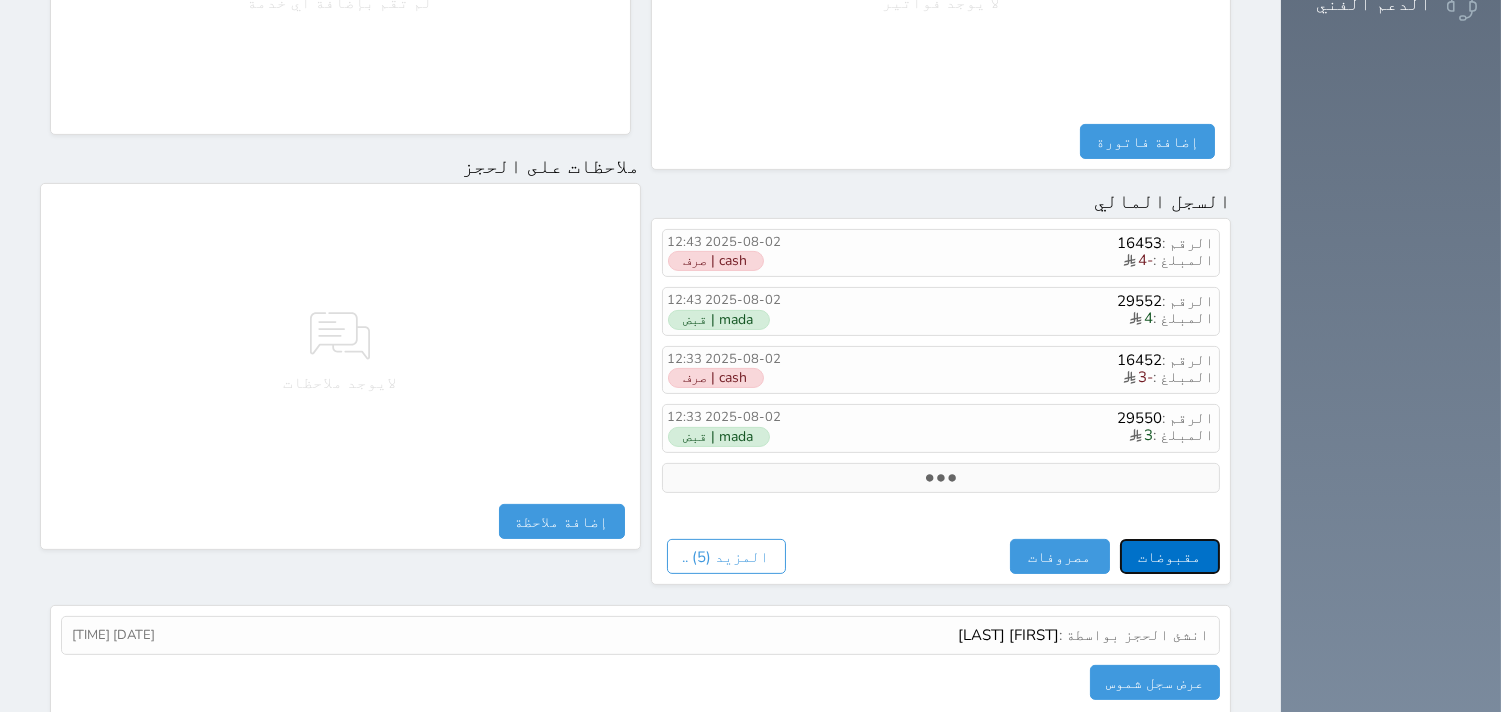 click on "مقبوضات" at bounding box center (1170, 556) 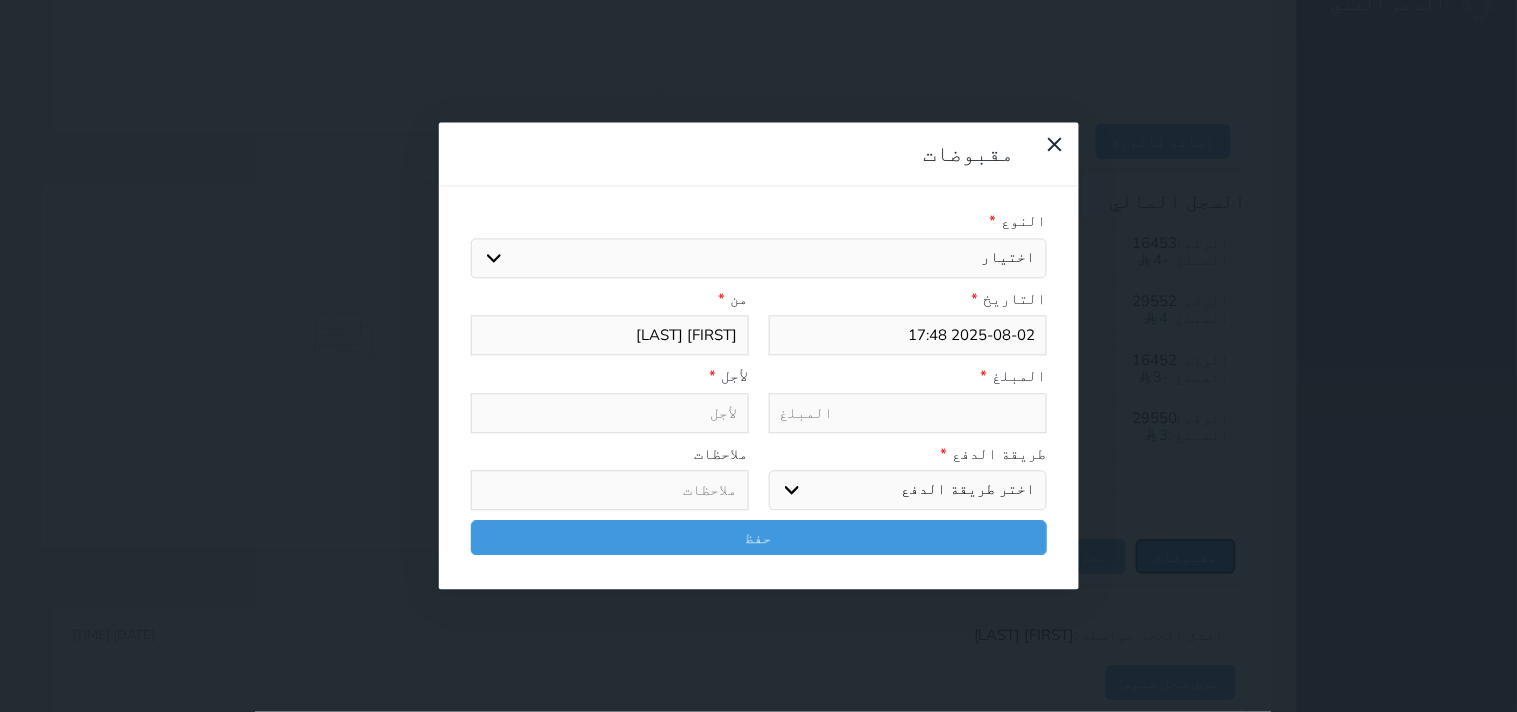 select 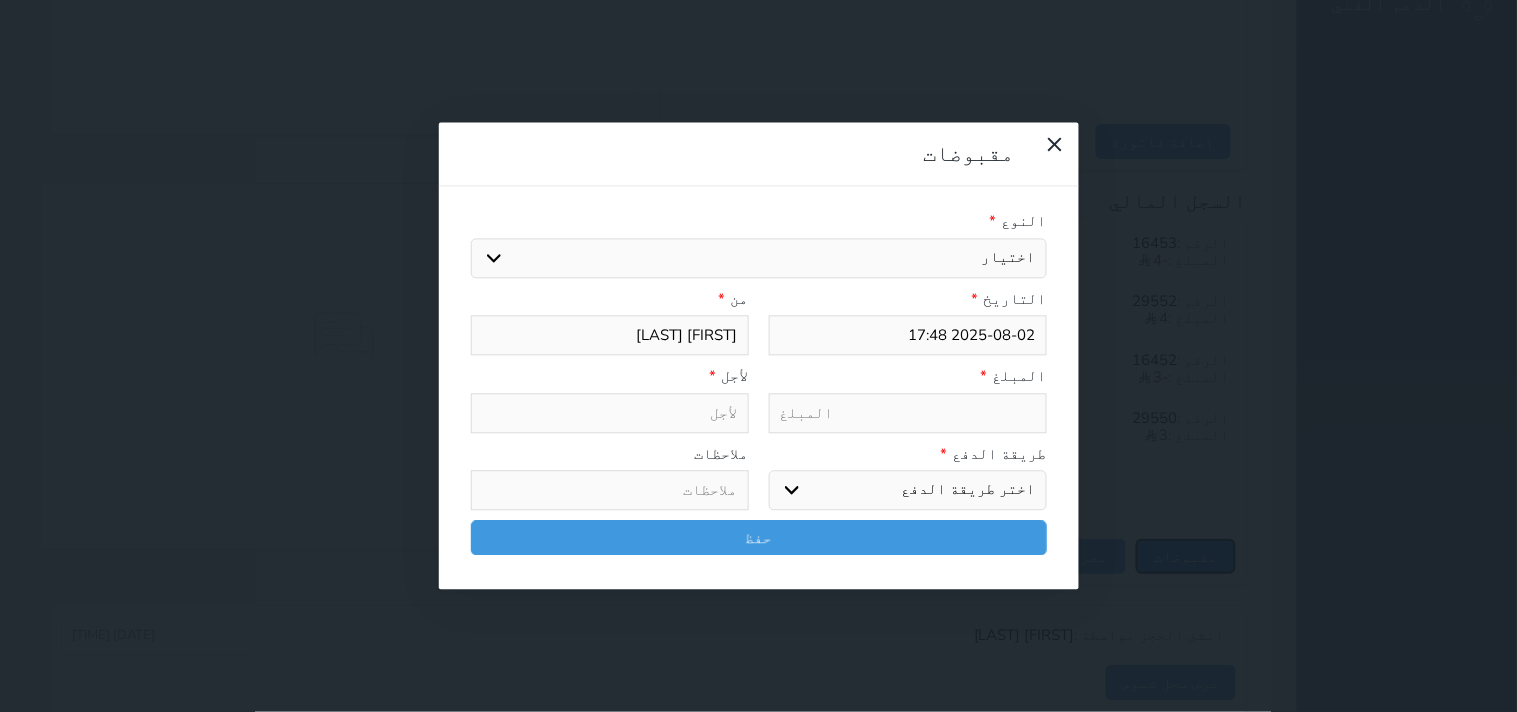 select 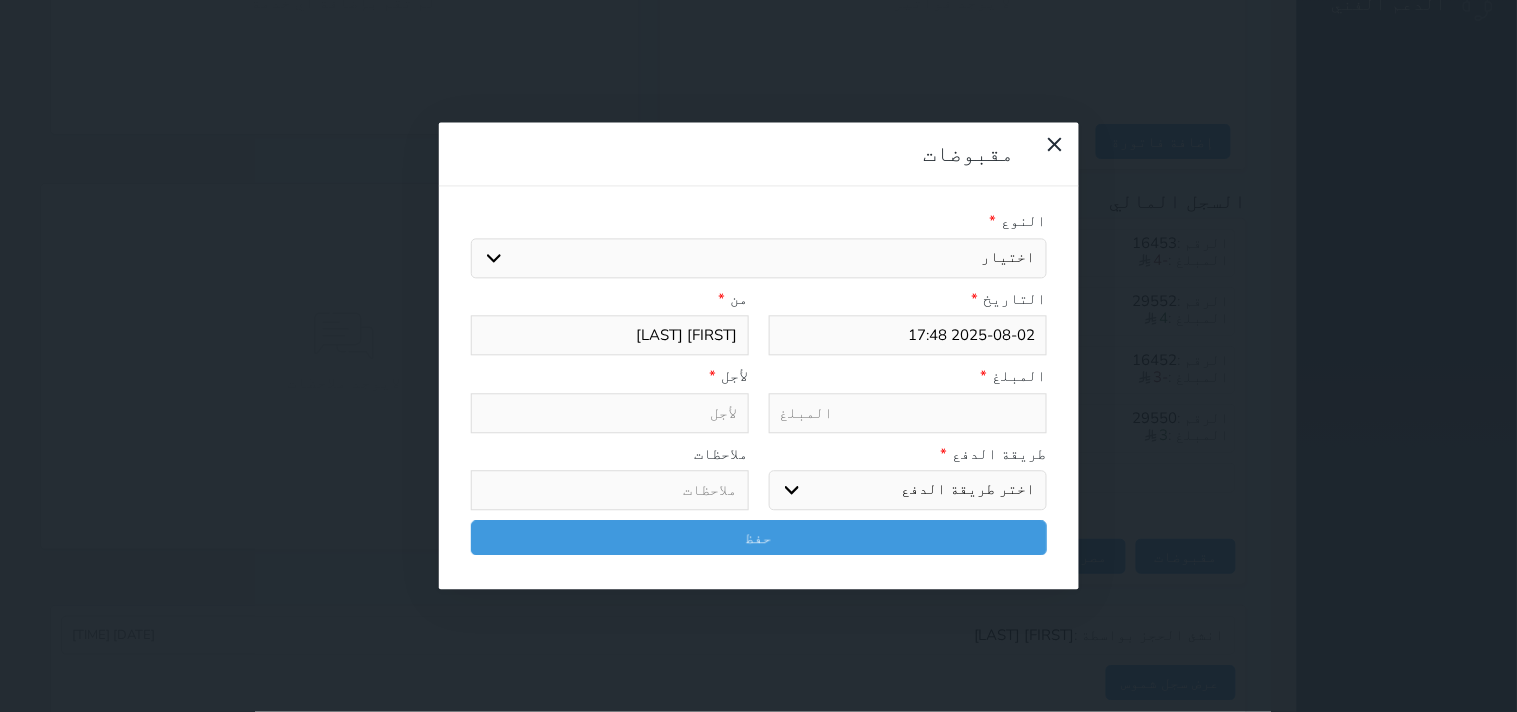 click on "اختيار   مقبوضات عامة قيمة إيجار فواتير تامين عربون لا ينطبق آخر مغسلة واي فاي - الإنترنت مواقف السيارات طعام الأغذية والمشروبات مشروبات المشروبات الباردة المشروبات الساخنة الإفطار غداء عشاء مخبز و كعك حمام سباحة الصالة الرياضية سبا و خدمات الجمال اختيار وإسقاط (خدمات النقل) ميني بار كابل - تلفزيون سرير إضافي تصفيف الشعر التسوق خدمات الجولات السياحية المنظمة خدمات الدليل السياحي الضريبه وبلدي" at bounding box center (759, 258) 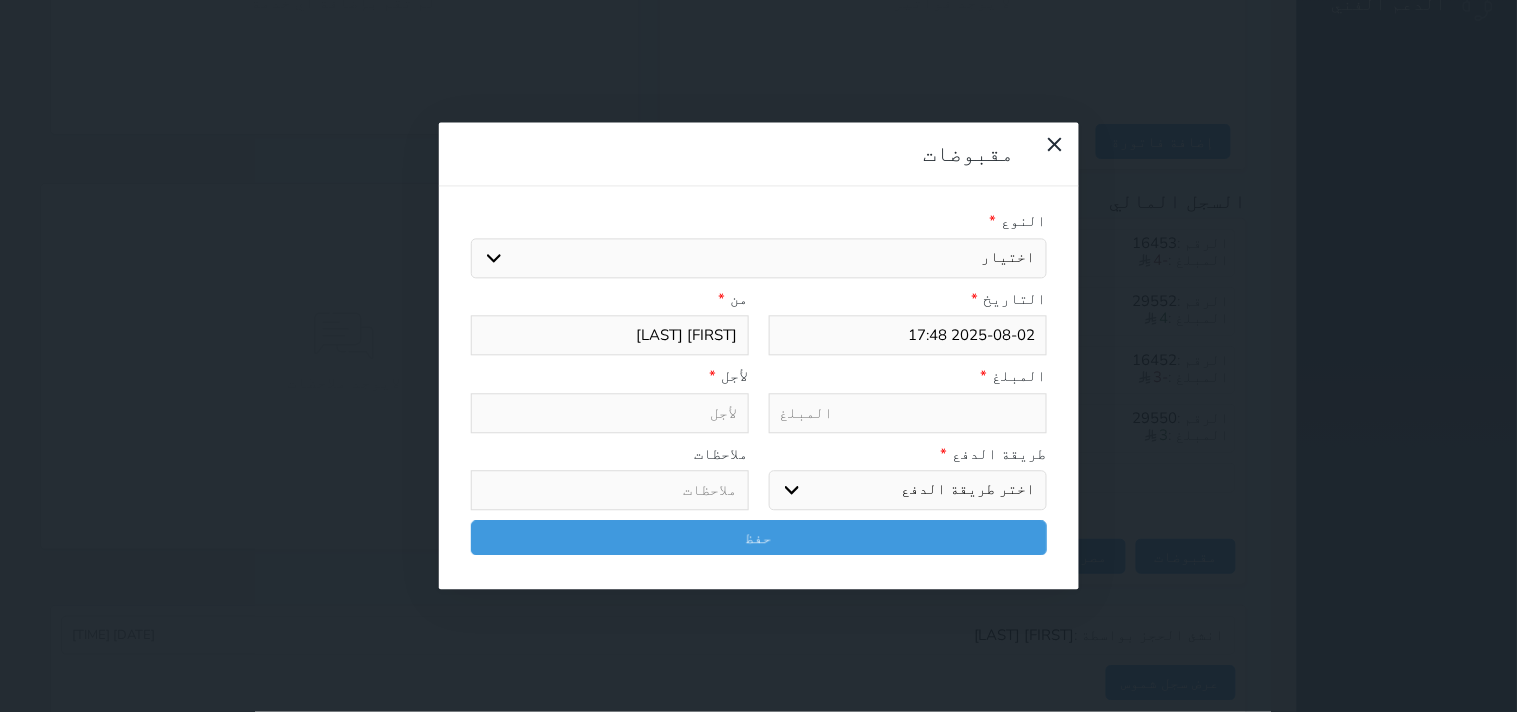 select on "28445" 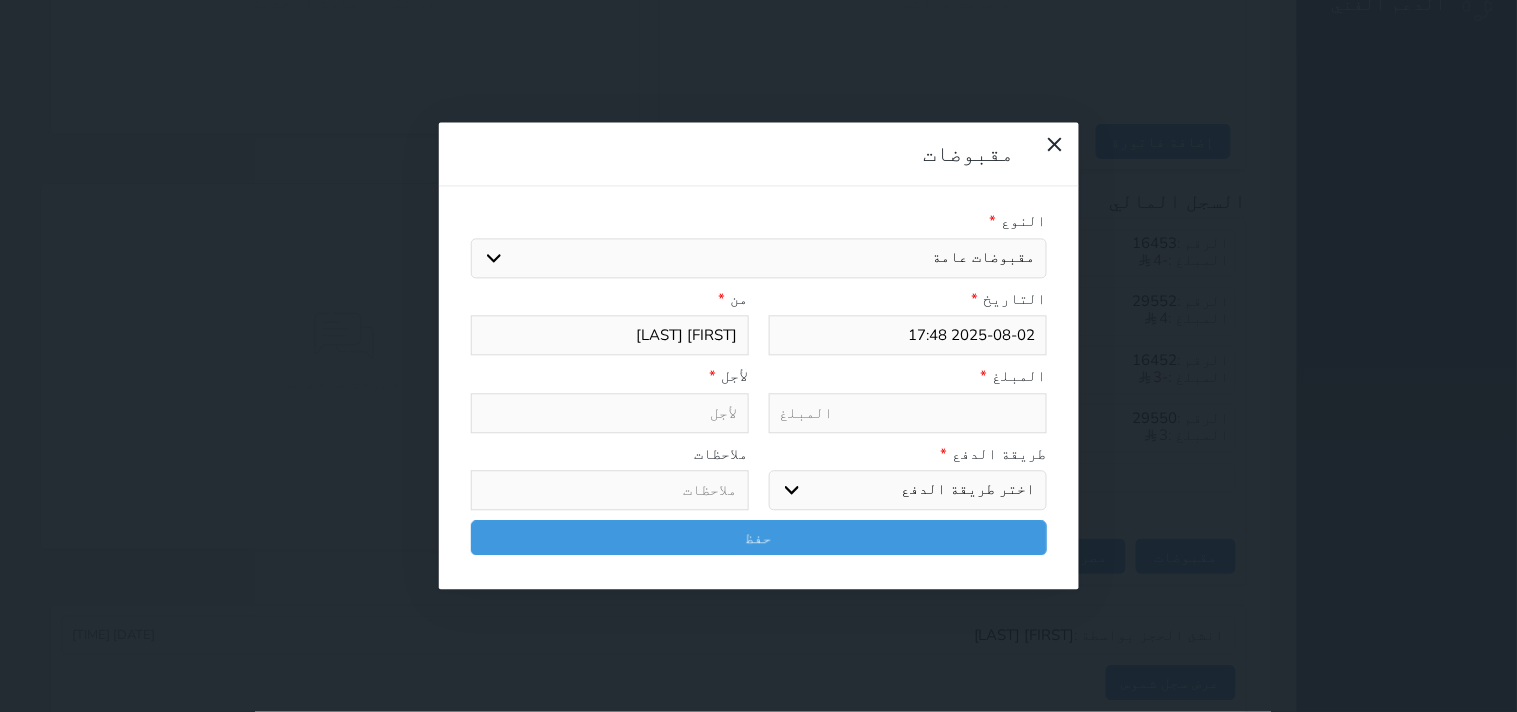 click on "اختيار   مقبوضات عامة قيمة إيجار فواتير تامين عربون لا ينطبق آخر مغسلة واي فاي - الإنترنت مواقف السيارات طعام الأغذية والمشروبات مشروبات المشروبات الباردة المشروبات الساخنة الإفطار غداء عشاء مخبز و كعك حمام سباحة الصالة الرياضية سبا و خدمات الجمال اختيار وإسقاط (خدمات النقل) ميني بار كابل - تلفزيون سرير إضافي تصفيف الشعر التسوق خدمات الجولات السياحية المنظمة خدمات الدليل السياحي الضريبه وبلدي" at bounding box center [759, 258] 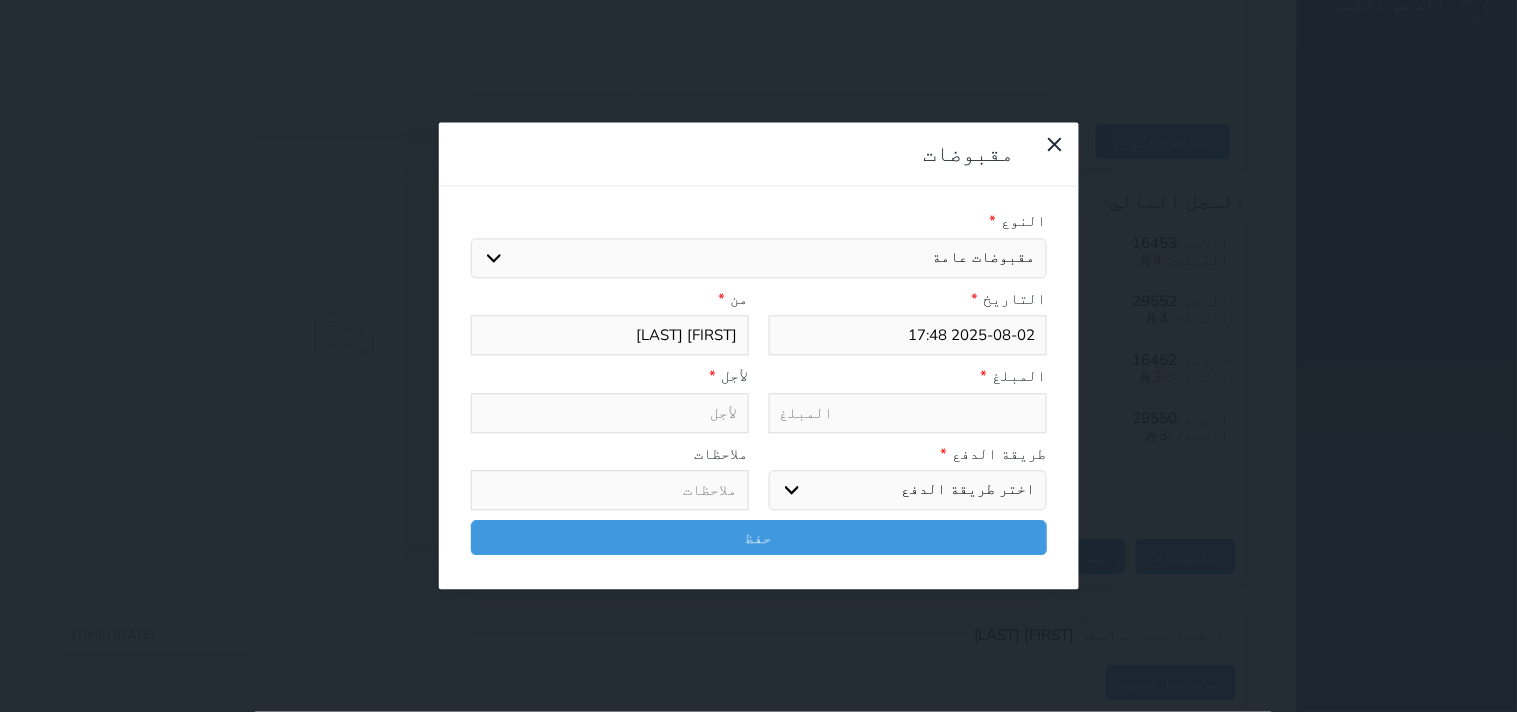 type on "مقبوضات عامة - الوحدة - 206" 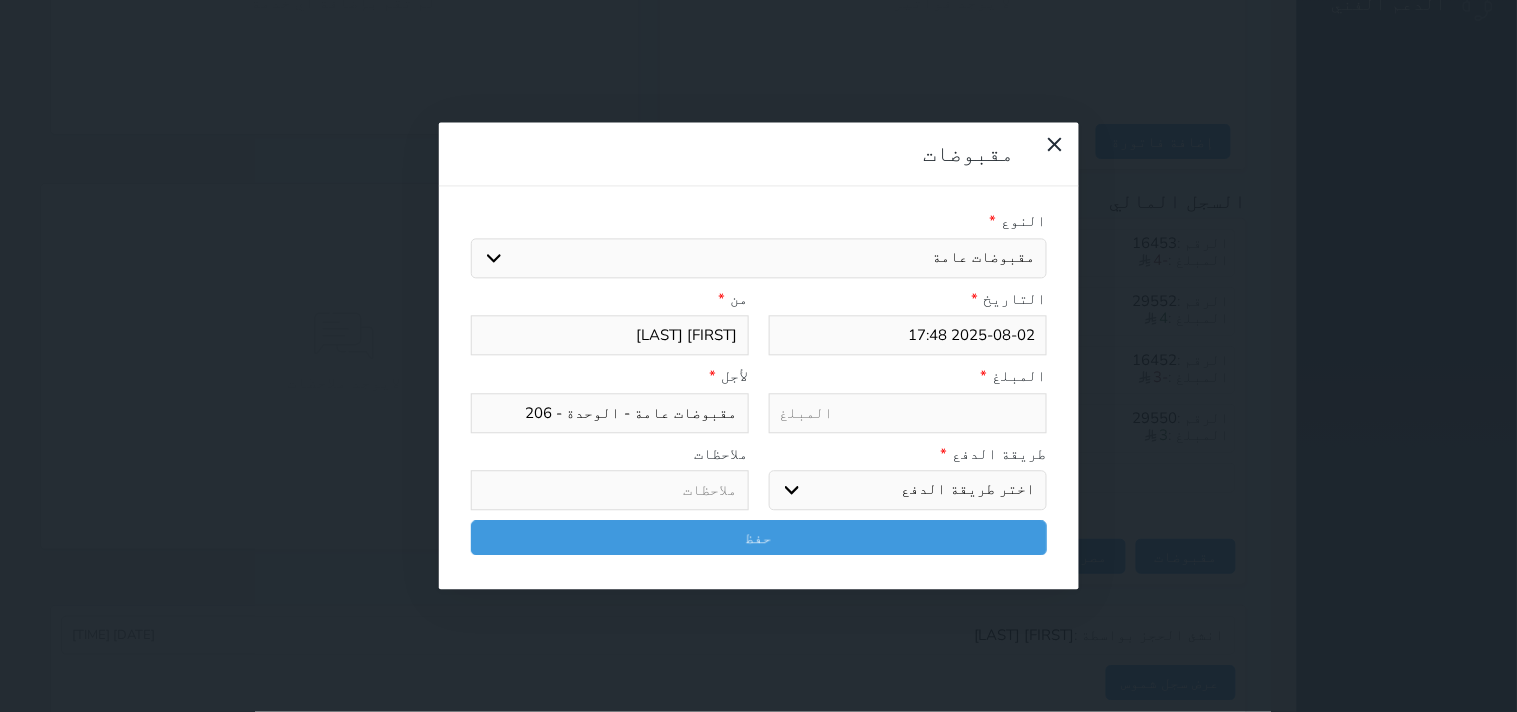 click at bounding box center [908, 413] 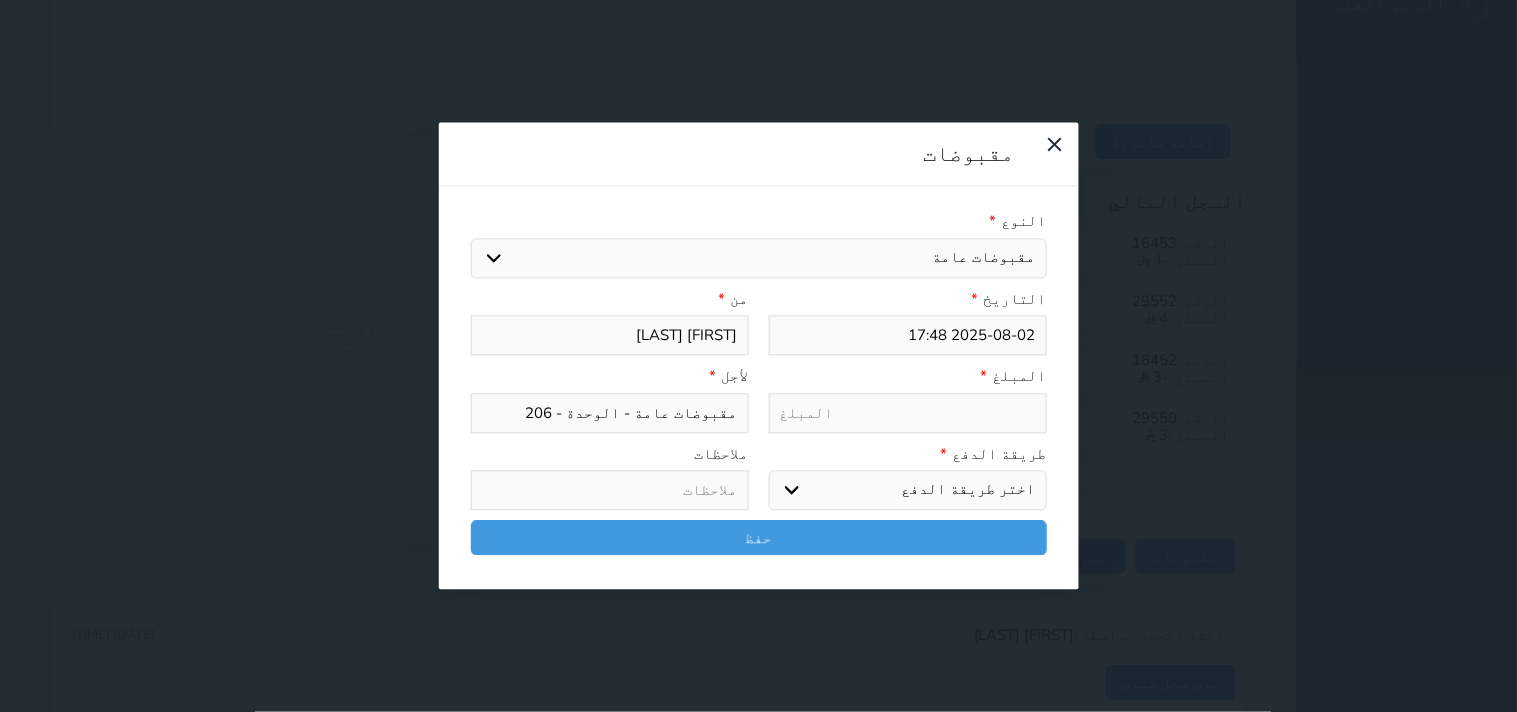 type on "1" 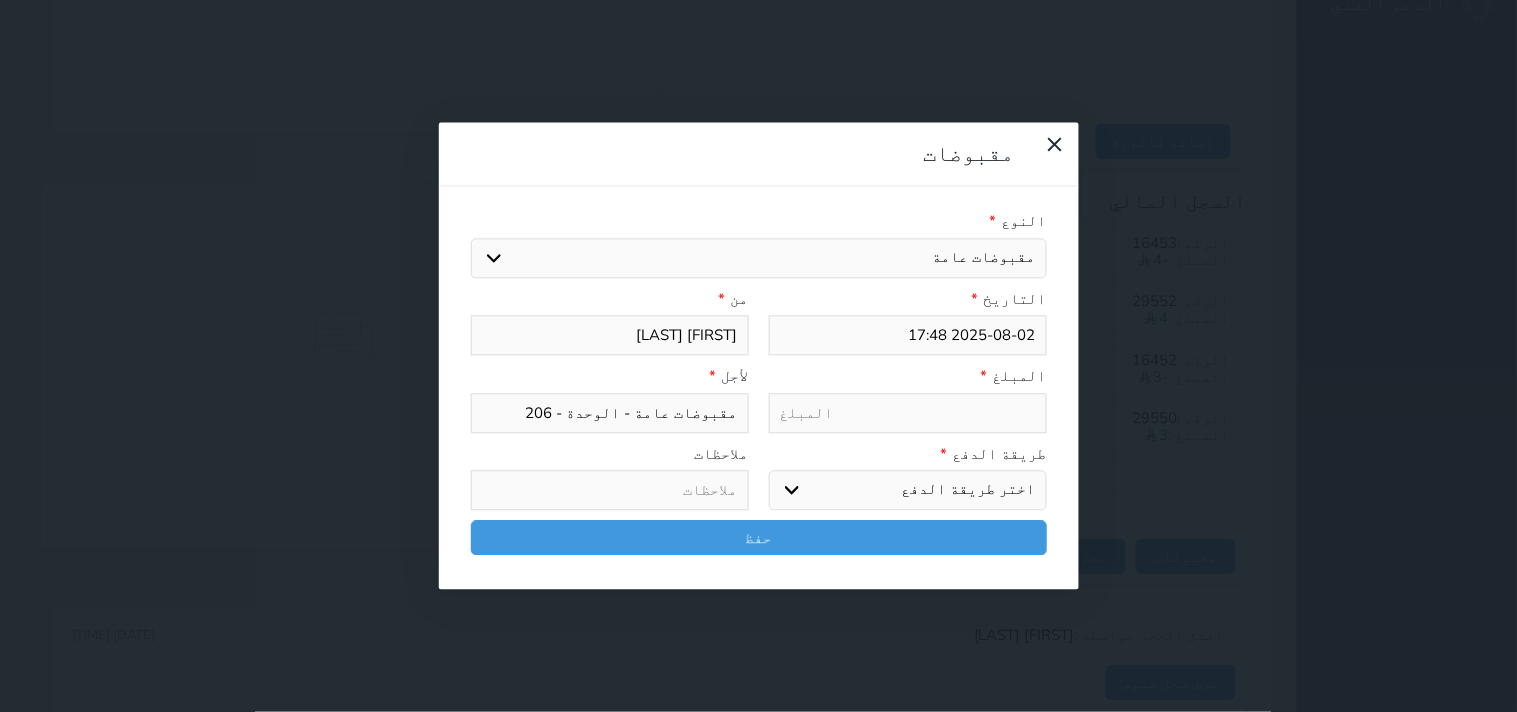 select 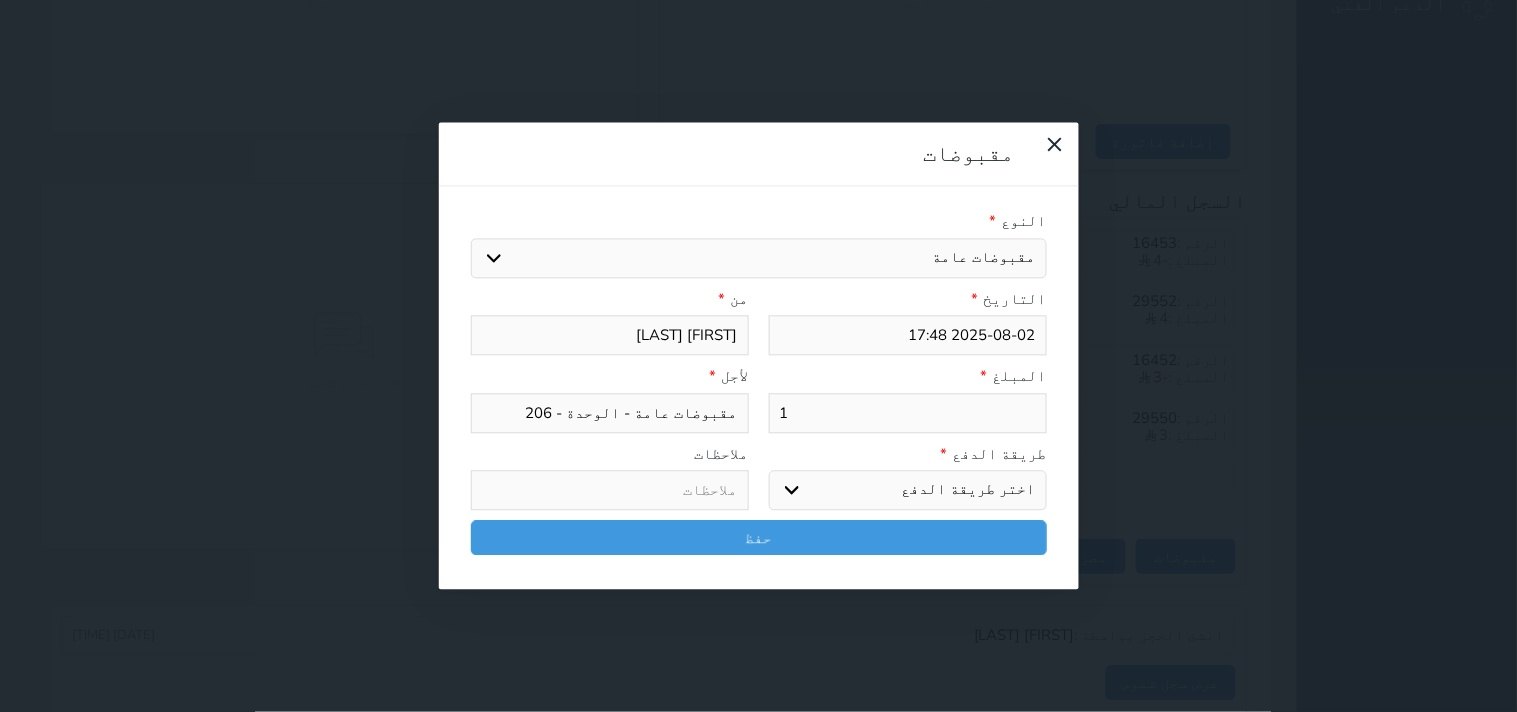 type on "17" 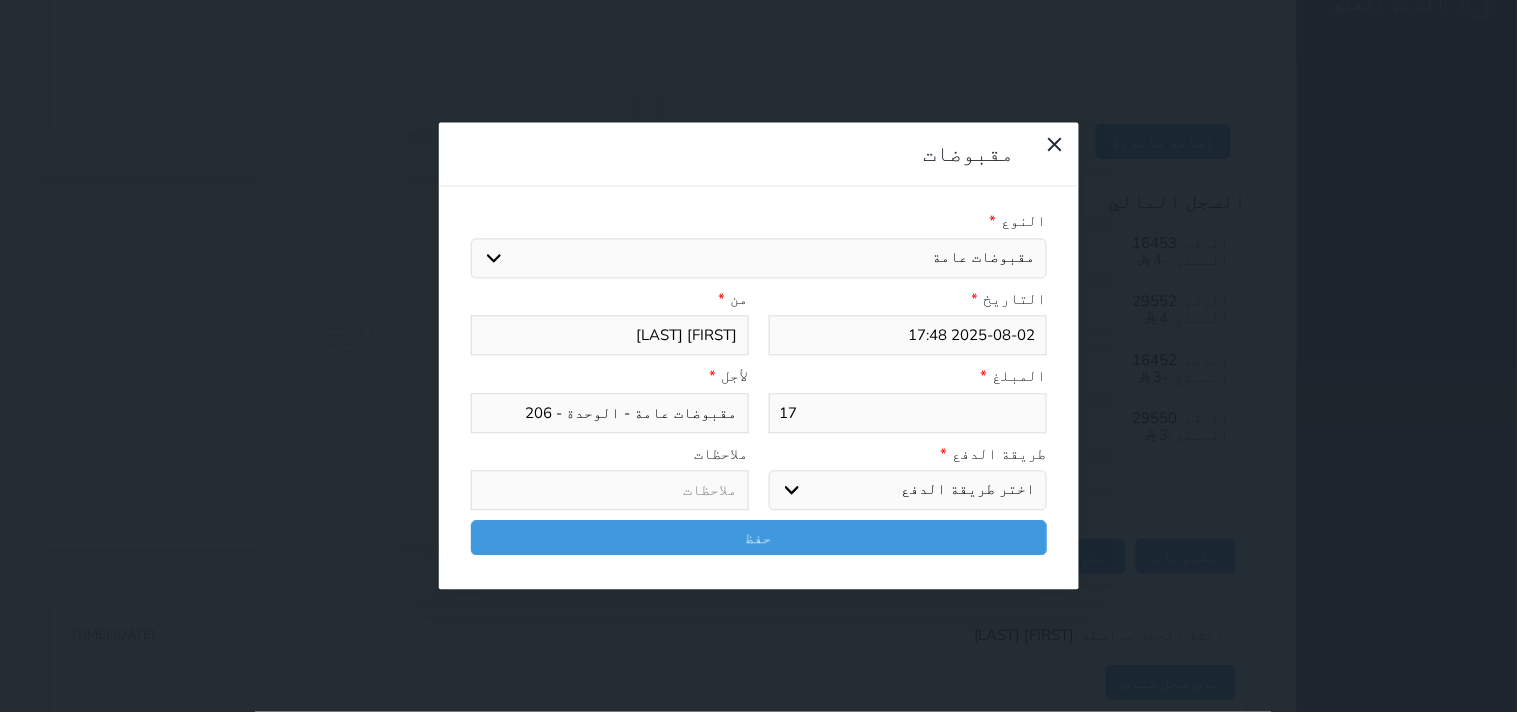 type on "17" 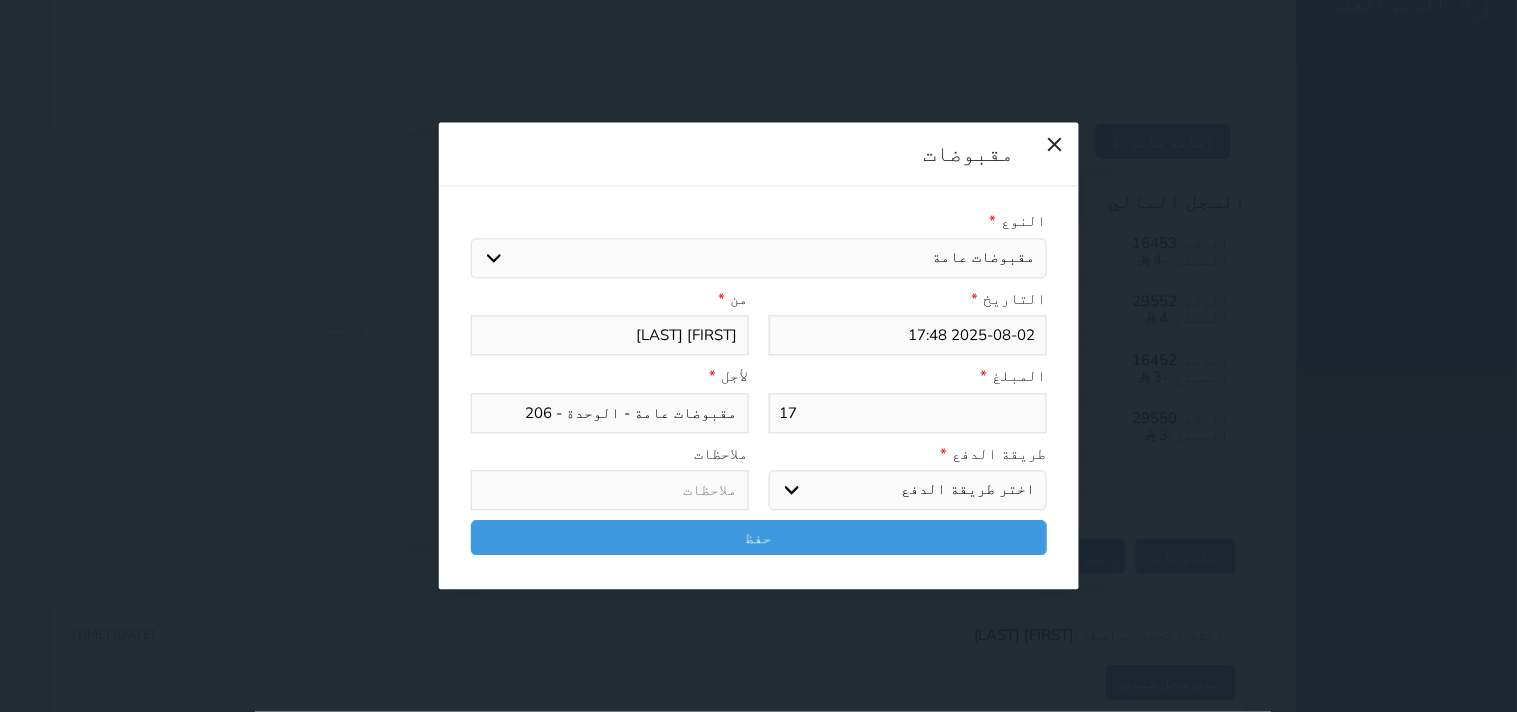 click on "اختر طريقة الدفع   دفع نقدى   تحويل بنكى   مدى   بطاقة ائتمان   آجل" at bounding box center [908, 491] 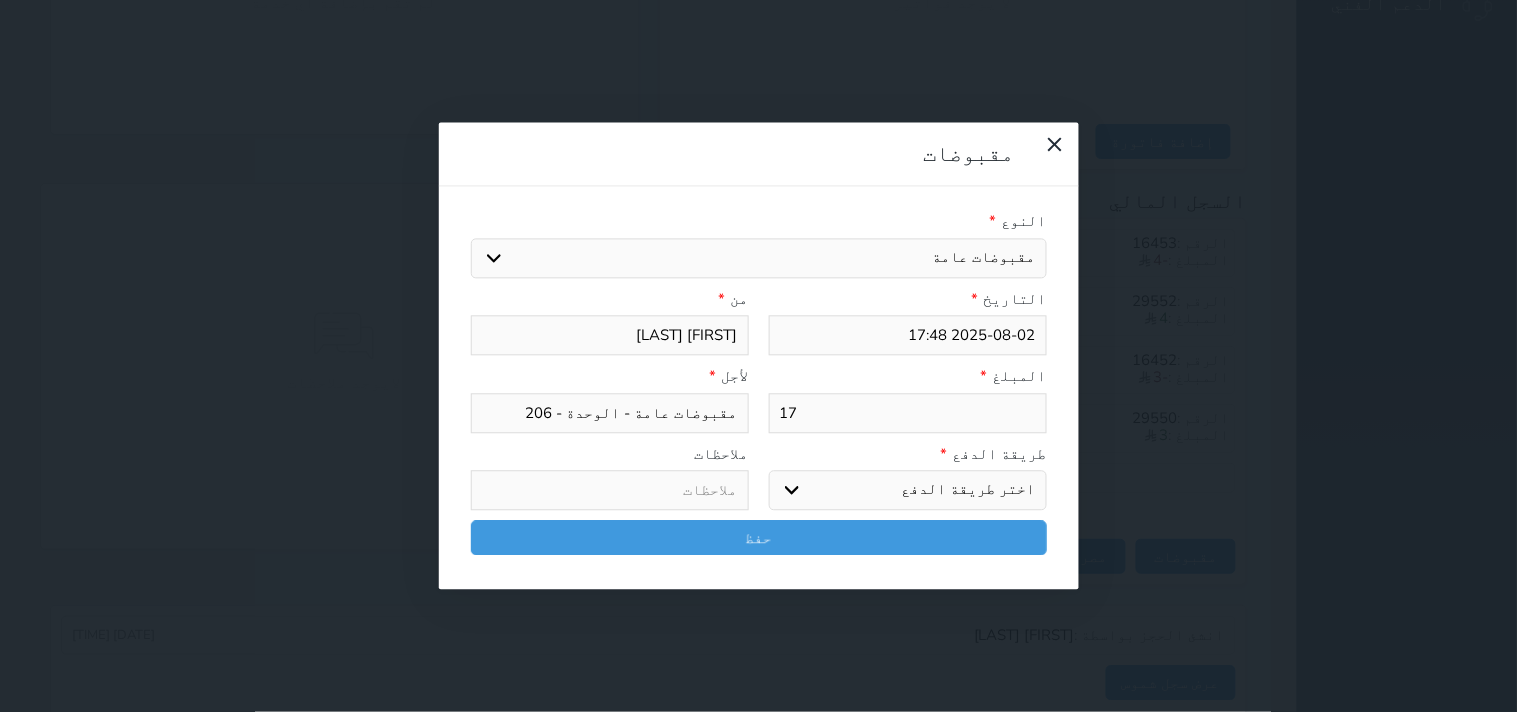 select on "mada" 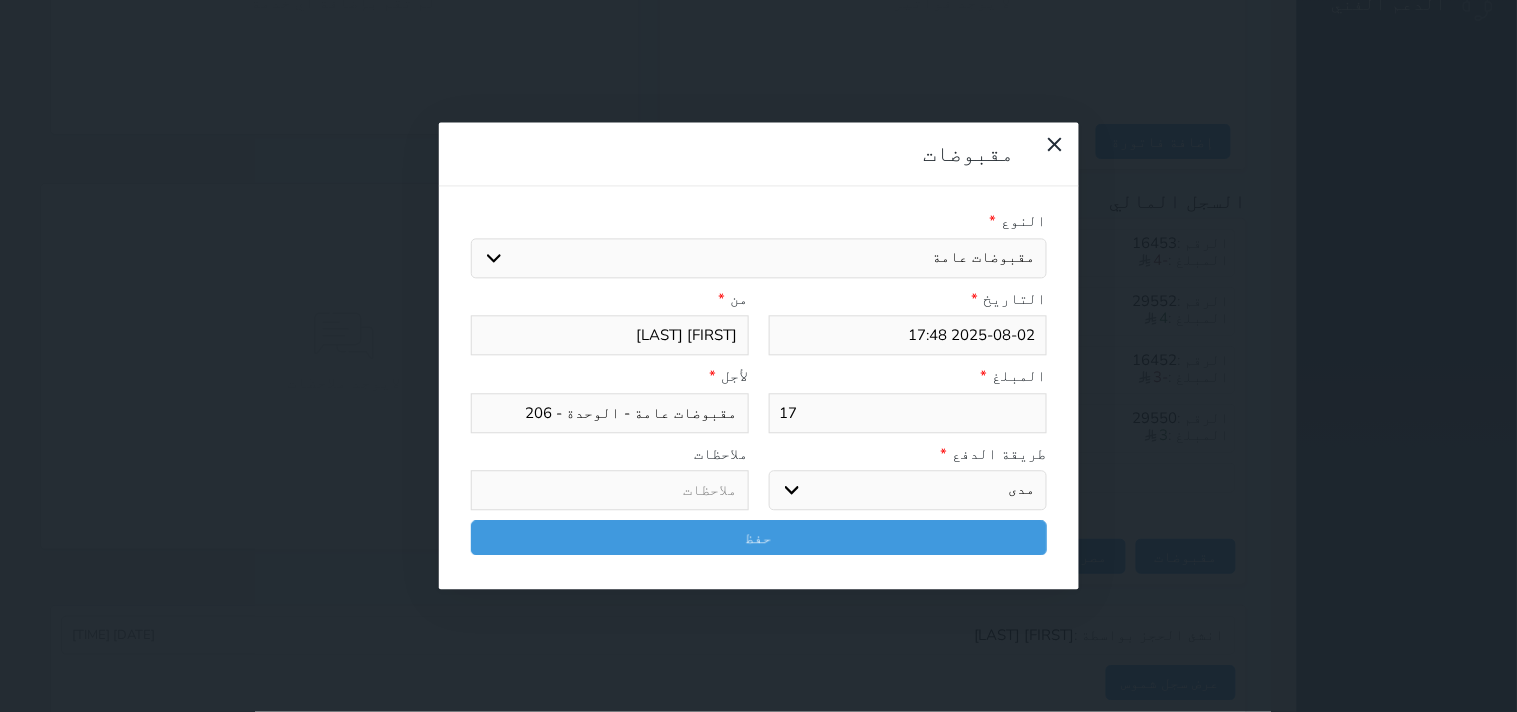 click on "اختر طريقة الدفع   دفع نقدى   تحويل بنكى   مدى   بطاقة ائتمان   آجل" at bounding box center (908, 491) 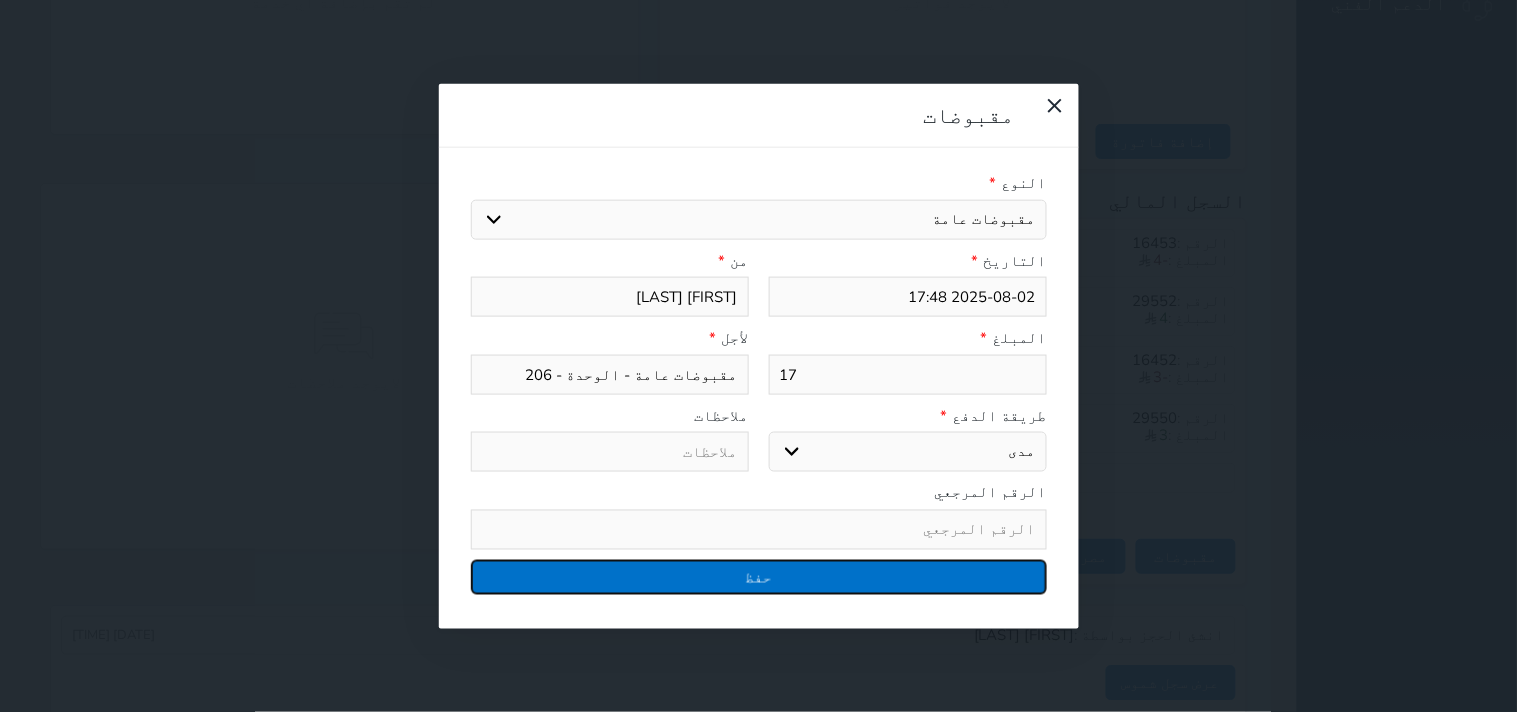 click on "حفظ" at bounding box center [759, 576] 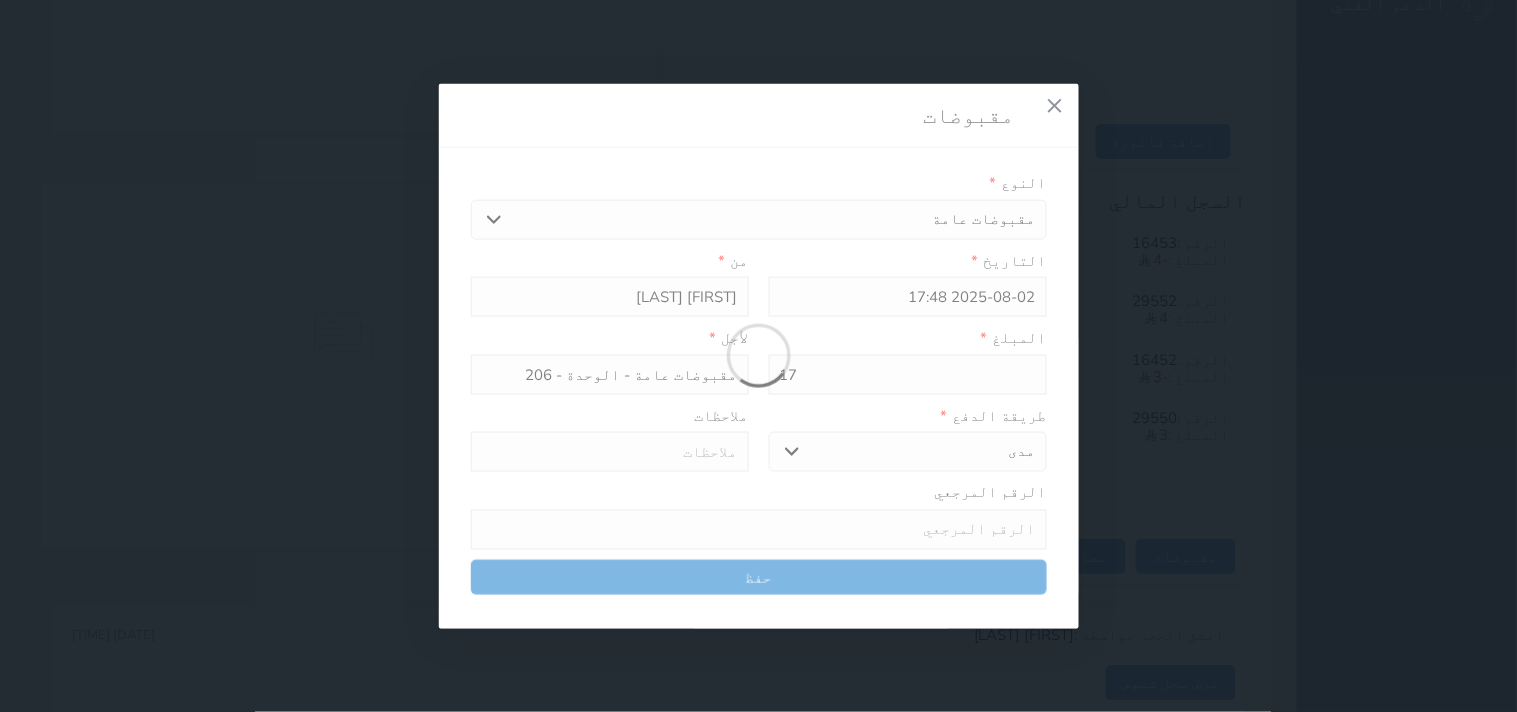 select 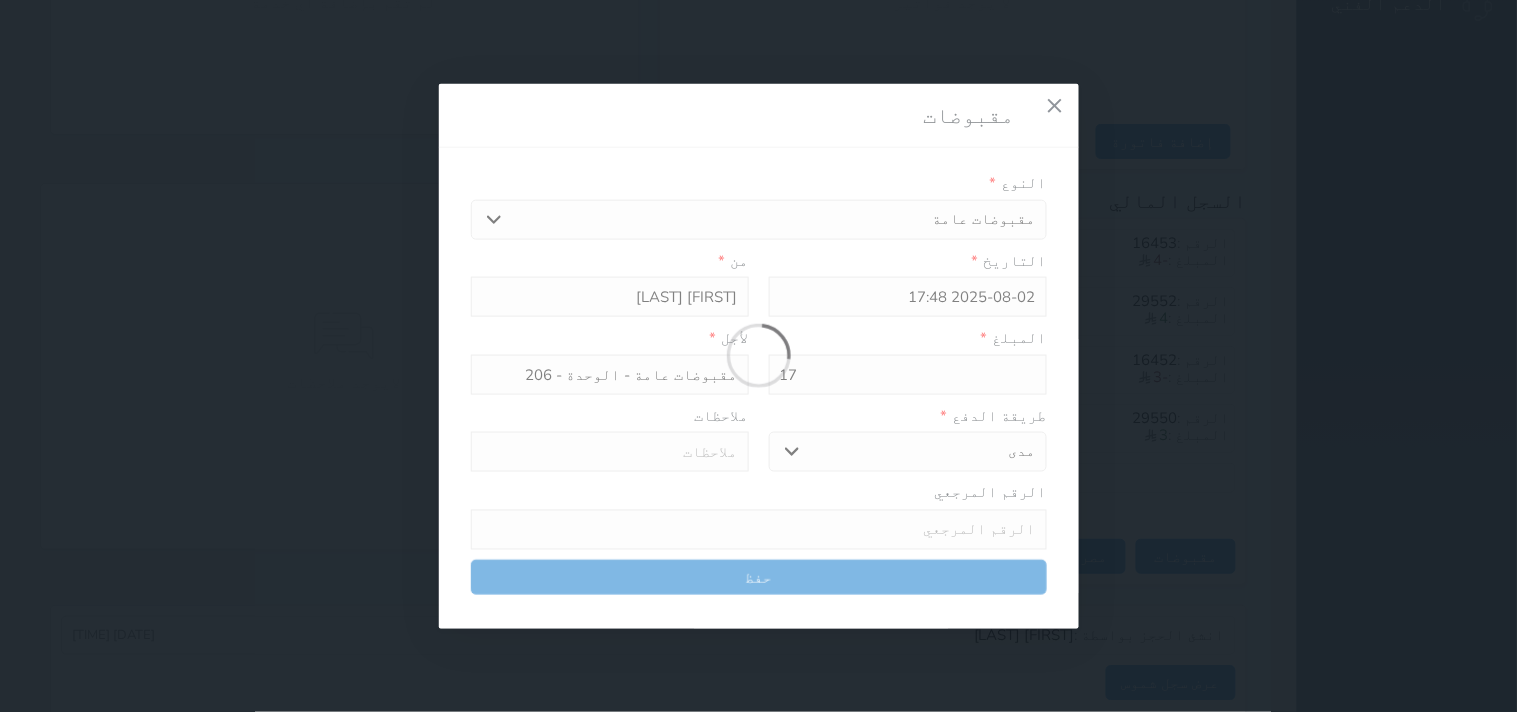 type 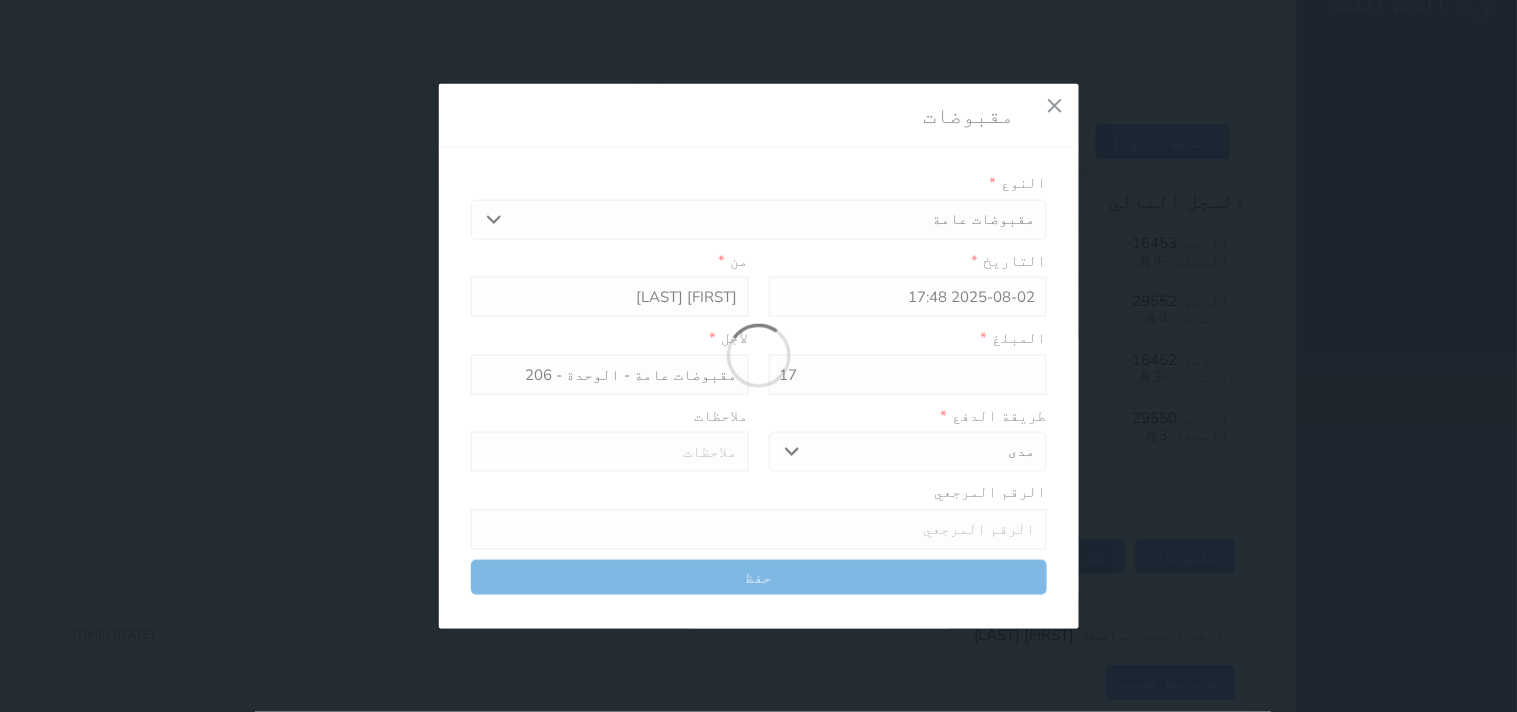 type on "0" 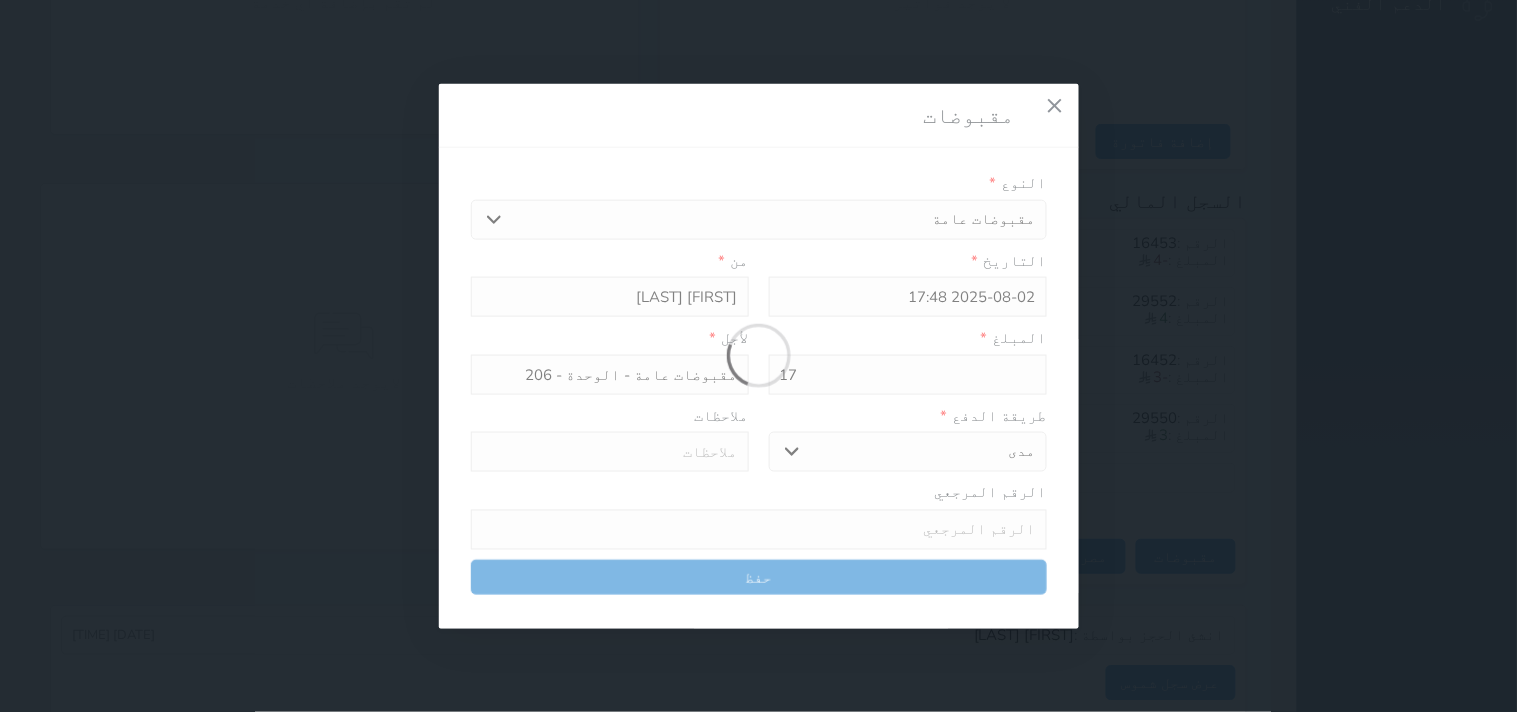 select 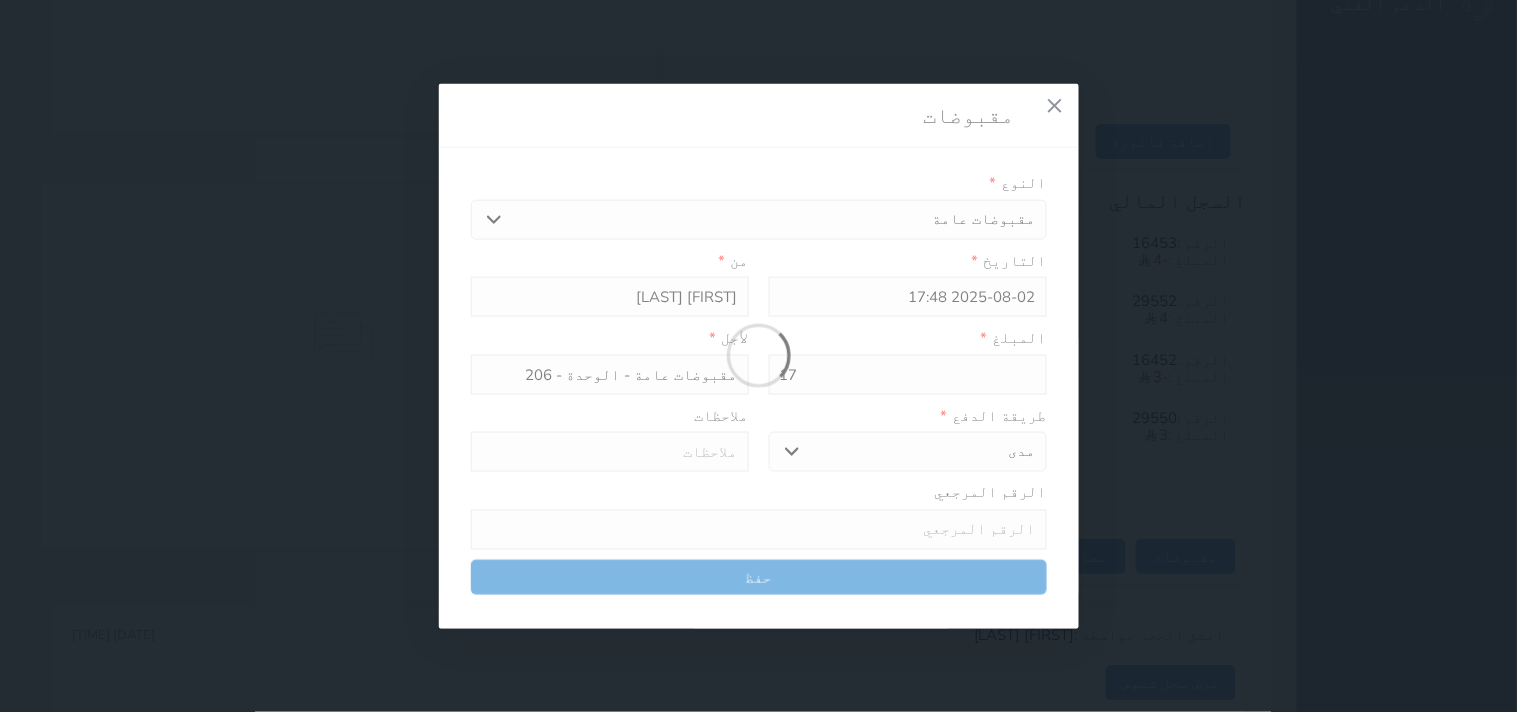 type on "0" 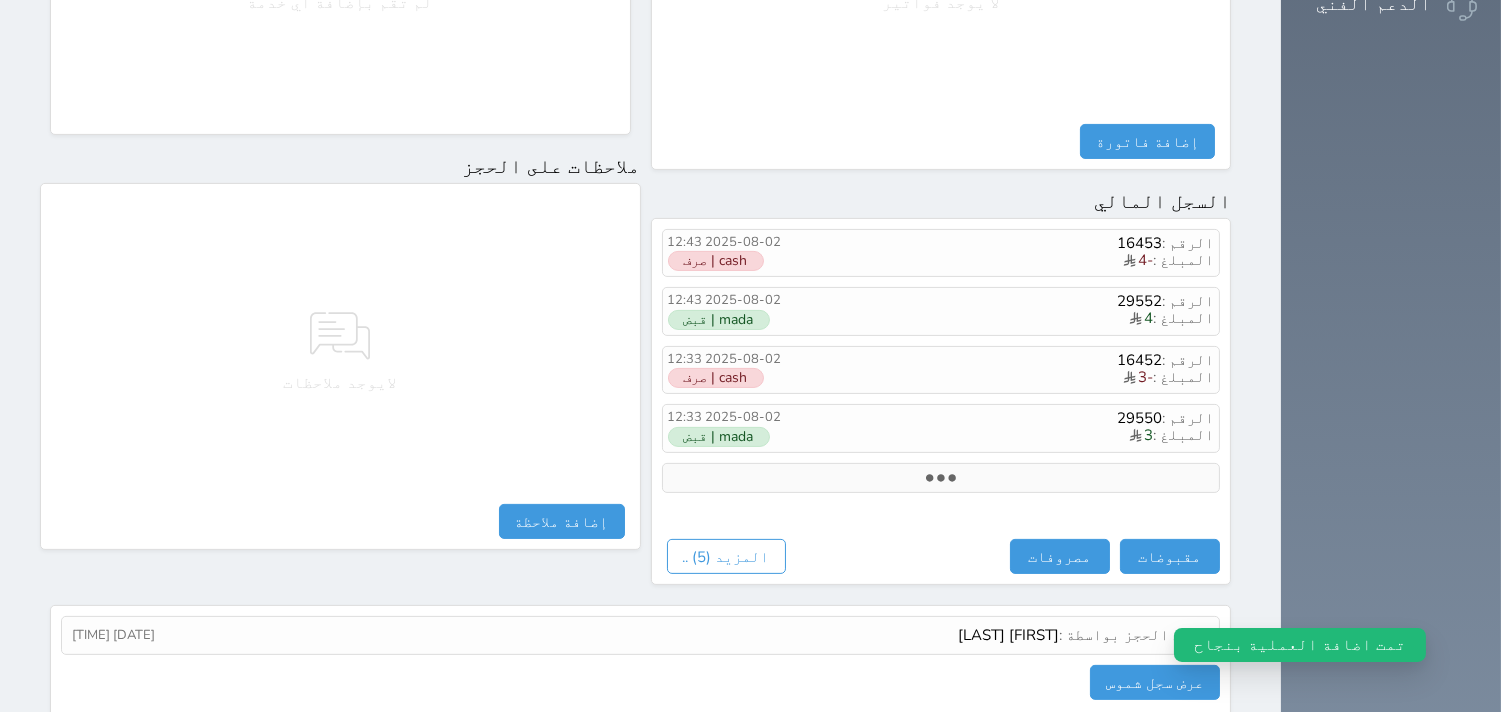select 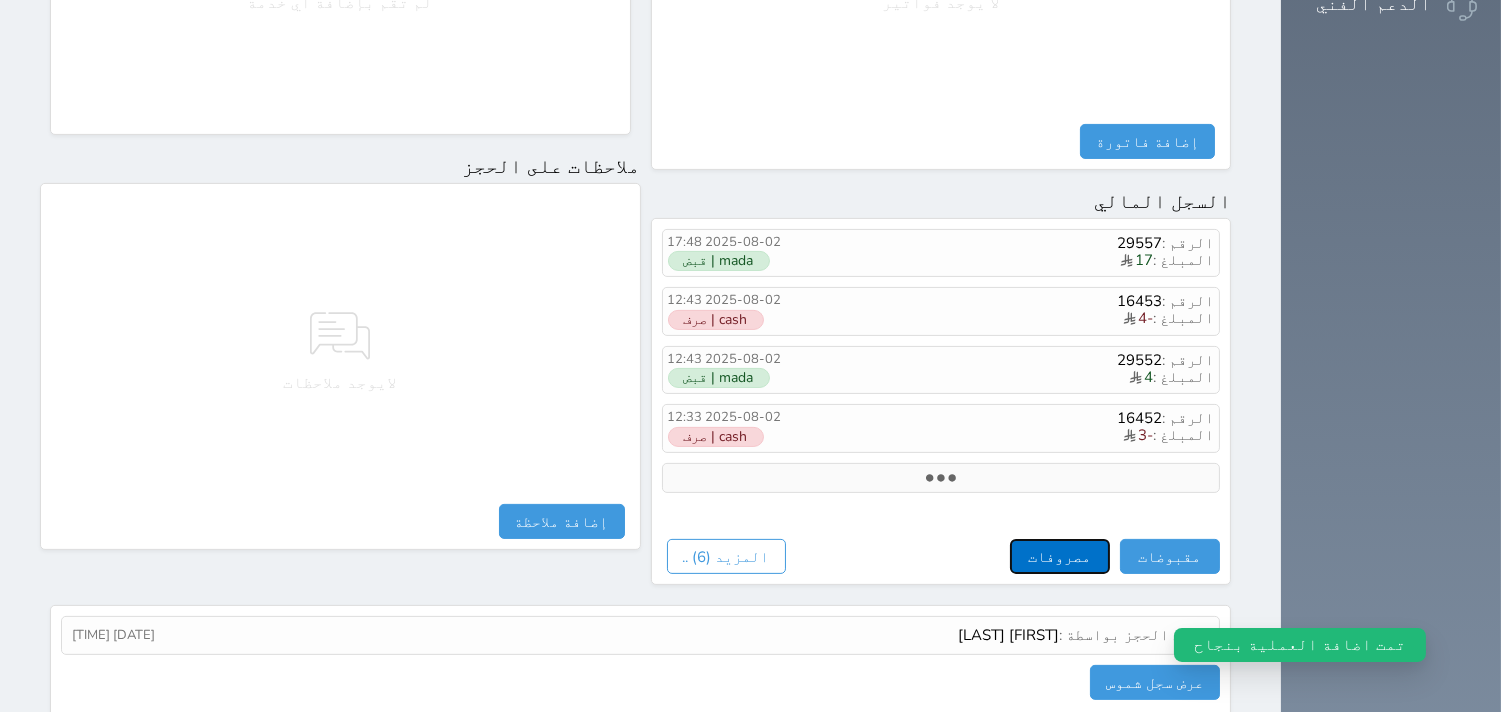 click on "مصروفات" at bounding box center [1060, 556] 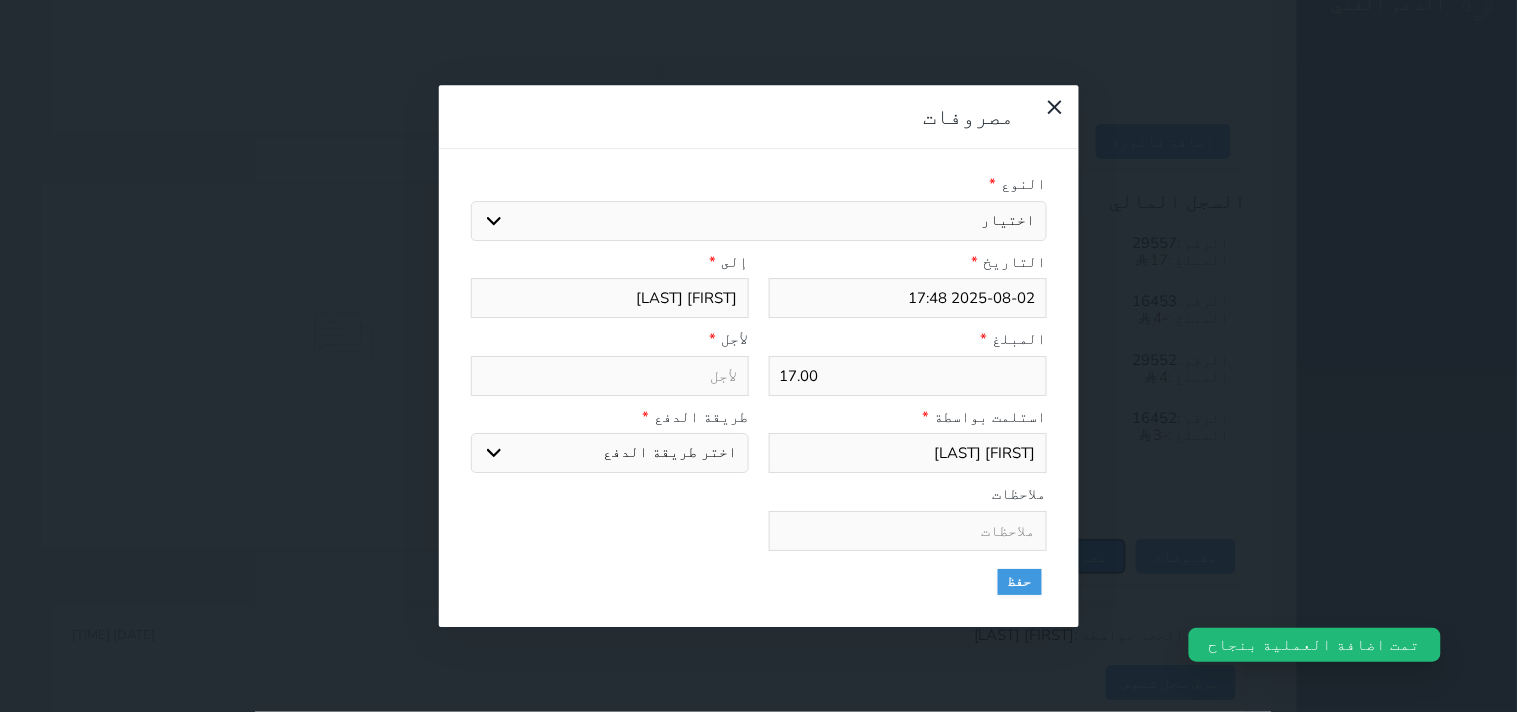 select 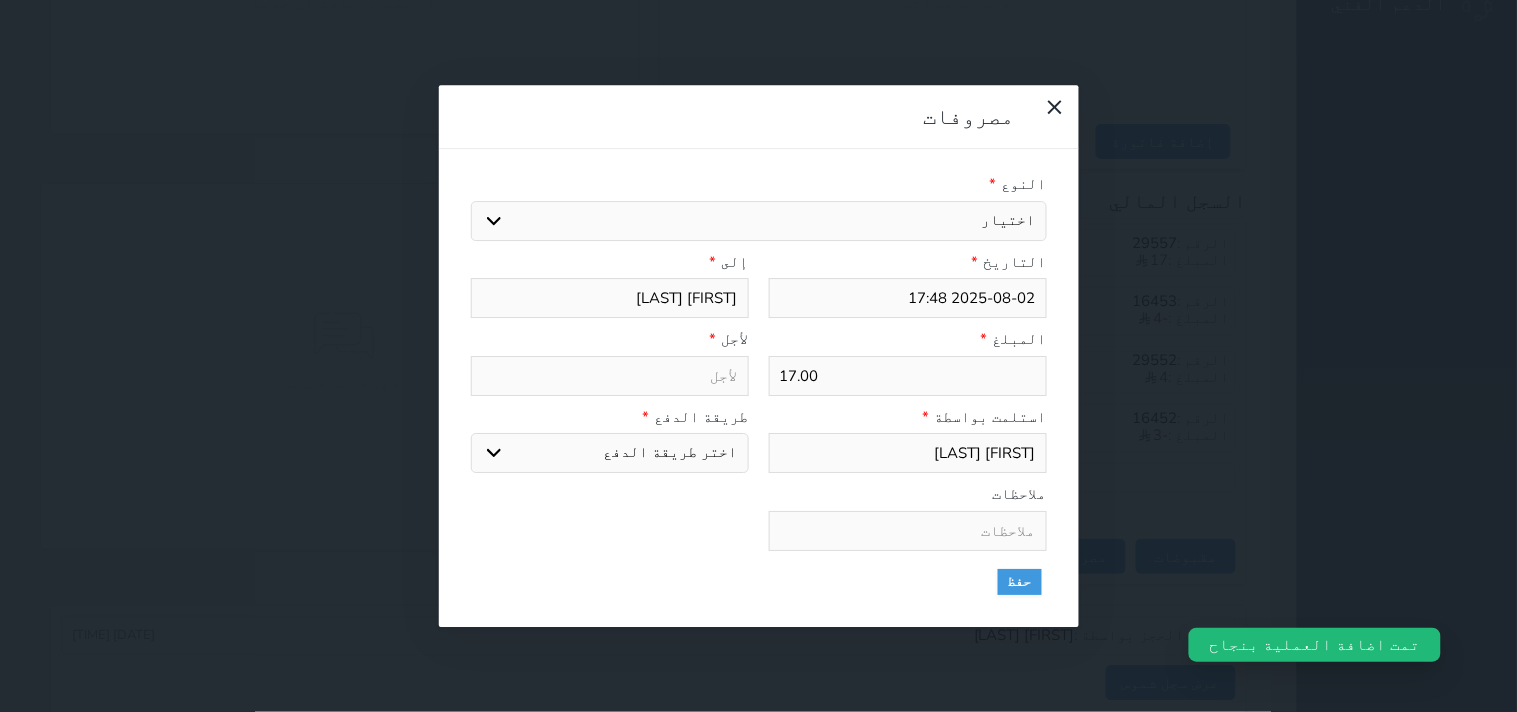 click on "اختيار   مرتجع إيجار رواتب صيانة مصروفات عامة استرجاع تامين استرجاع العربون الضريبه وبلدي" at bounding box center (759, 221) 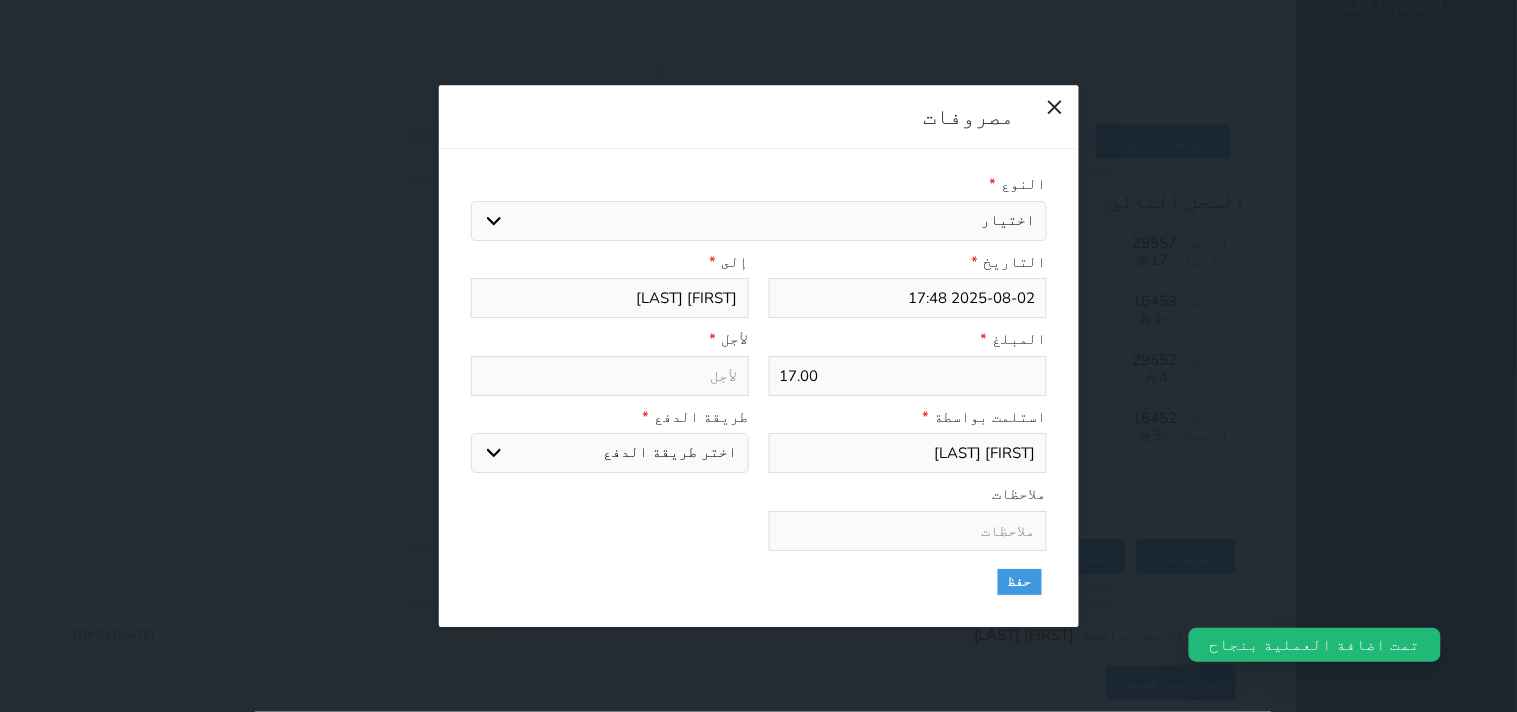 select on "28441" 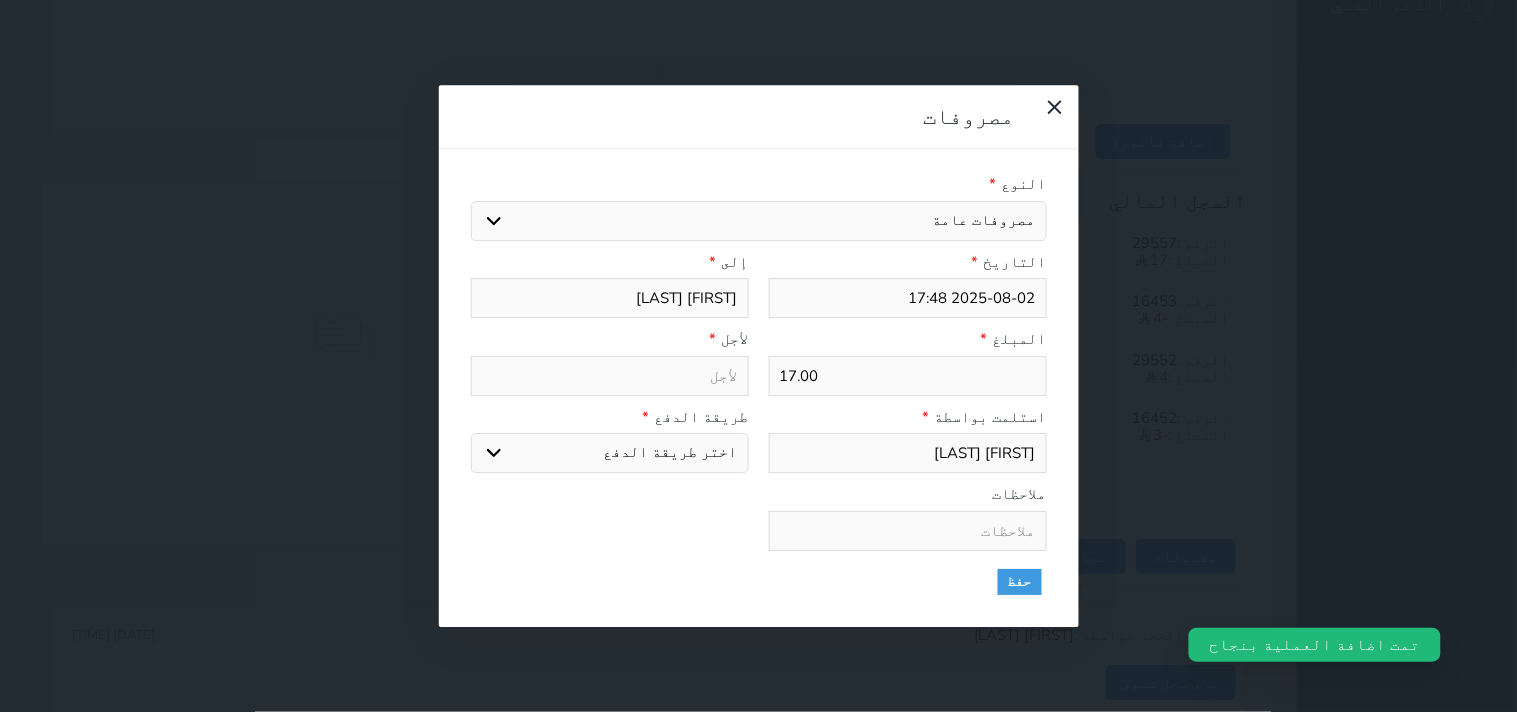 click on "اختيار   مرتجع إيجار رواتب صيانة مصروفات عامة استرجاع تامين استرجاع العربون الضريبه وبلدي" at bounding box center [759, 221] 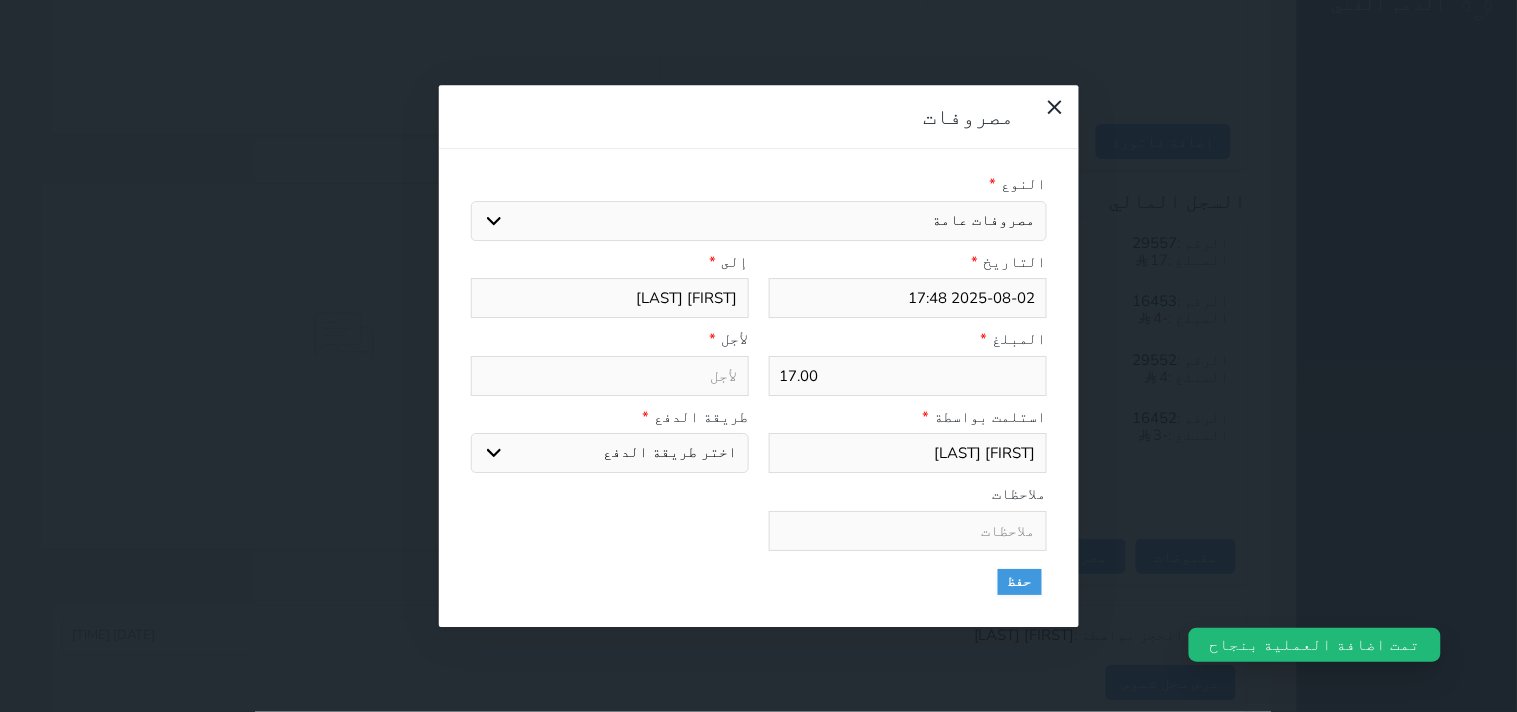 type on "مصروفات عامة - الوحدة - 206" 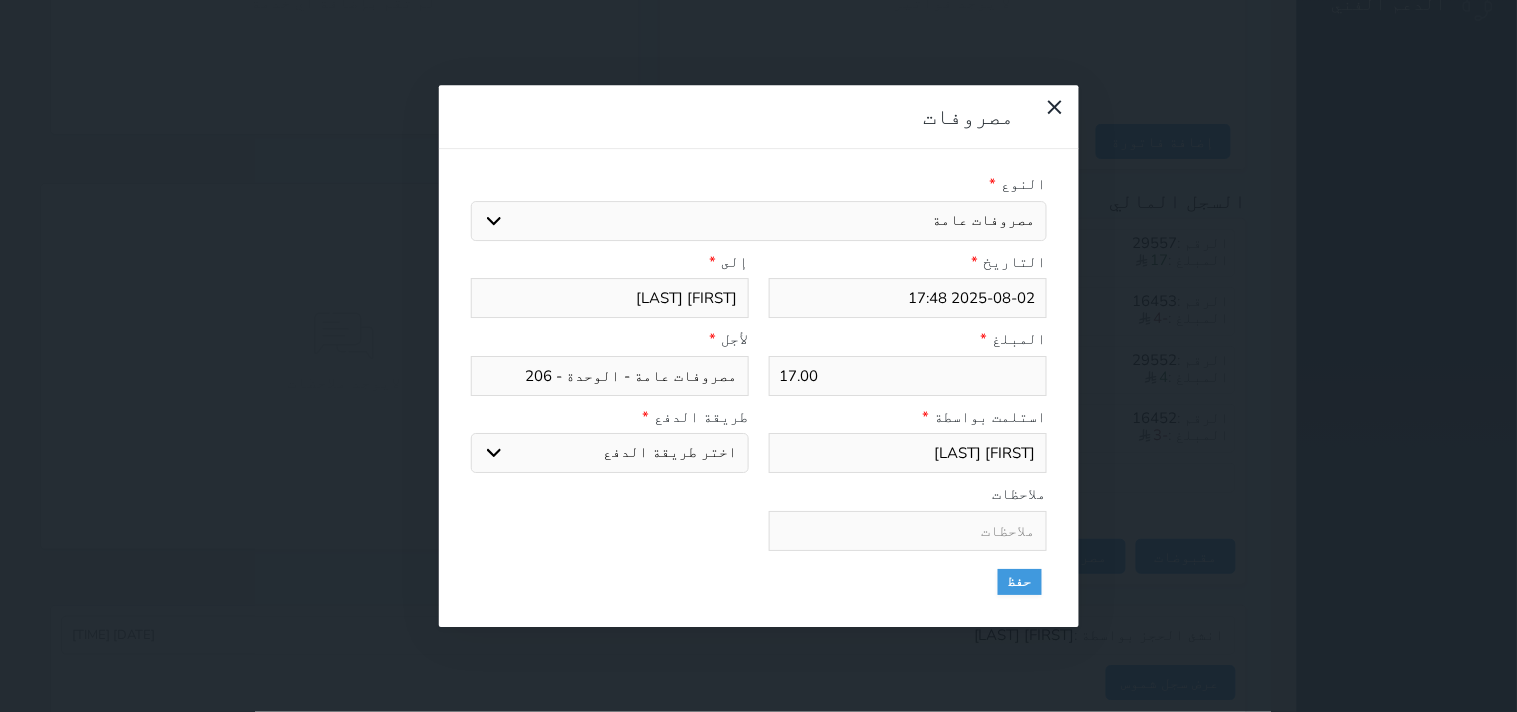 click on "اختر طريقة الدفع   دفع نقدى   تحويل بنكى   مدى   بطاقة ائتمان" at bounding box center (610, 453) 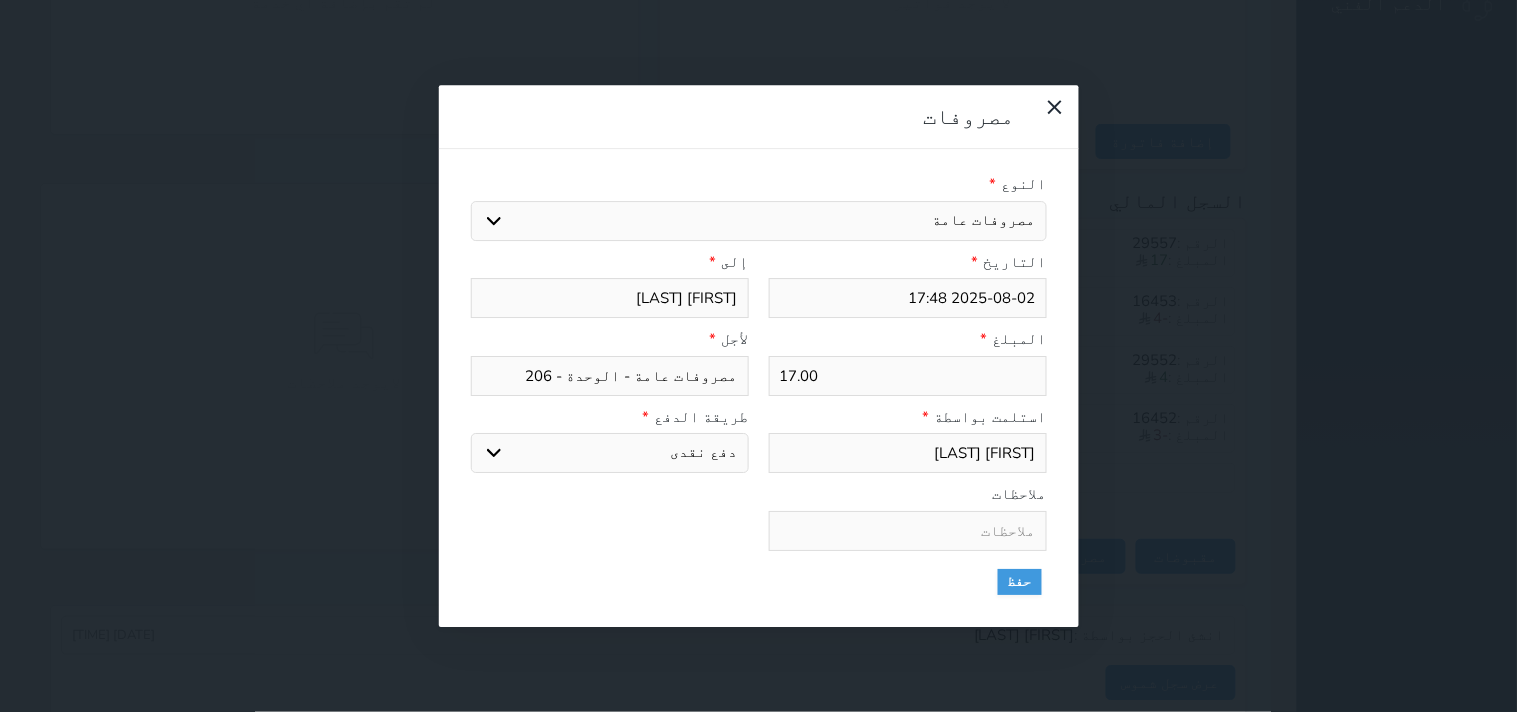 click on "اختر طريقة الدفع   دفع نقدى   تحويل بنكى   مدى   بطاقة ائتمان" at bounding box center [610, 453] 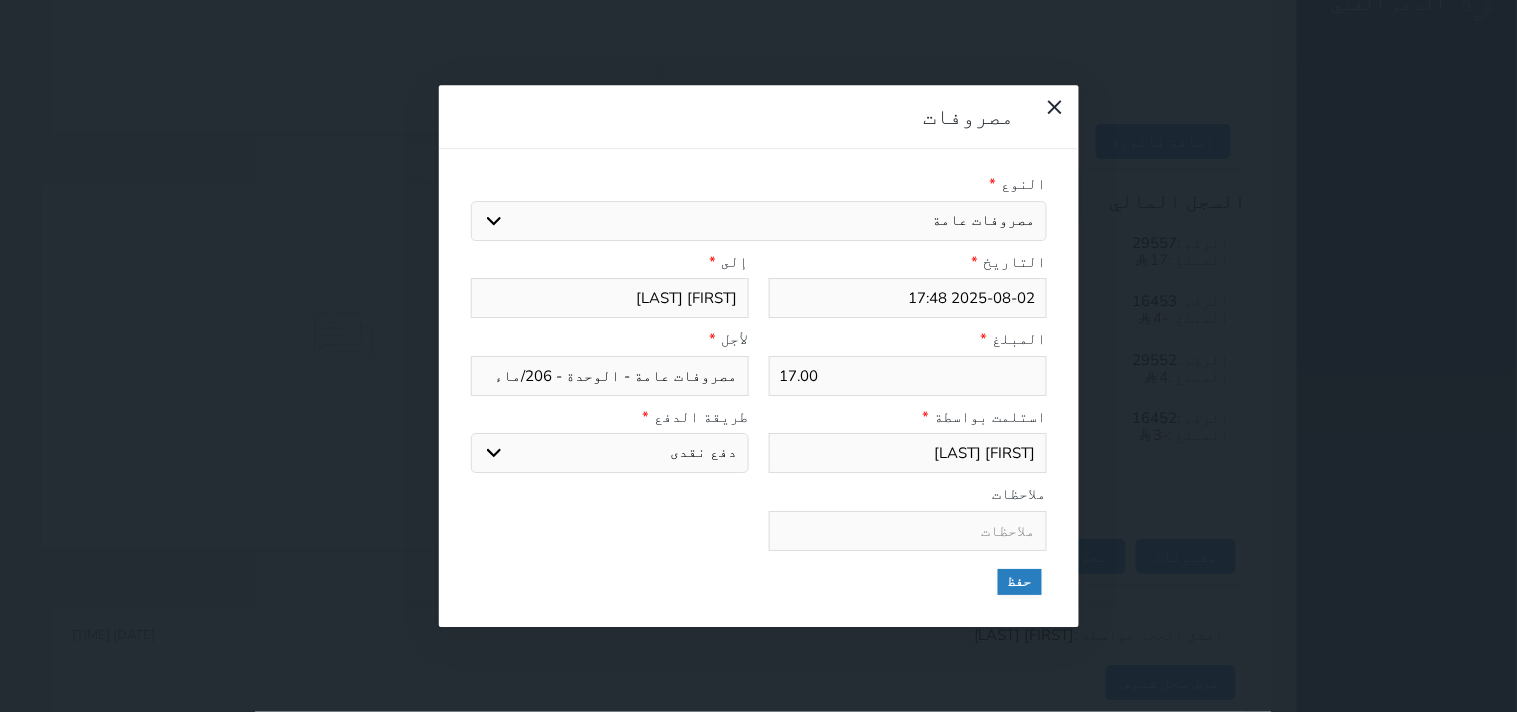 type on "مصروفات عامة - الوحدة - 206/ماء" 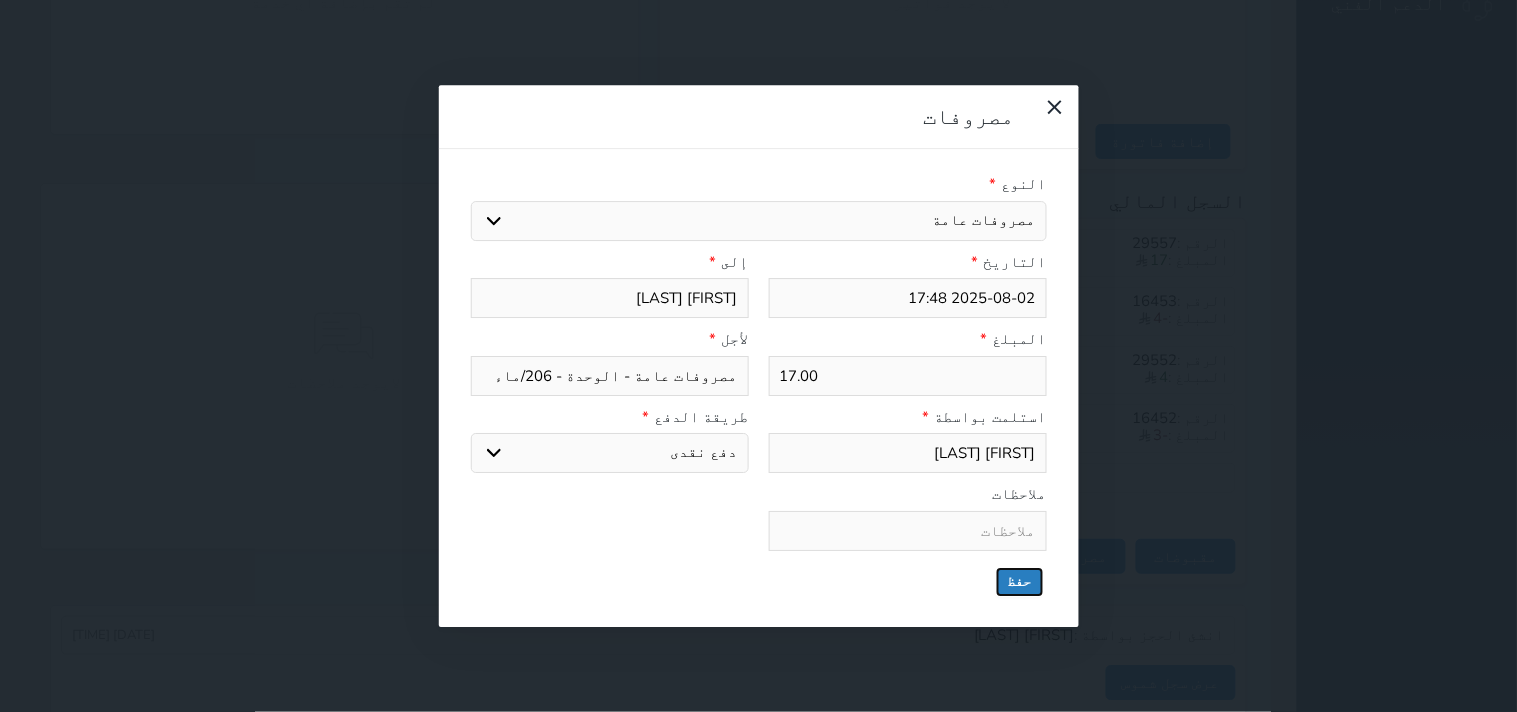 click on "حفظ" at bounding box center [1020, 582] 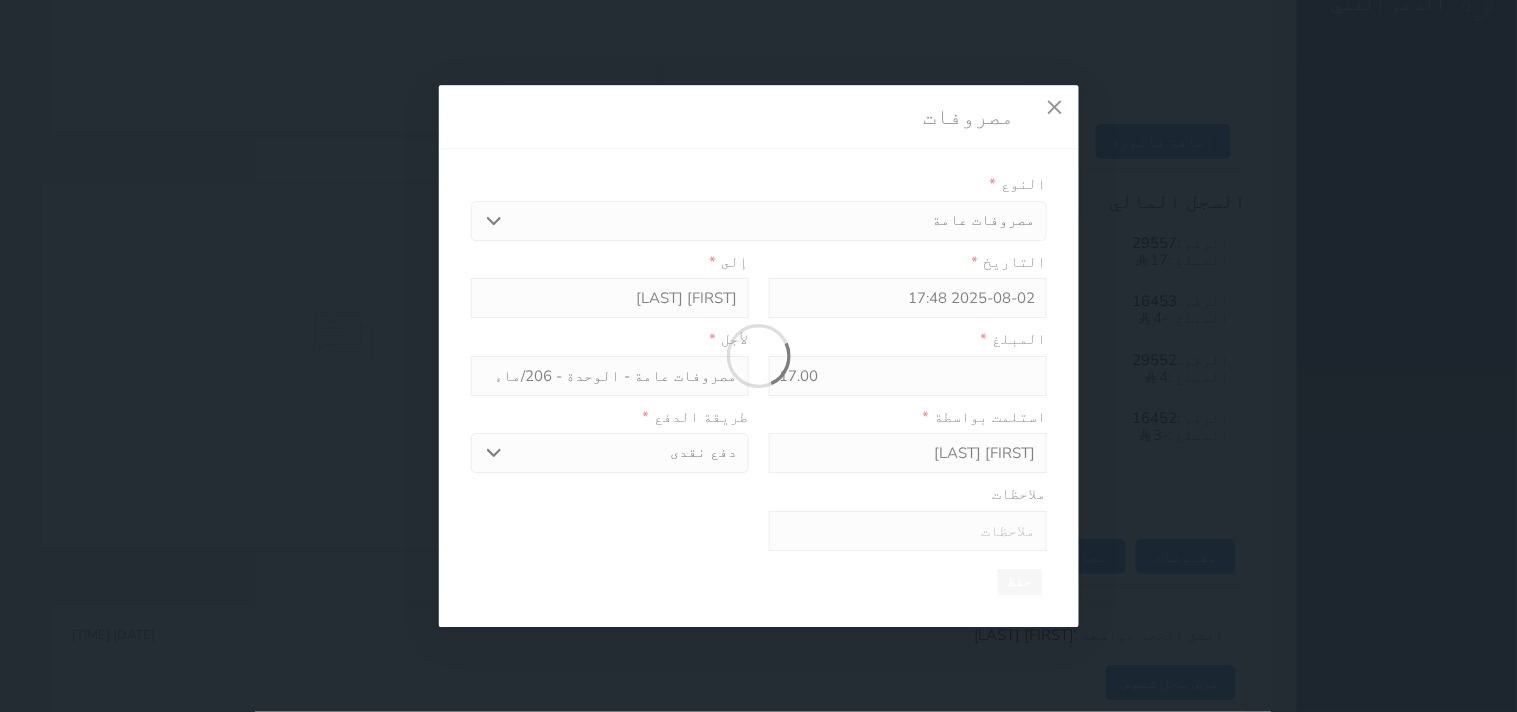 select 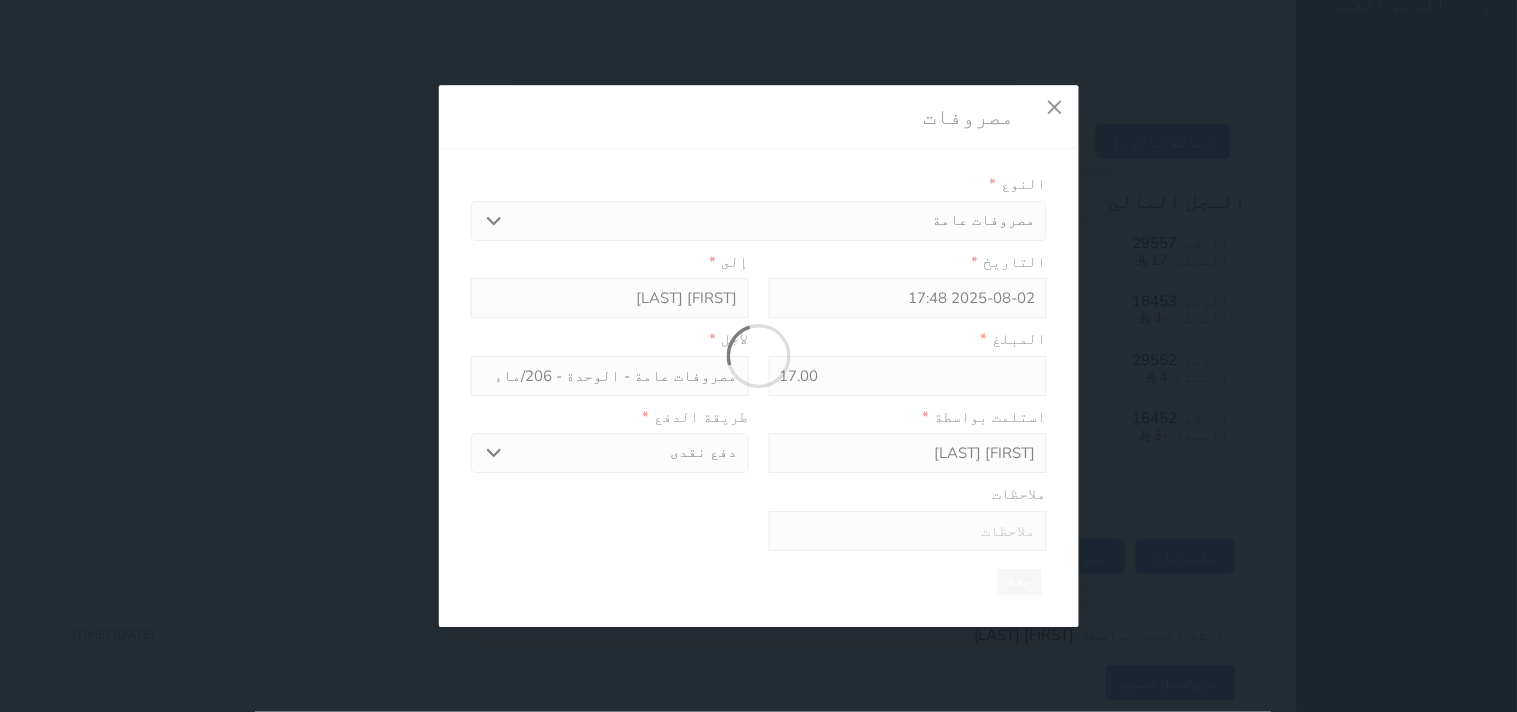 type 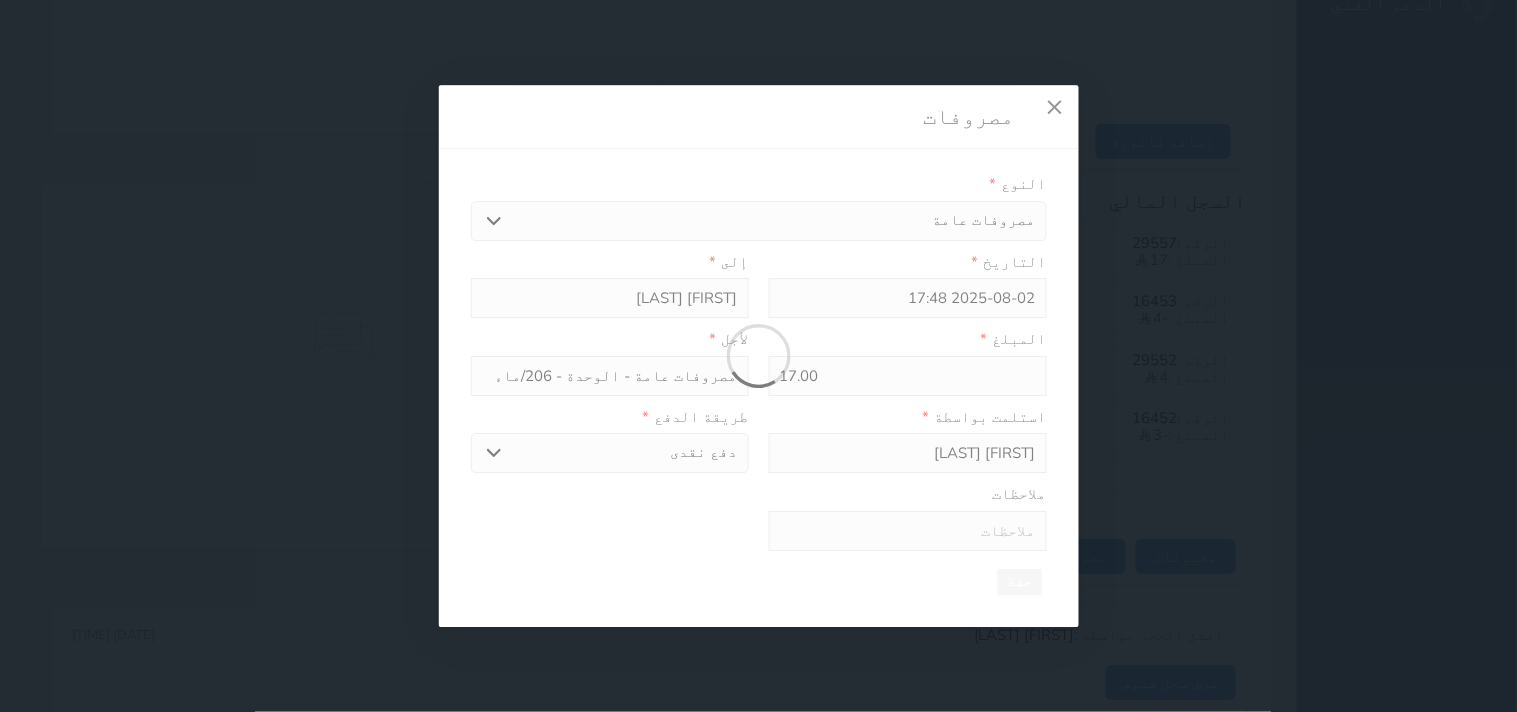 type on "0" 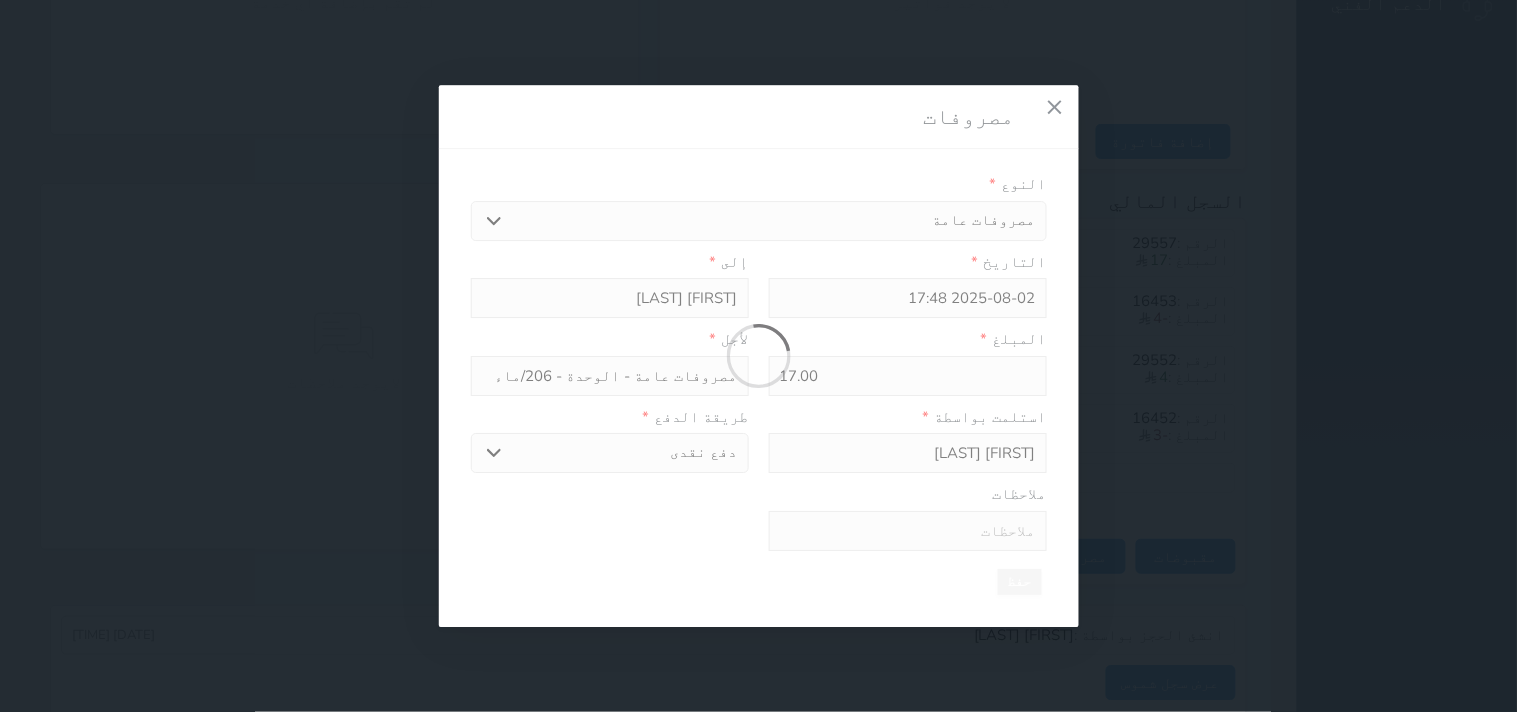 select 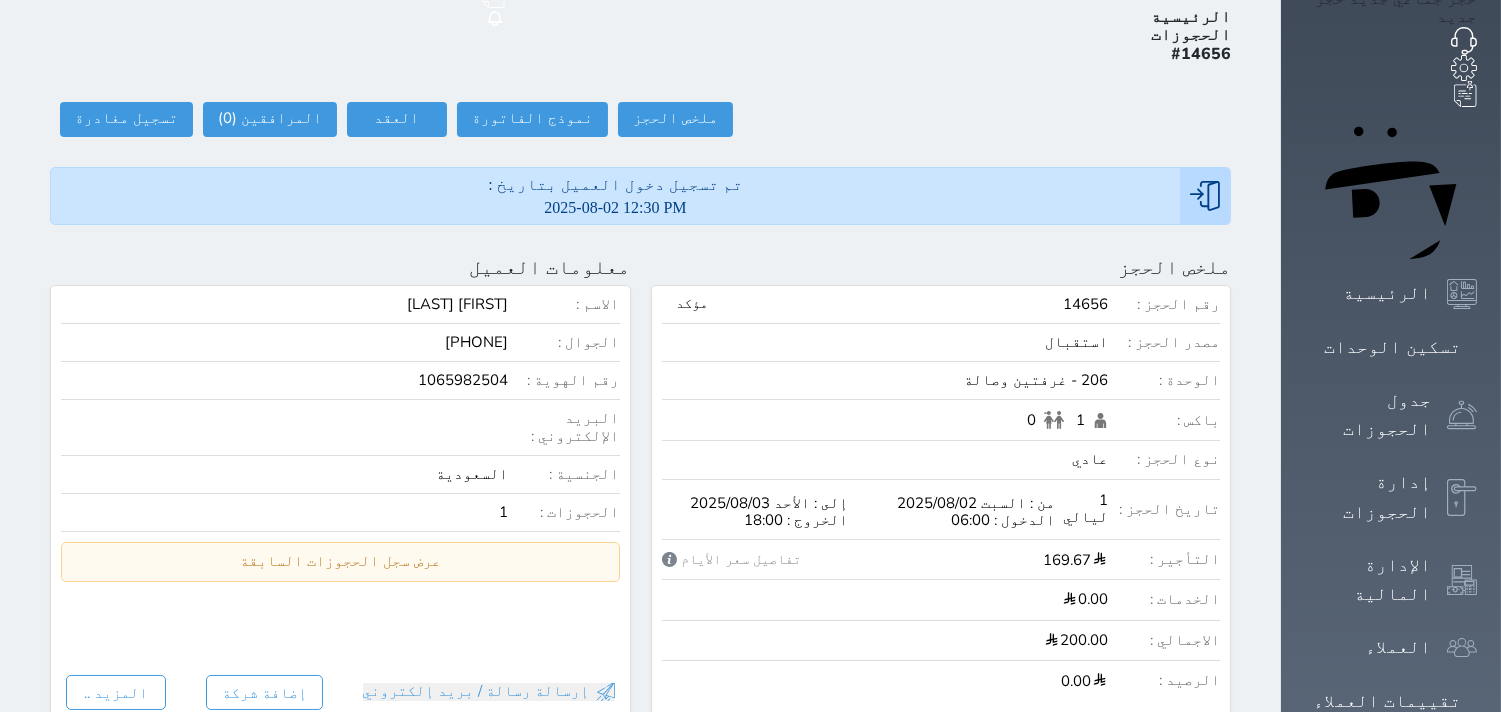 scroll, scrollTop: 0, scrollLeft: 0, axis: both 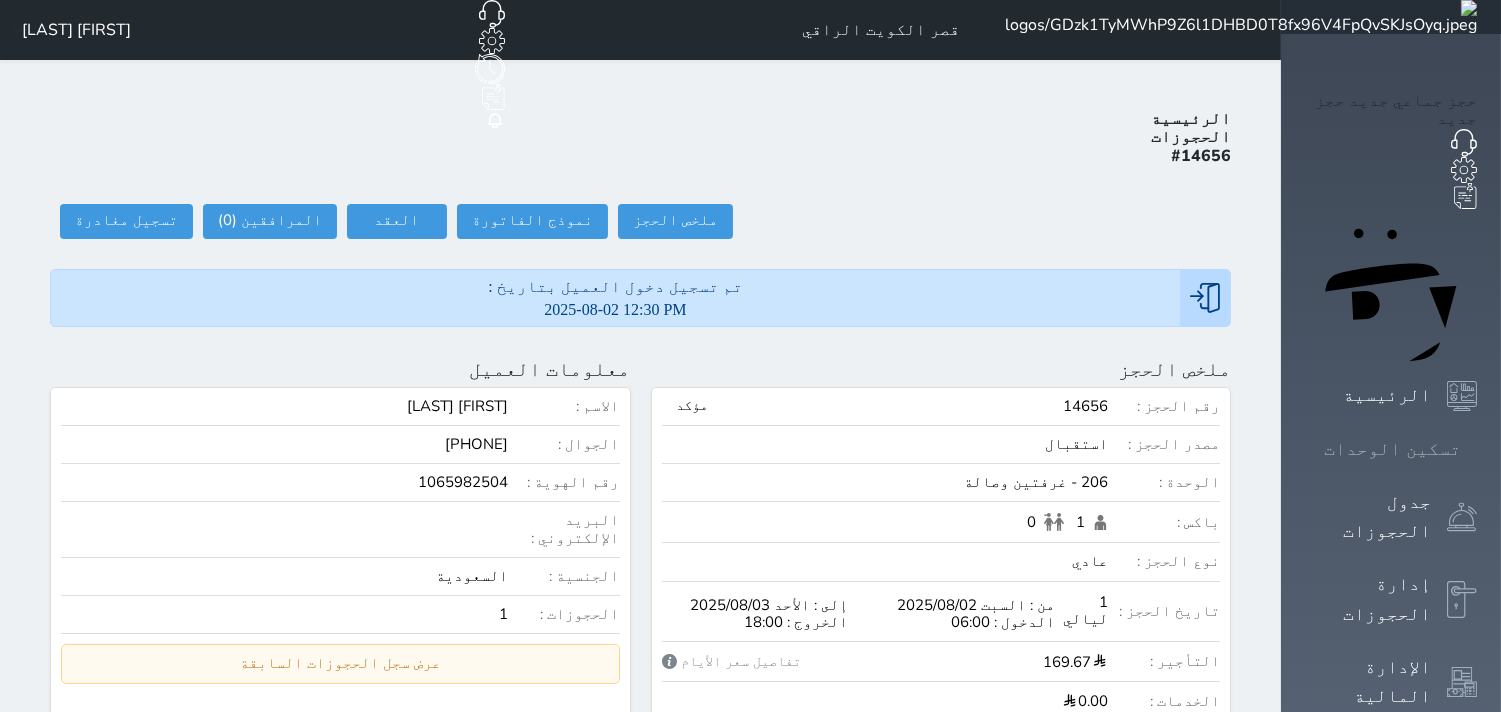click 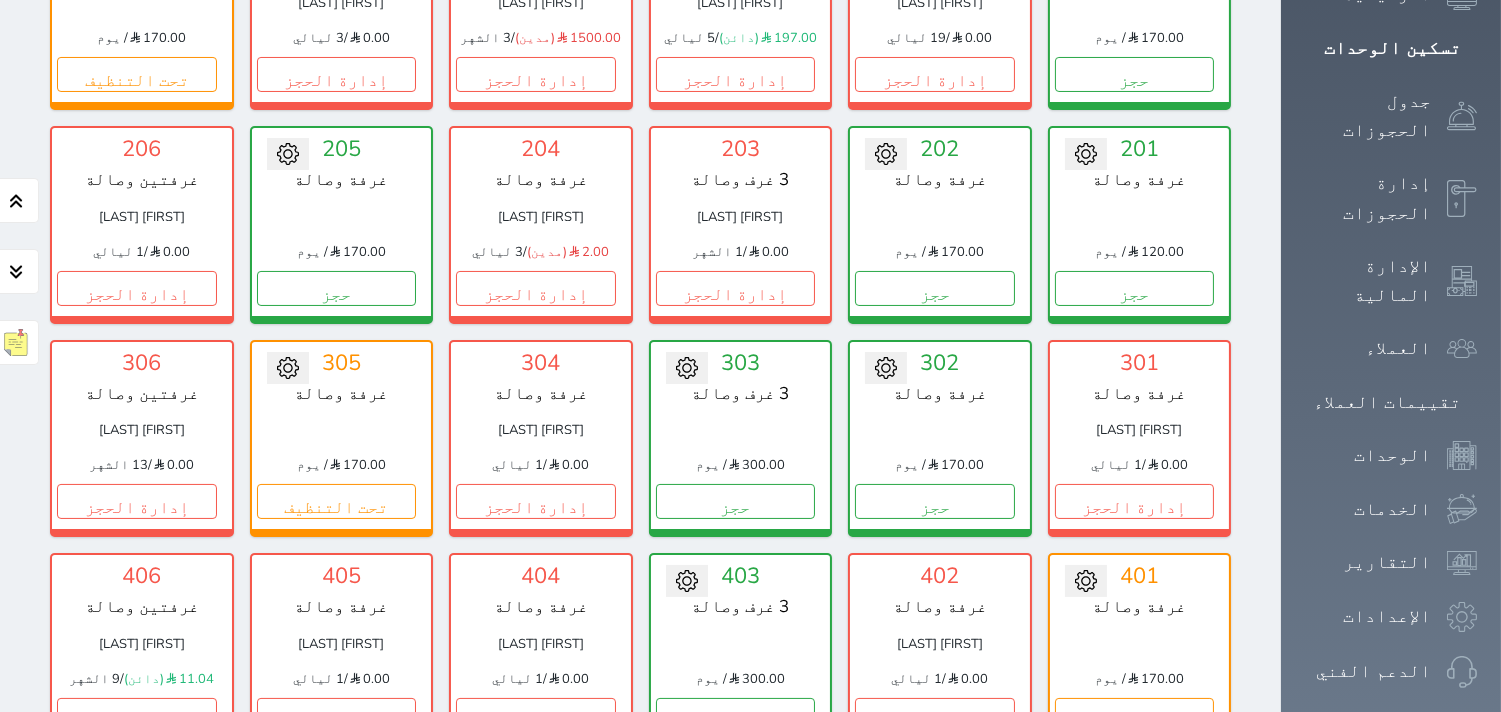 scroll, scrollTop: 411, scrollLeft: 0, axis: vertical 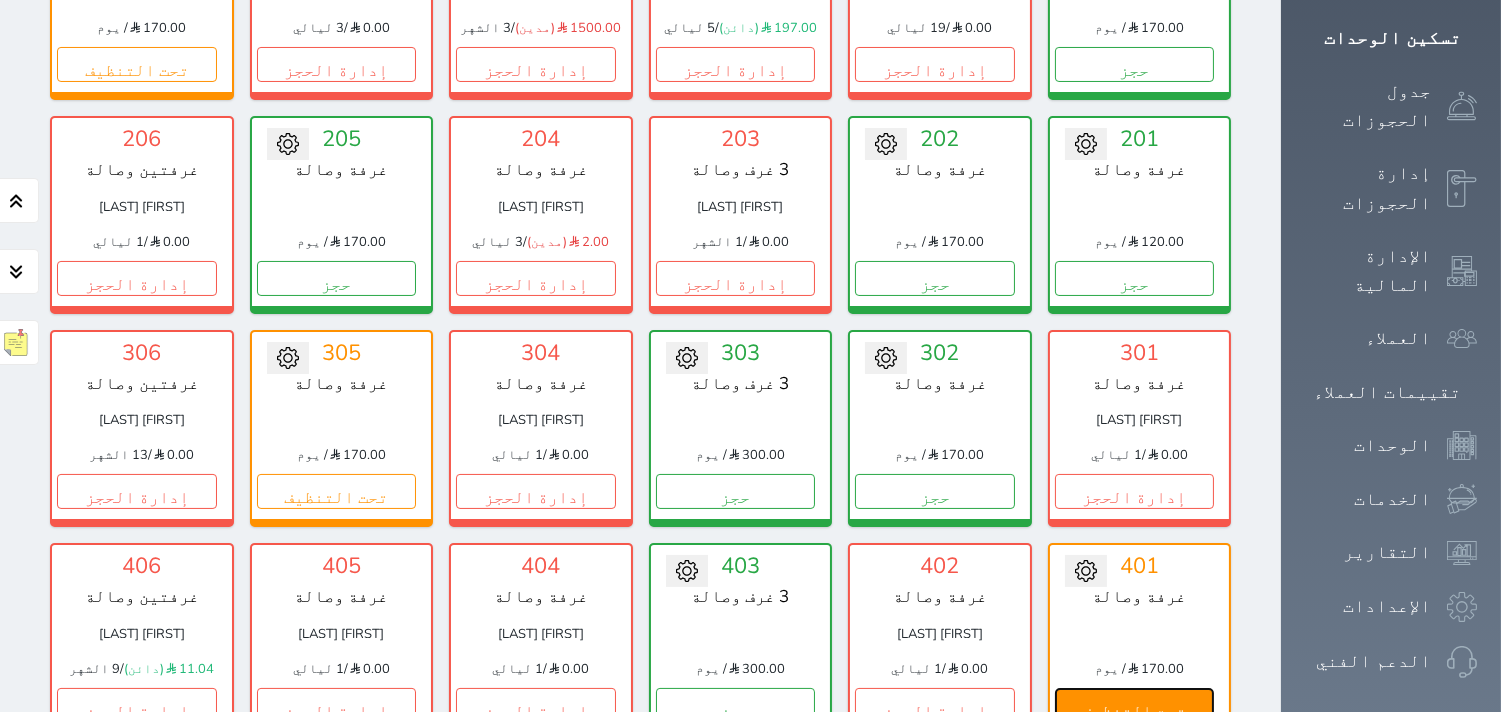 click on "تحت التنظيف" at bounding box center (1135, 705) 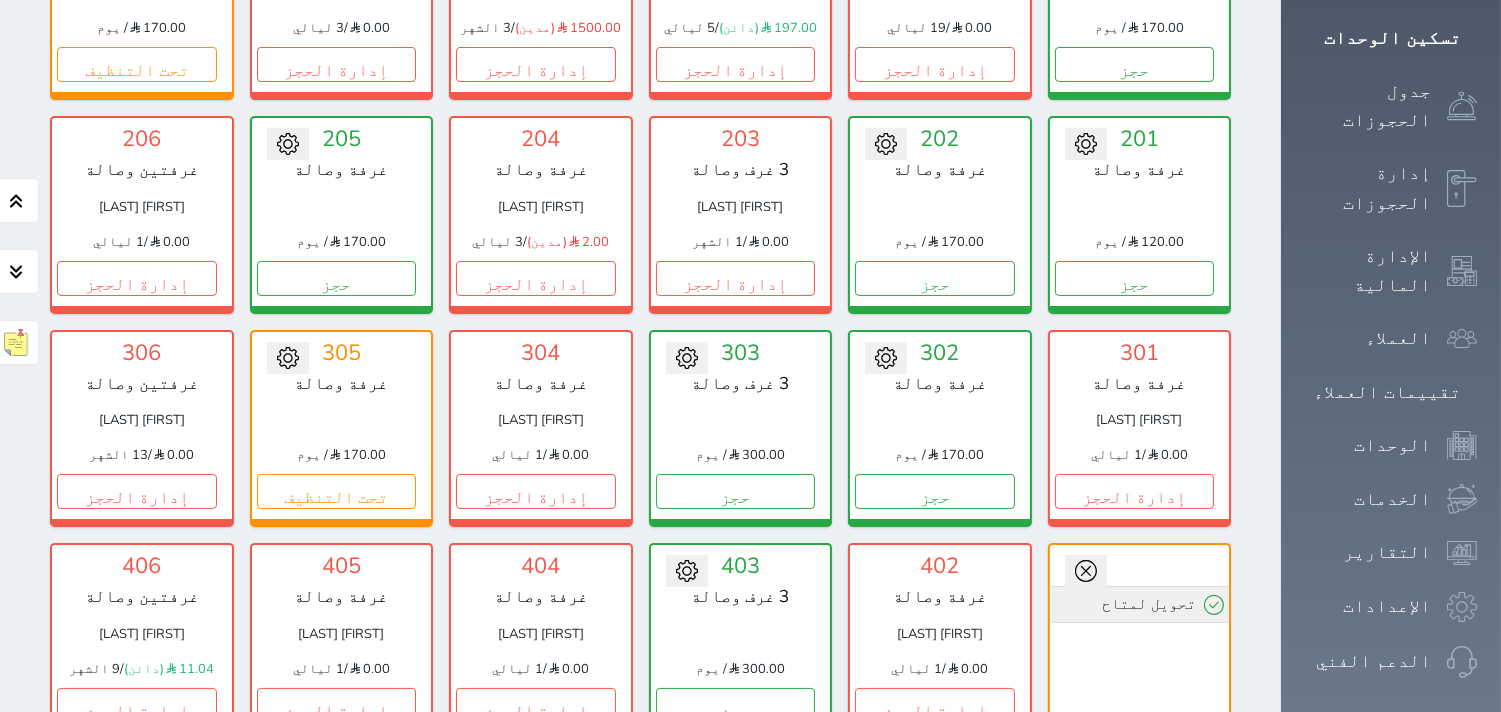 click 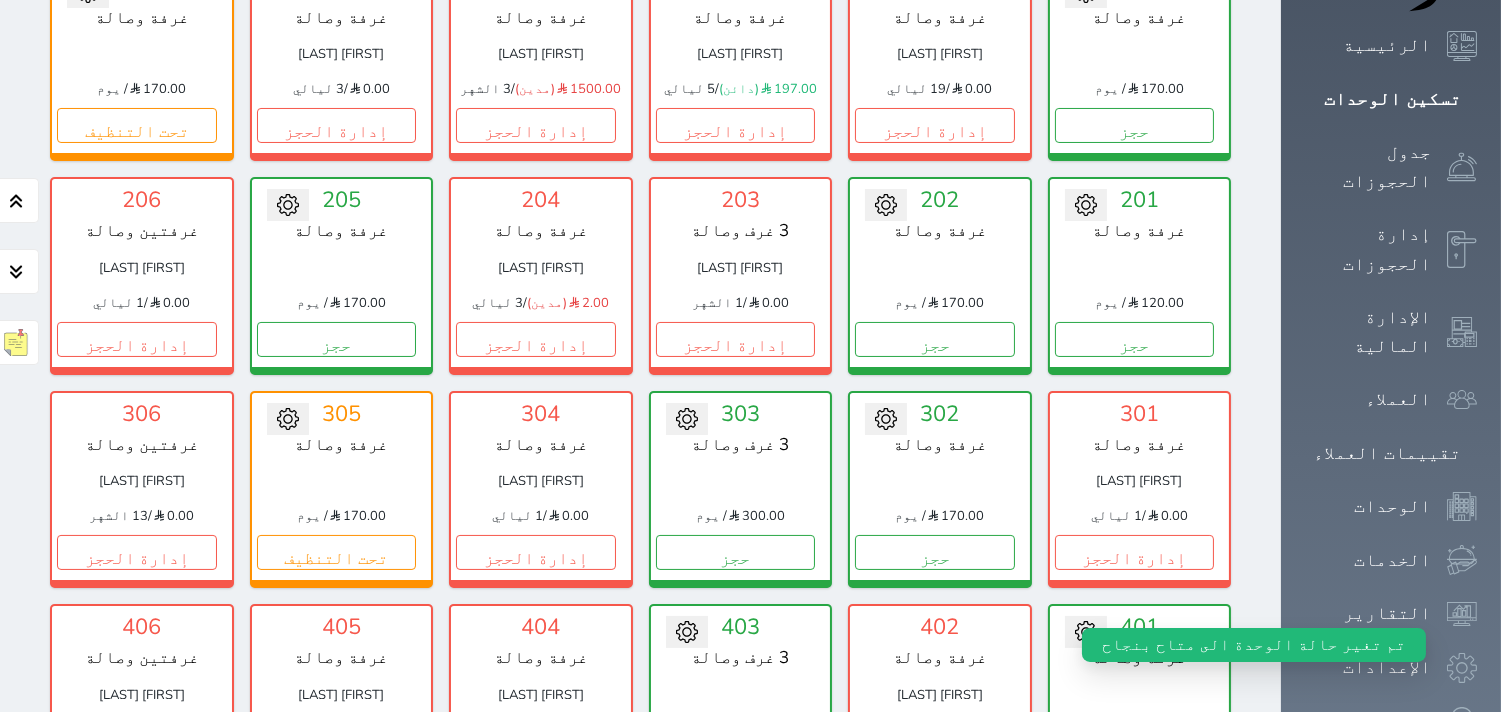 scroll, scrollTop: 0, scrollLeft: 0, axis: both 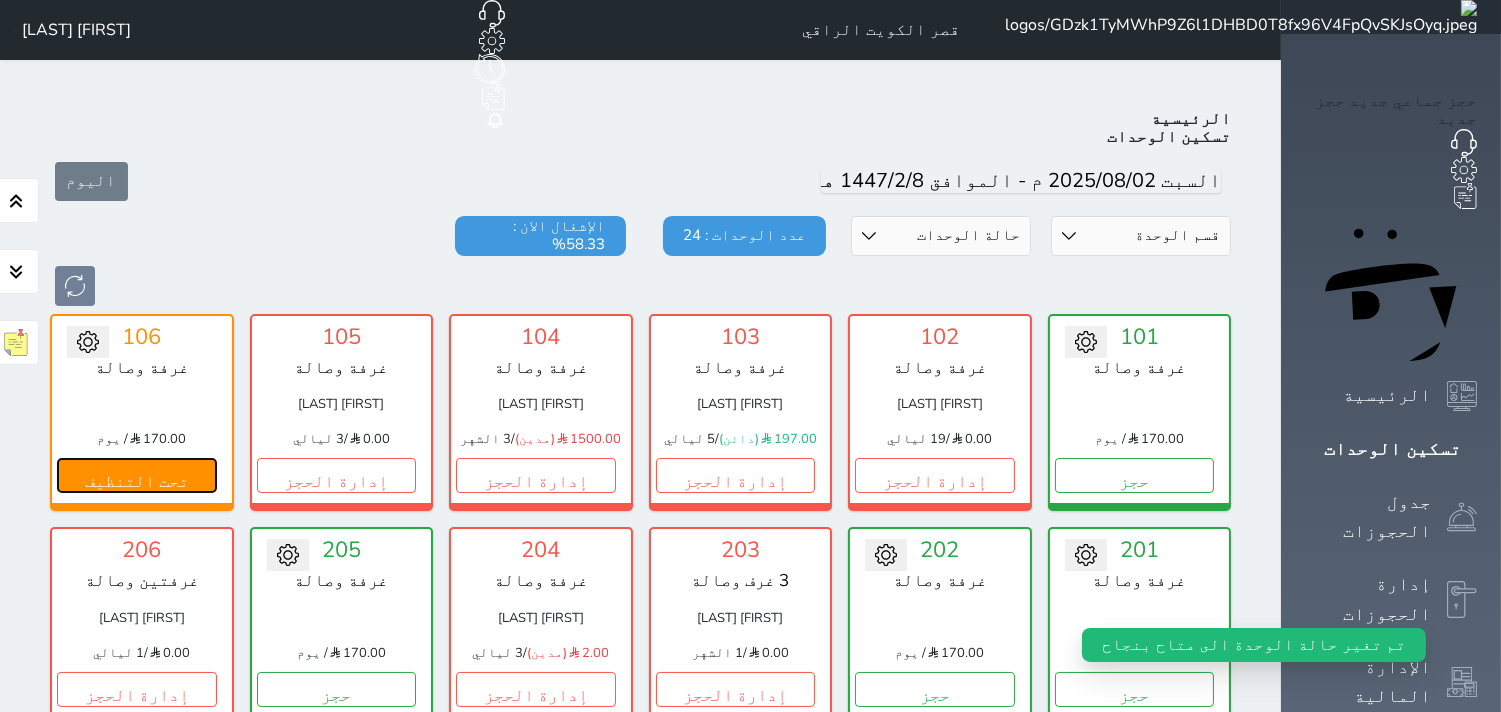 click on "تحت التنظيف" at bounding box center [137, 475] 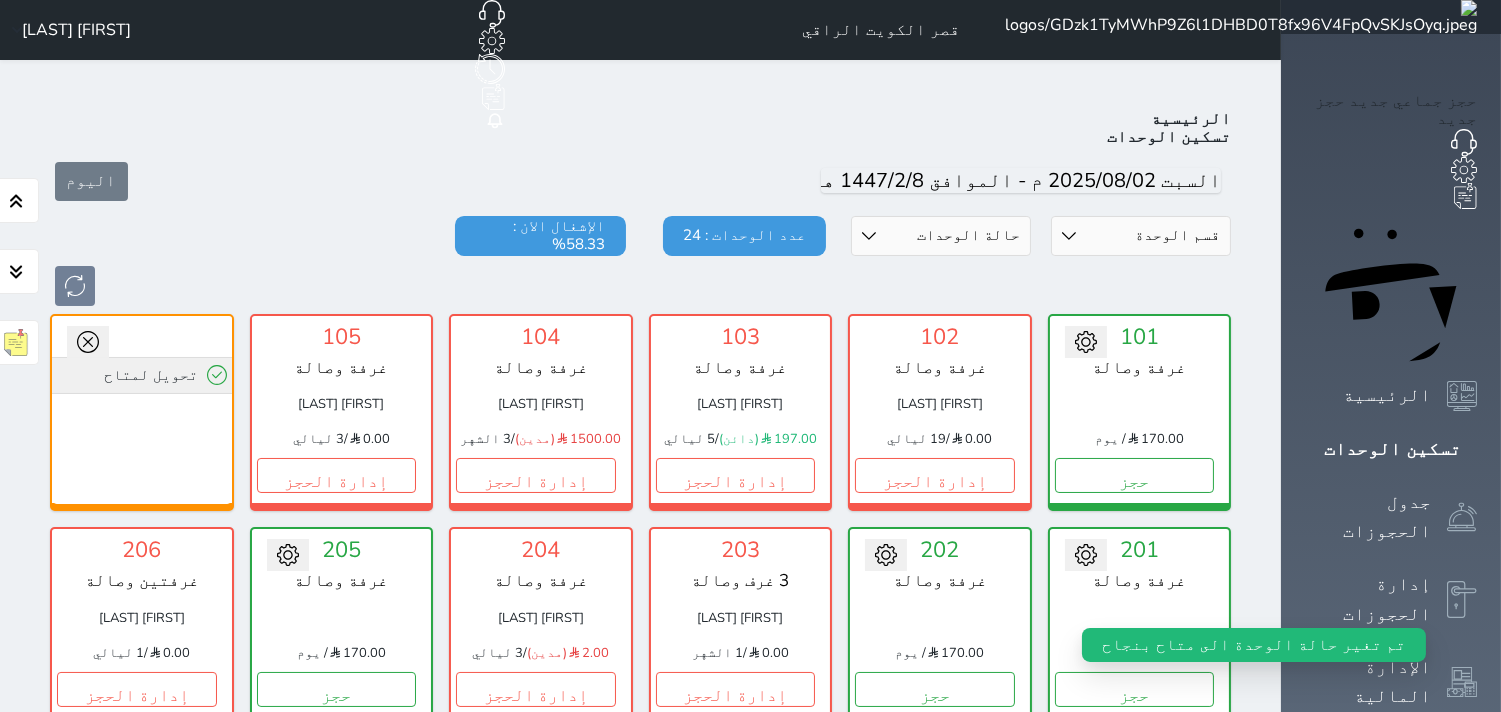 click 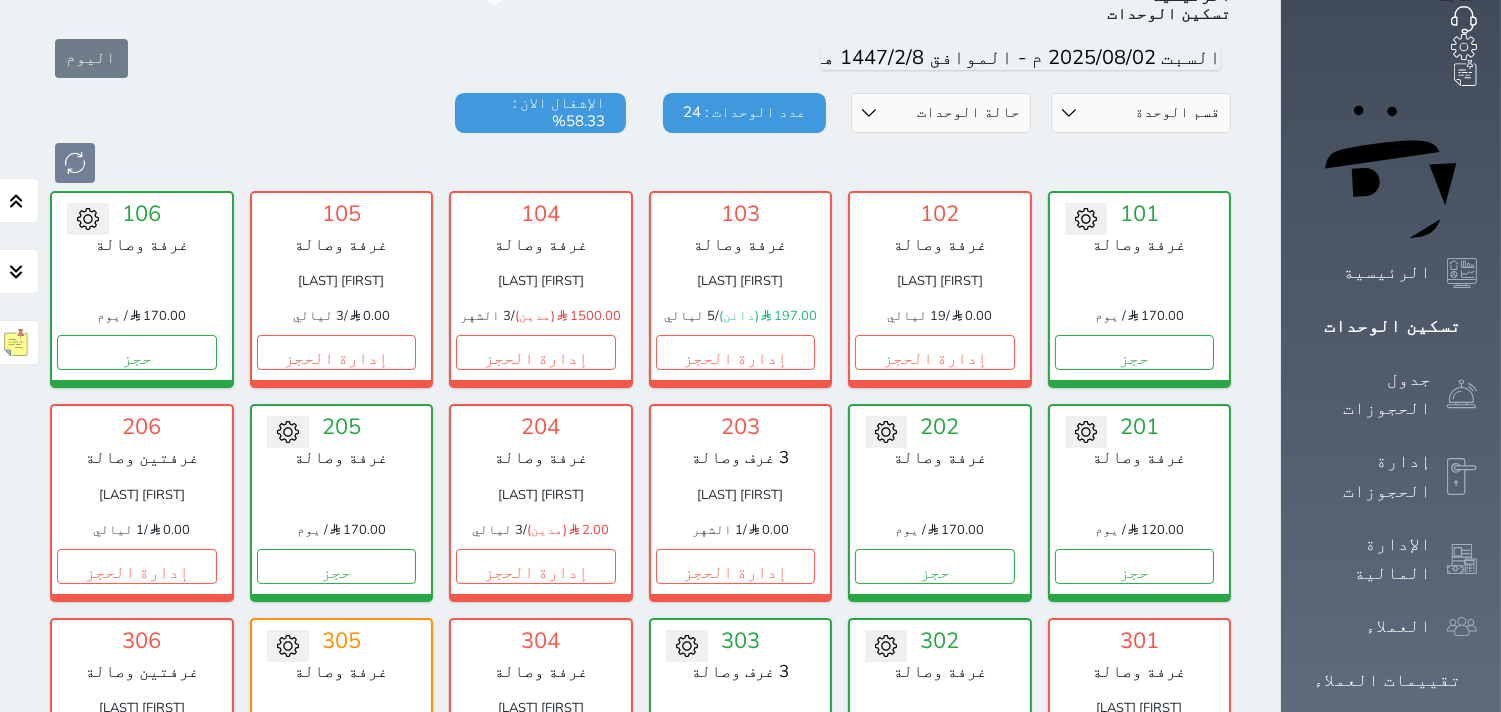 scroll, scrollTop: 111, scrollLeft: 0, axis: vertical 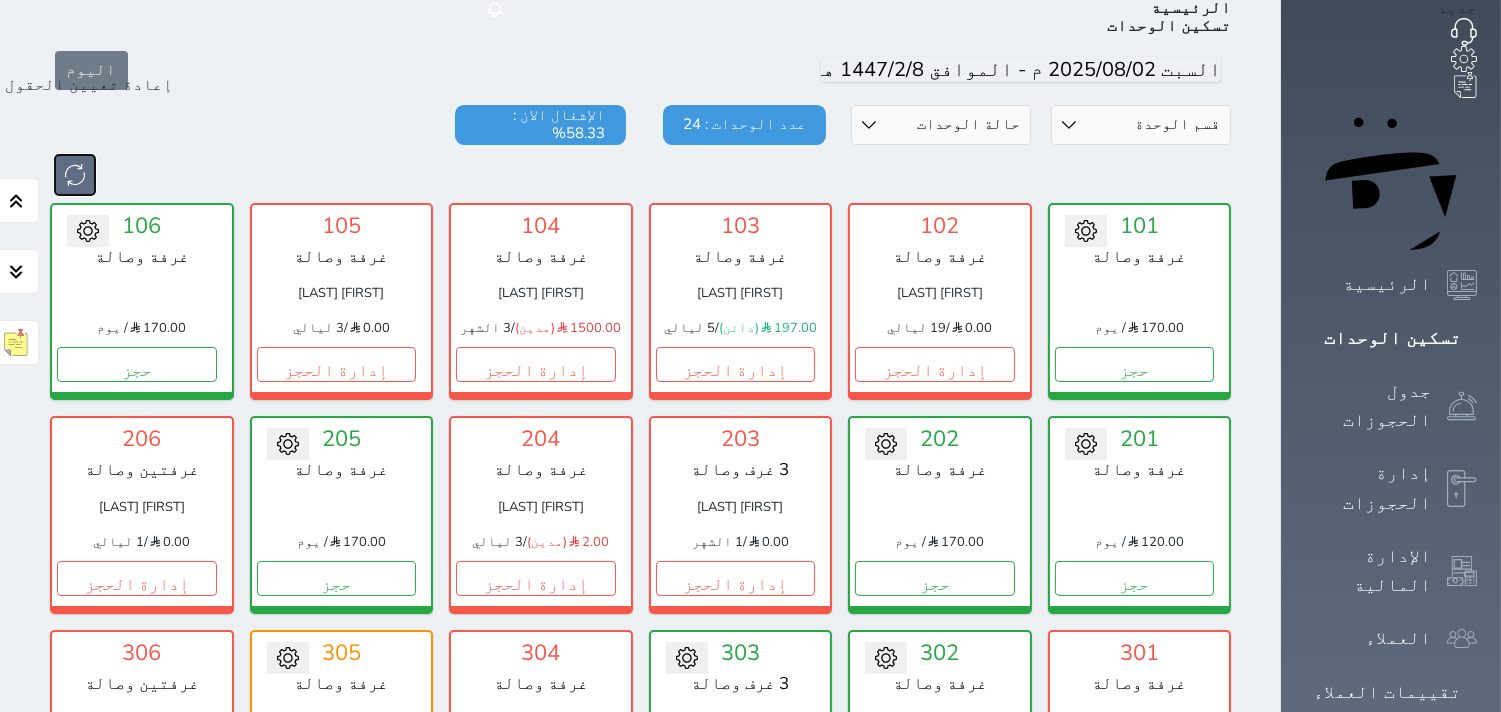 click at bounding box center (75, 175) 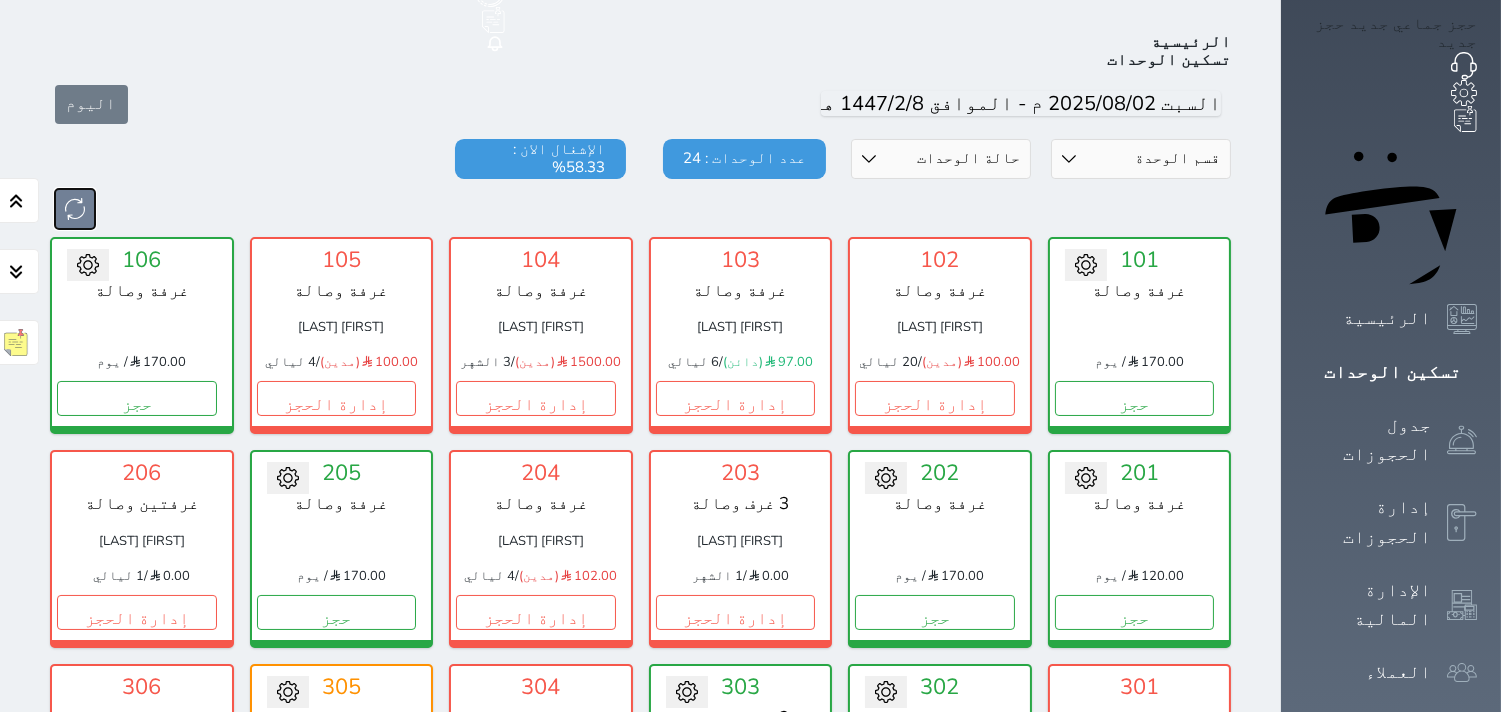 scroll, scrollTop: 0, scrollLeft: 0, axis: both 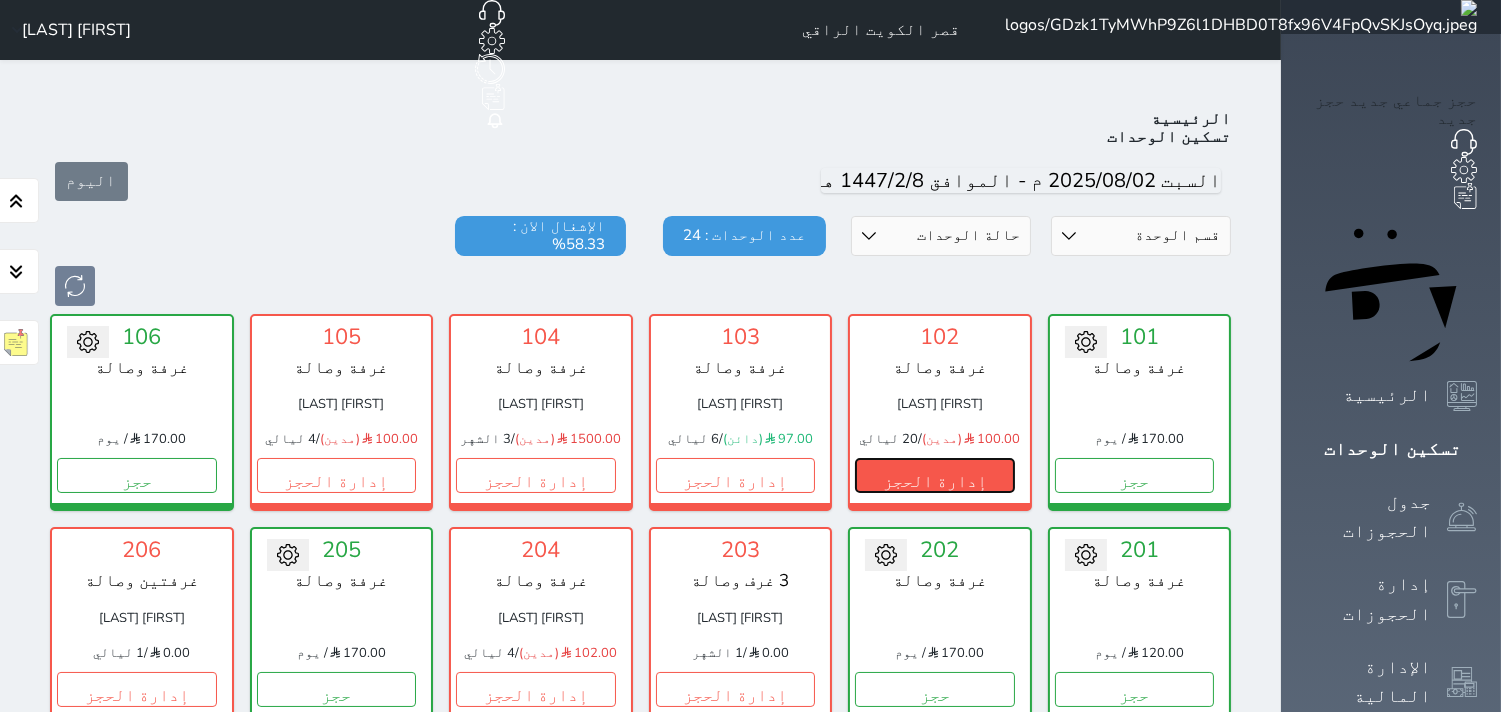 click on "إدارة الحجز" at bounding box center (935, 475) 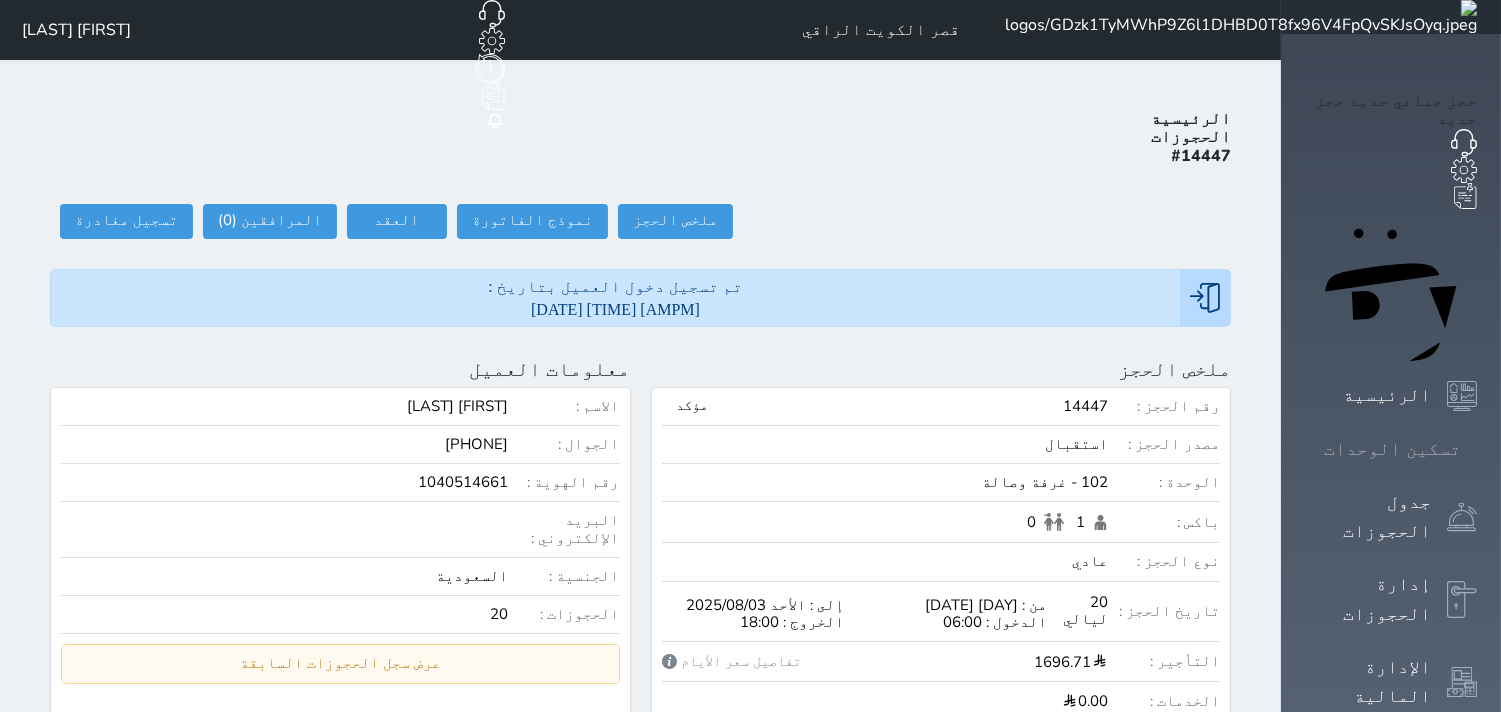 click 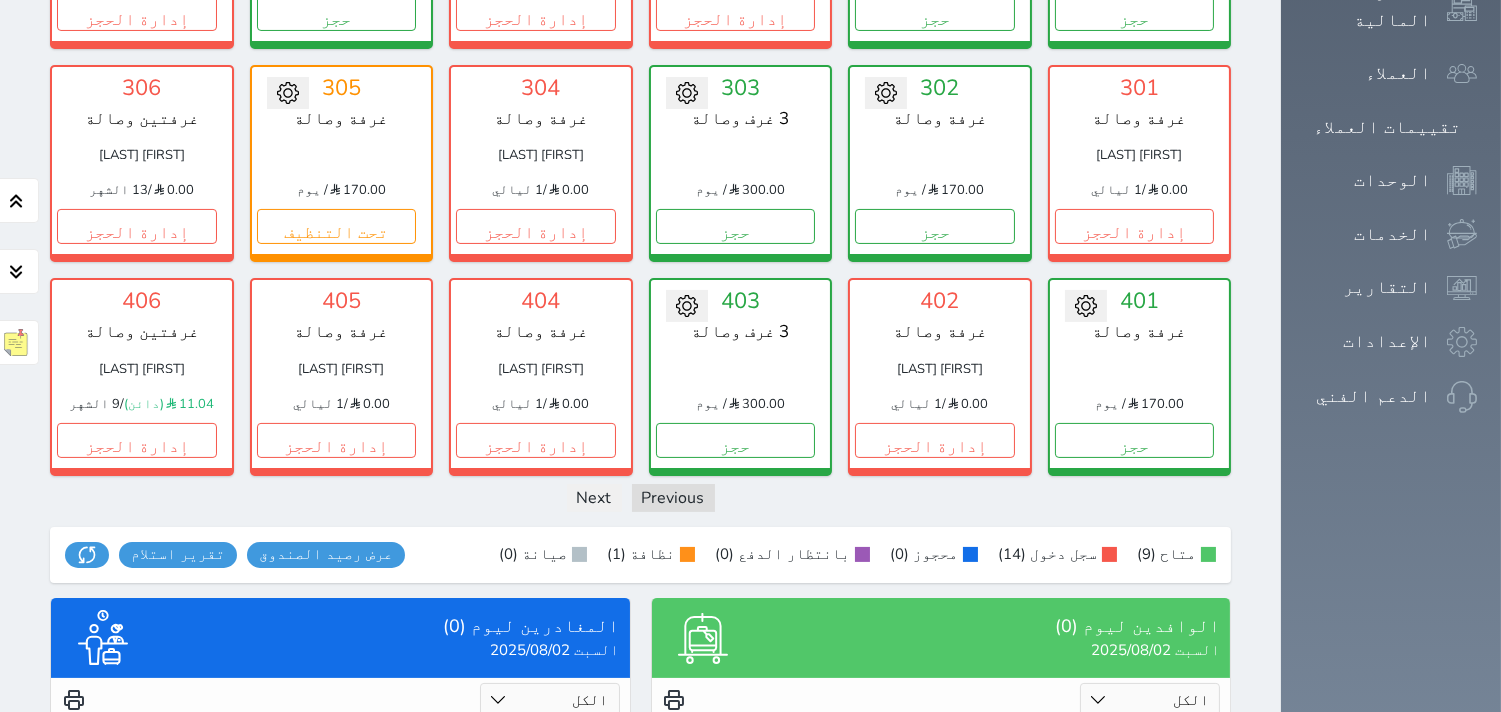 scroll, scrollTop: 844, scrollLeft: 0, axis: vertical 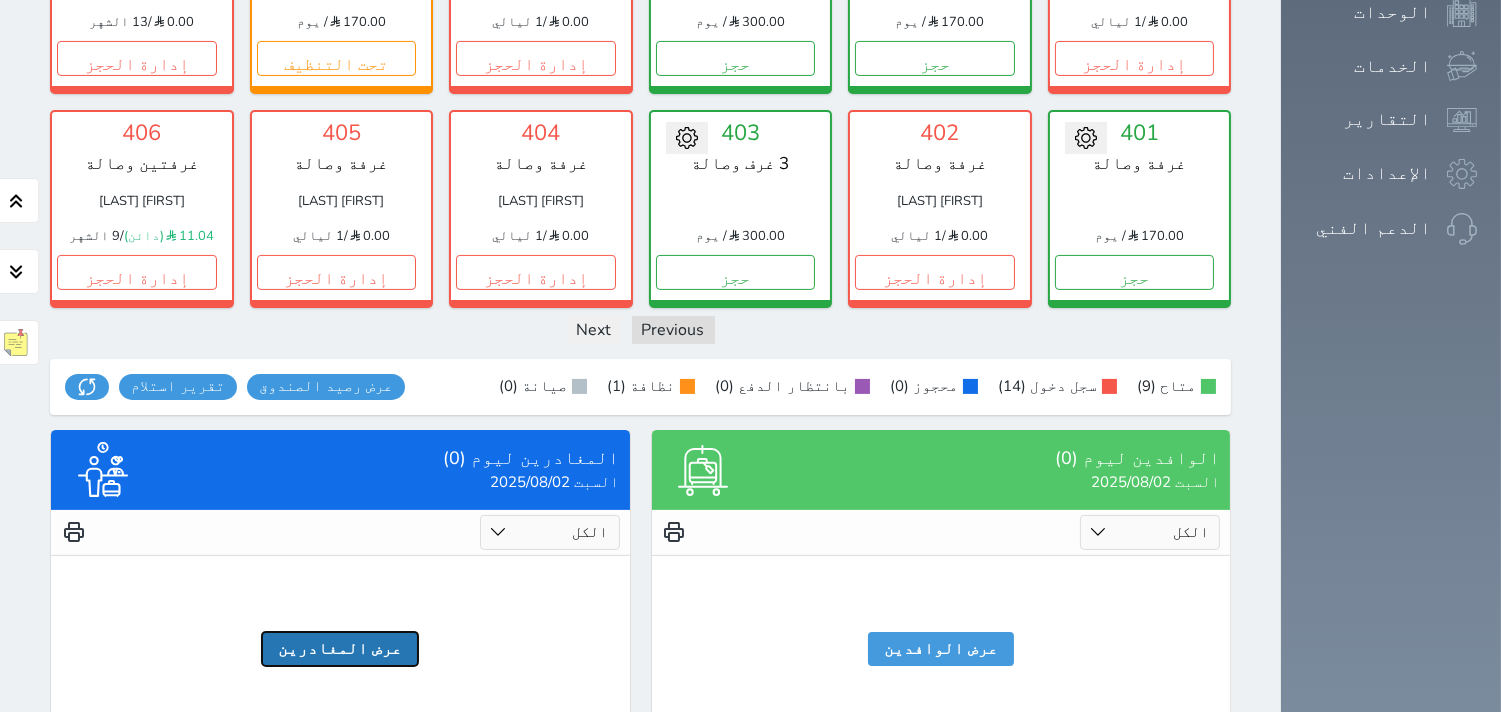 click on "عرض المغادرين" at bounding box center [340, 649] 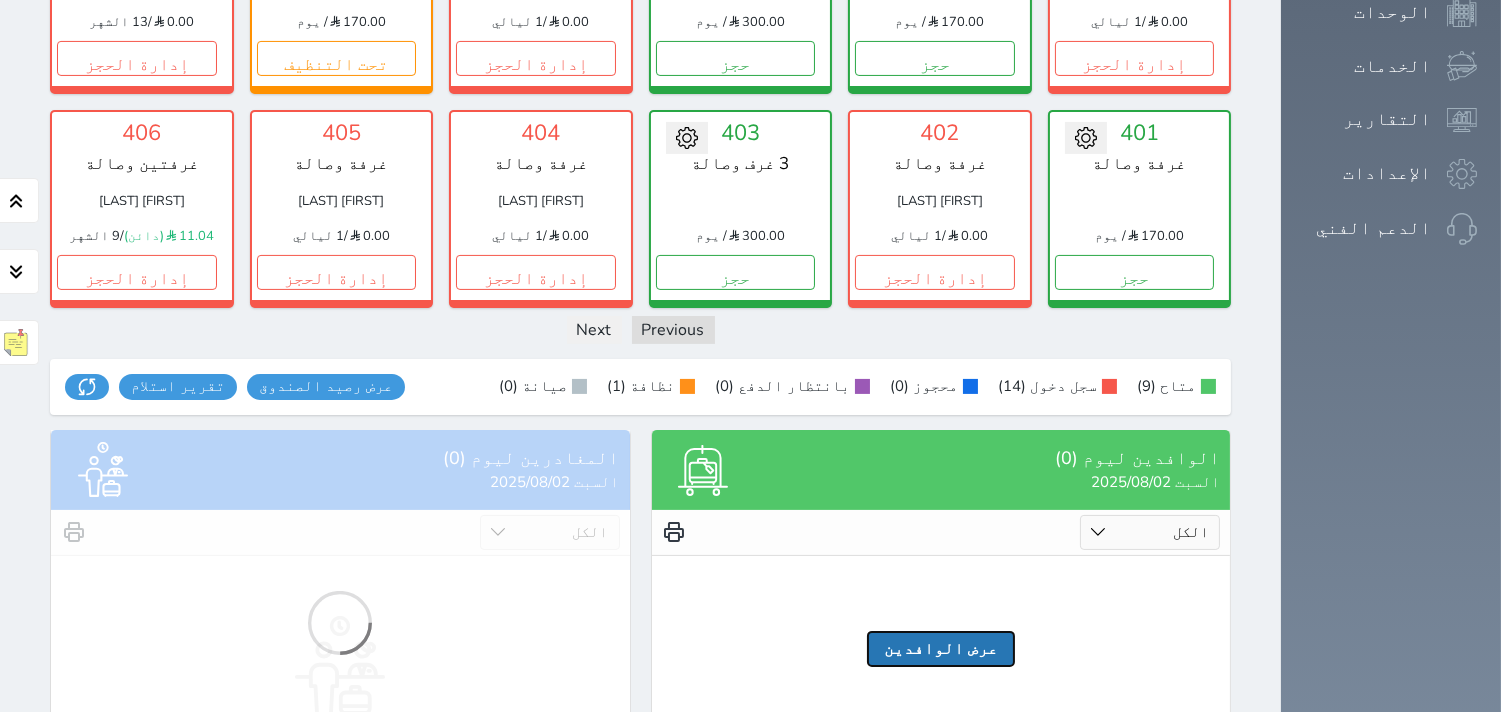 click on "عرض الوافدين" at bounding box center [941, 649] 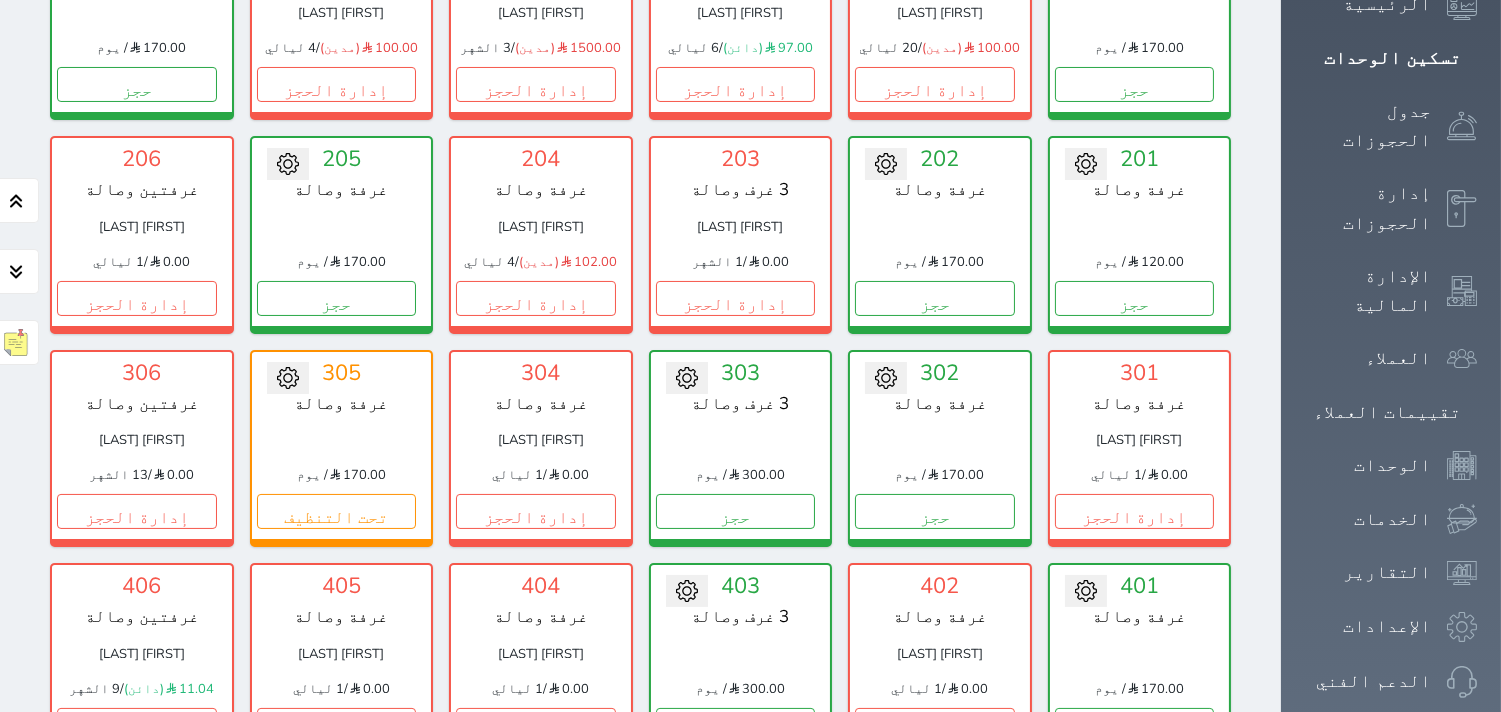 scroll, scrollTop: 400, scrollLeft: 0, axis: vertical 